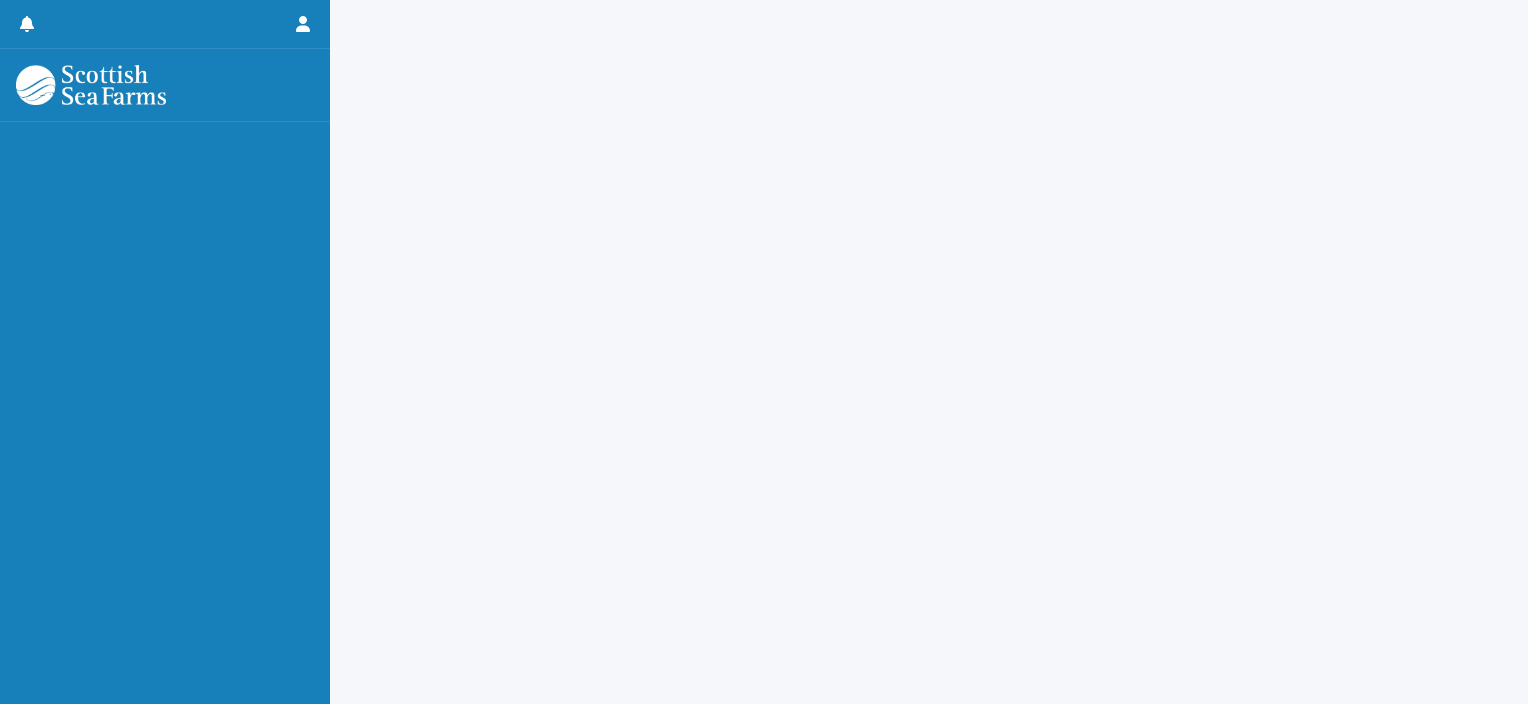 scroll, scrollTop: 0, scrollLeft: 0, axis: both 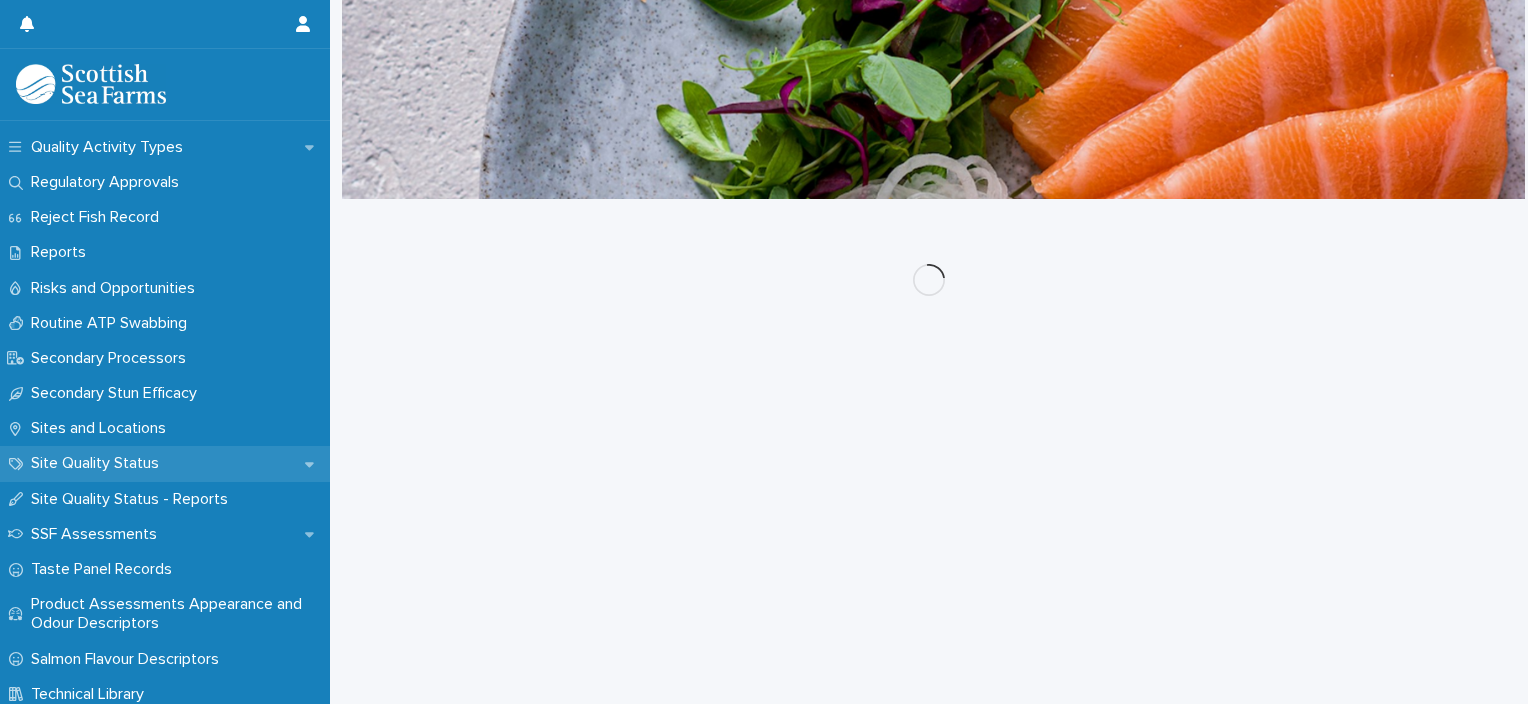 click on "Site Quality Status" at bounding box center [165, 463] 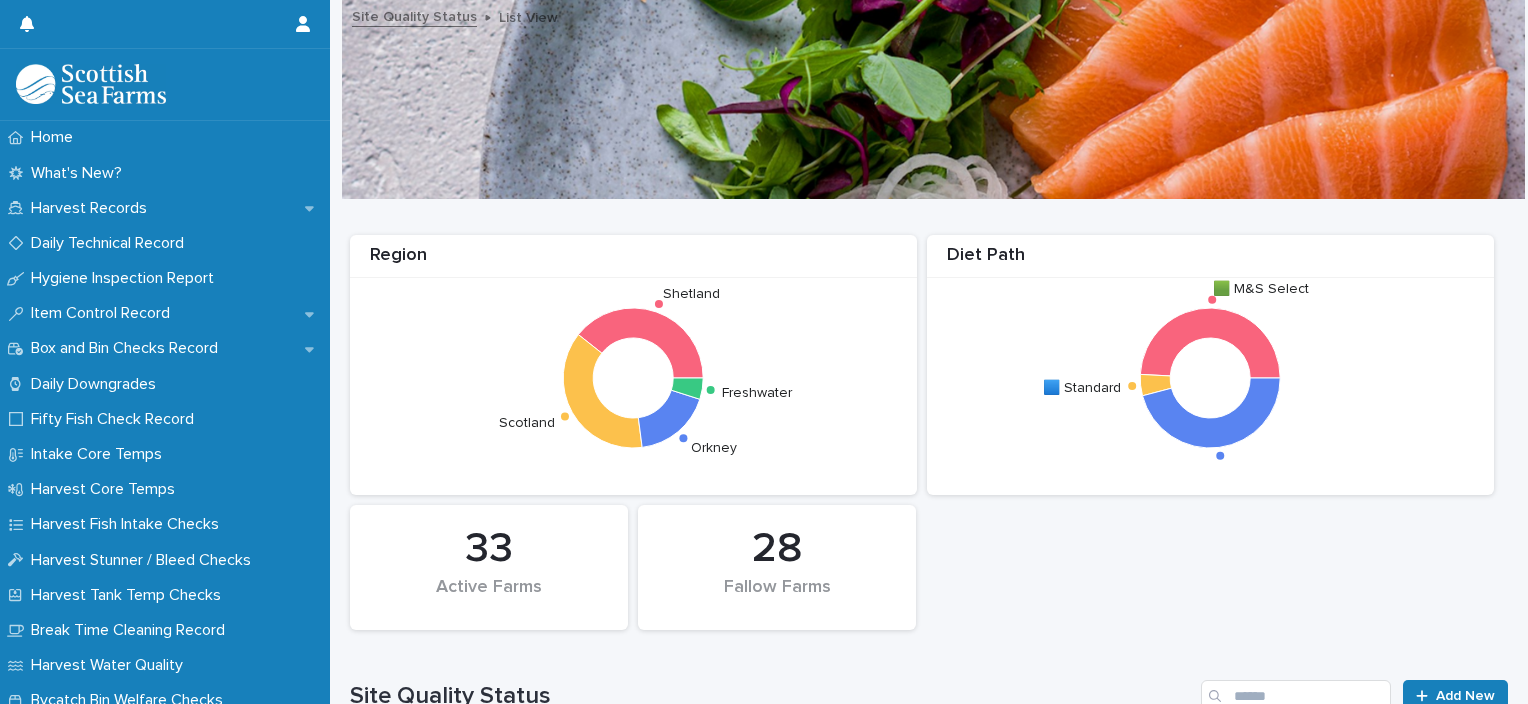 scroll, scrollTop: 500, scrollLeft: 0, axis: vertical 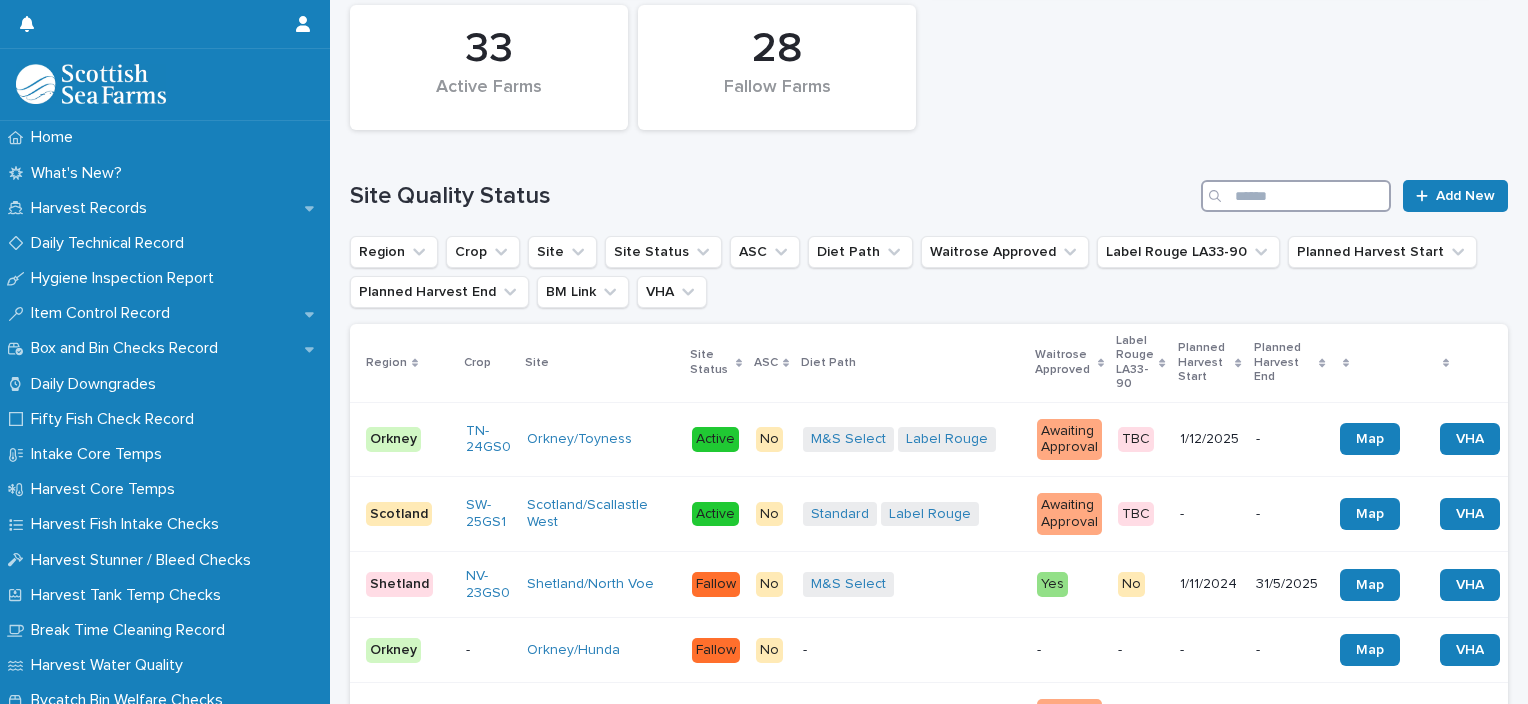 click at bounding box center (1296, 196) 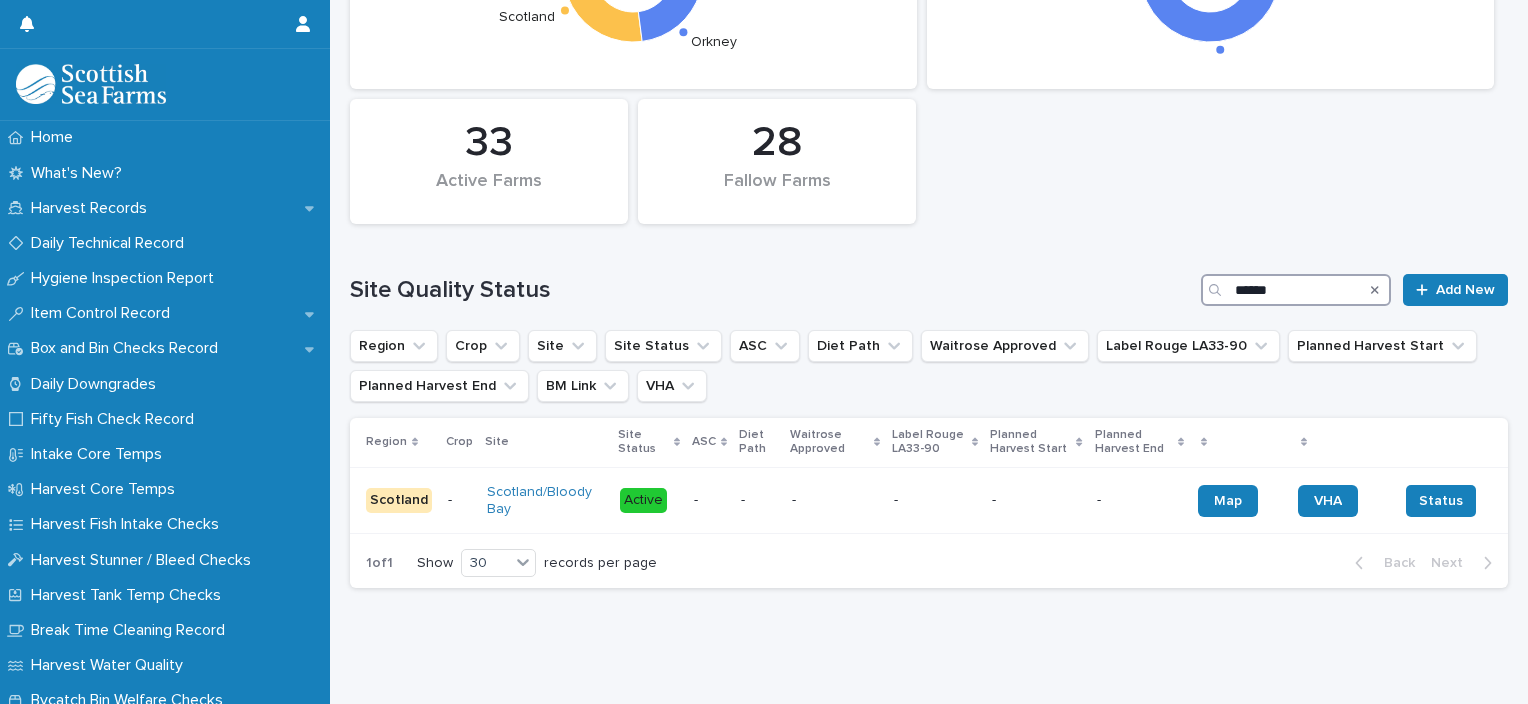 scroll, scrollTop: 420, scrollLeft: 0, axis: vertical 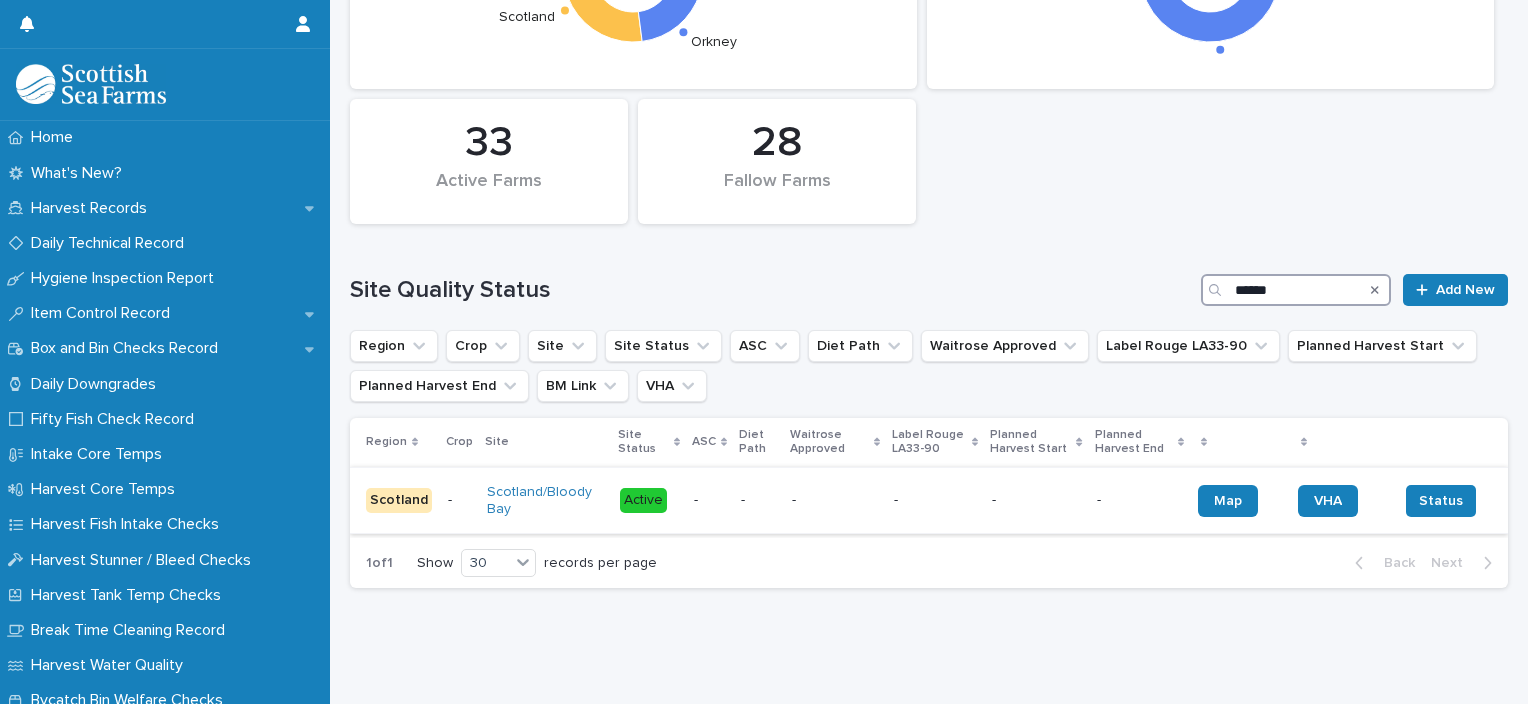 type on "******" 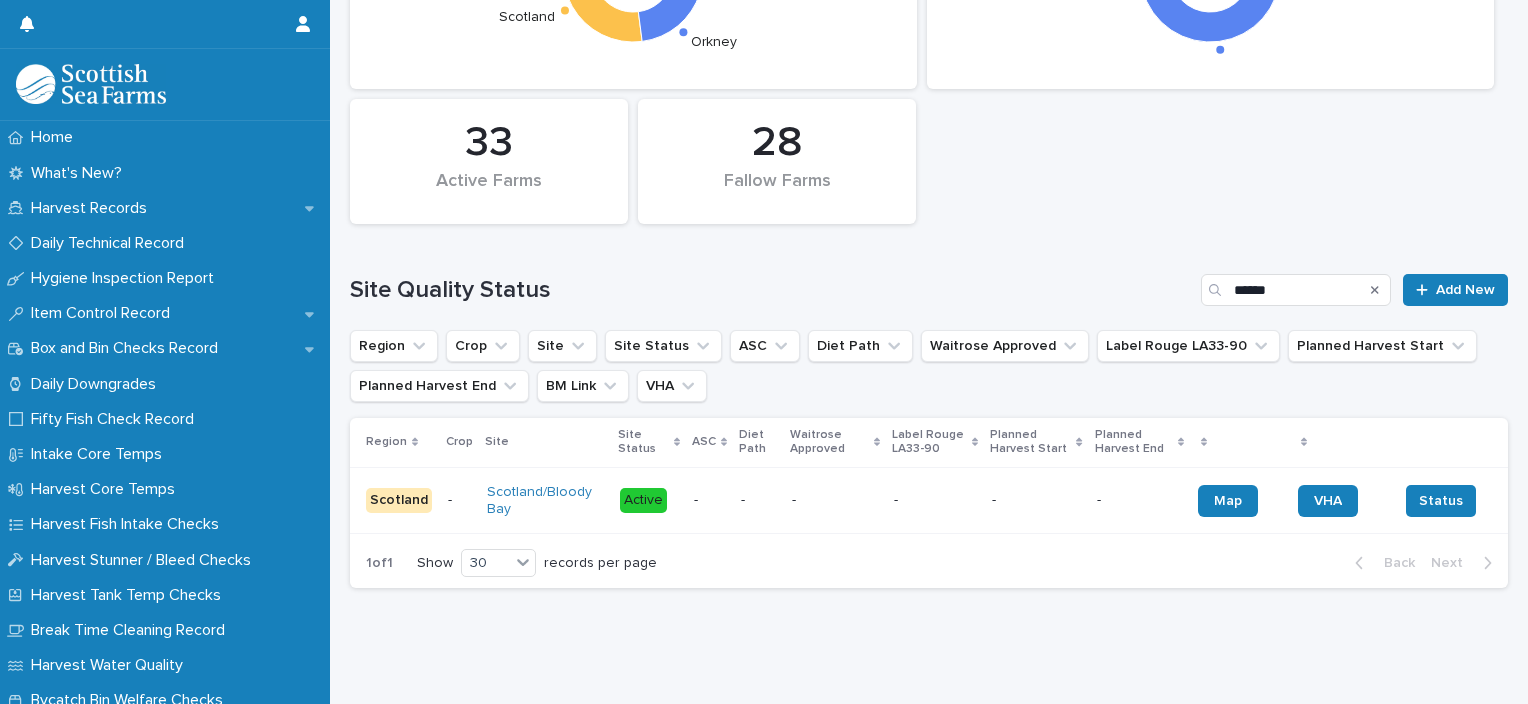 click on "-" at bounding box center (935, 500) 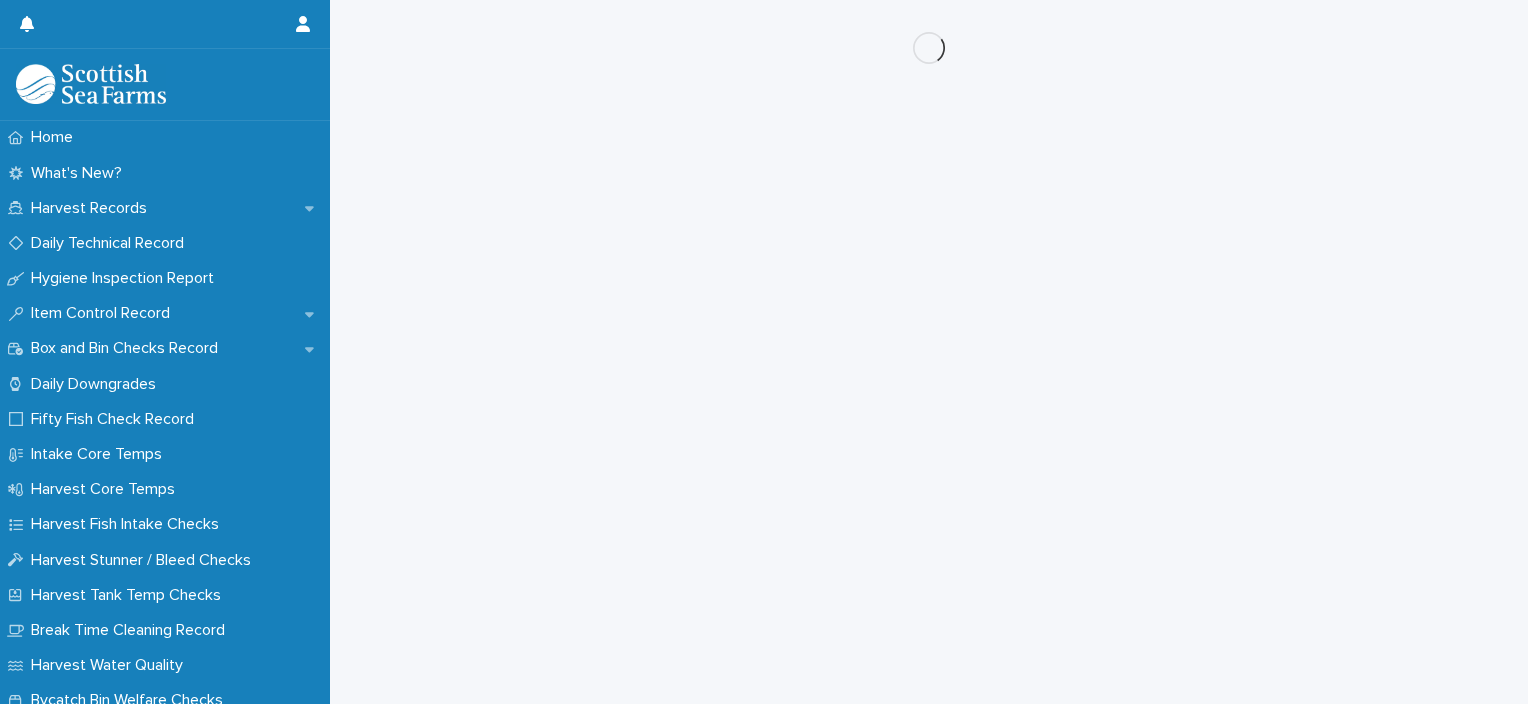 scroll, scrollTop: 0, scrollLeft: 0, axis: both 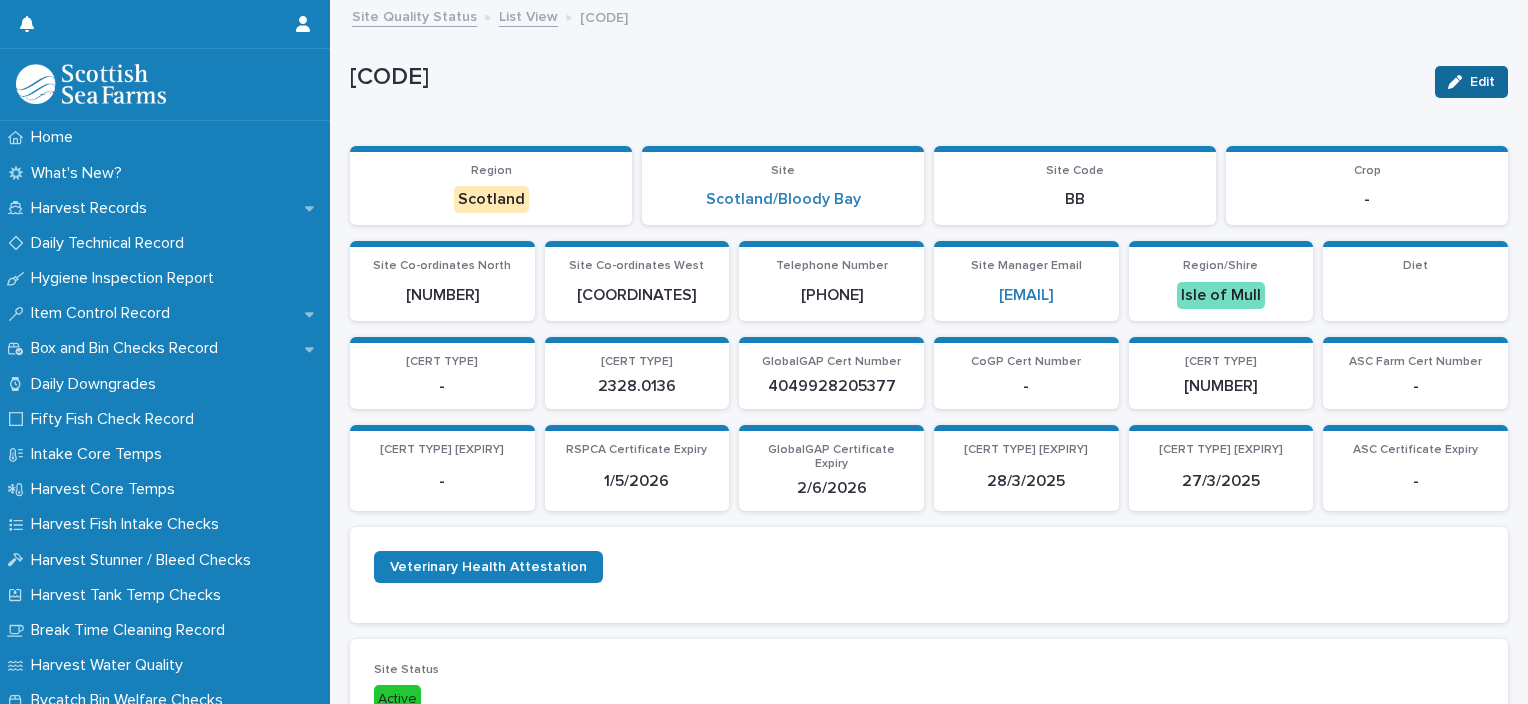 click on "Edit" at bounding box center (1471, 82) 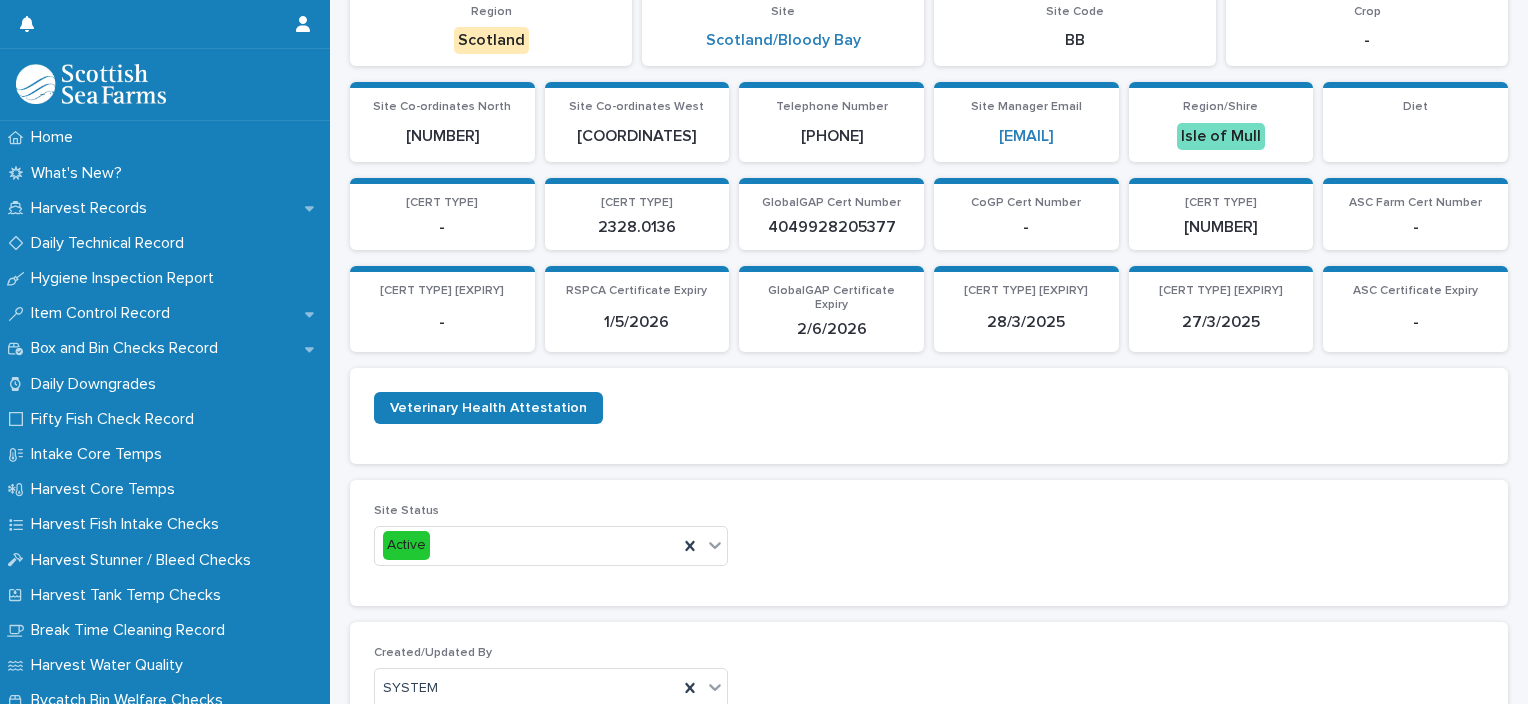 scroll, scrollTop: 600, scrollLeft: 0, axis: vertical 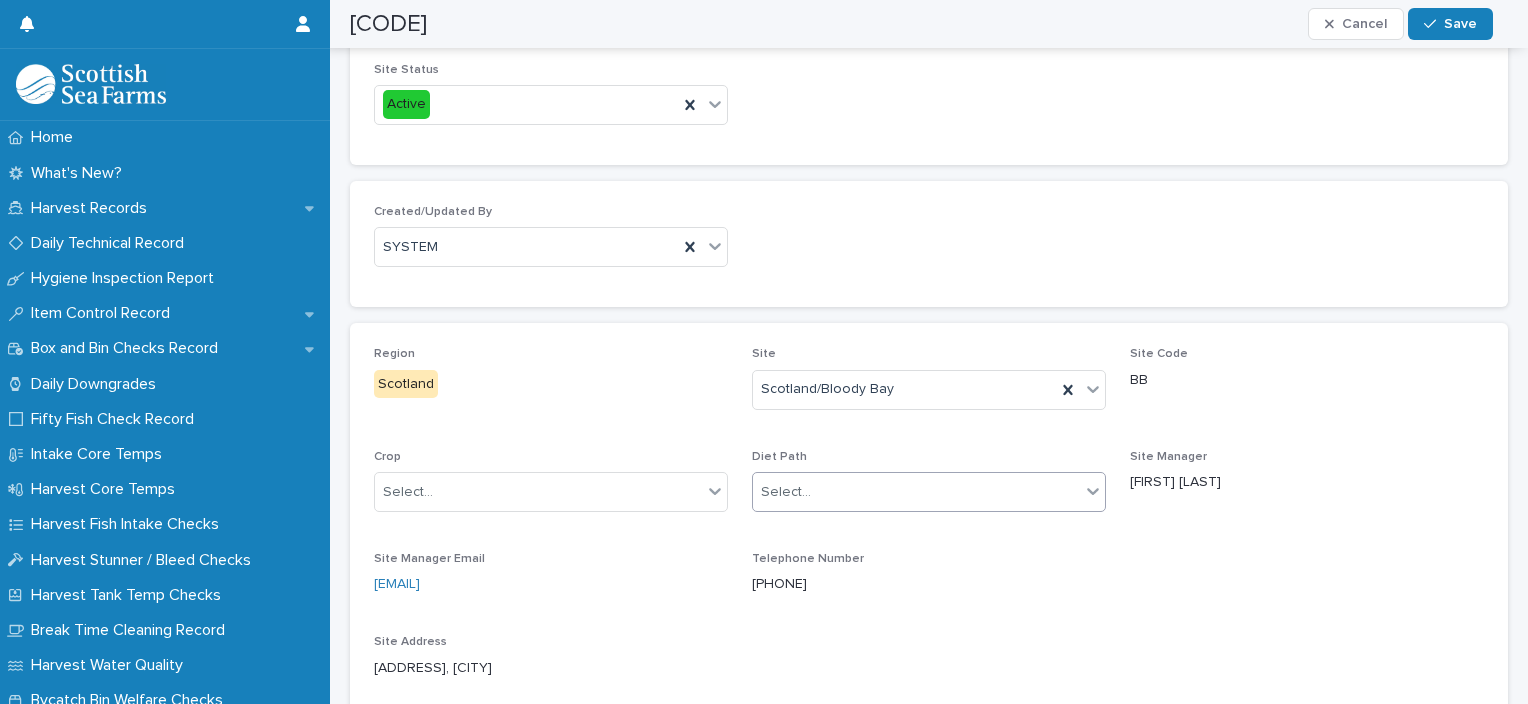 click on "Select..." at bounding box center (916, 492) 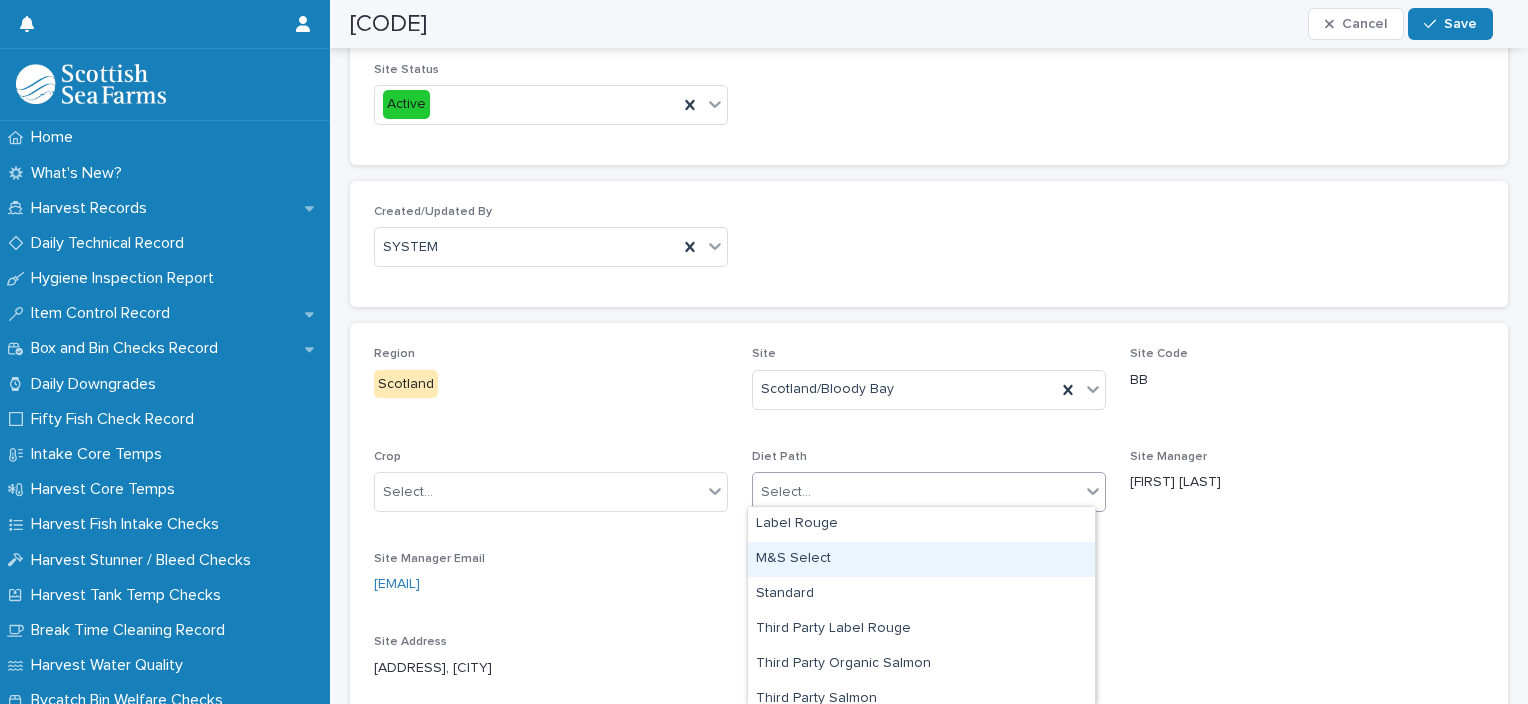 click on "M&S Select" at bounding box center [921, 559] 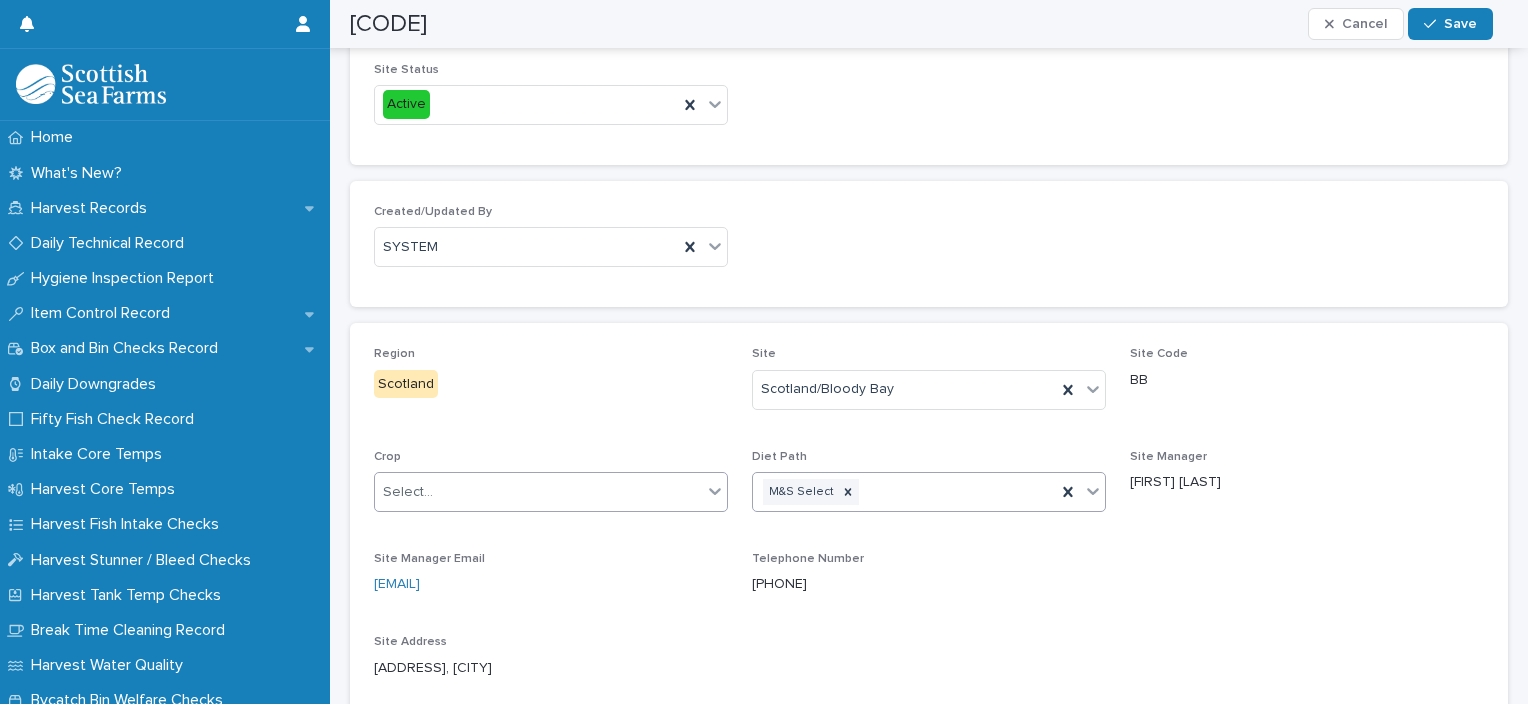 click on "Select..." at bounding box center [538, 492] 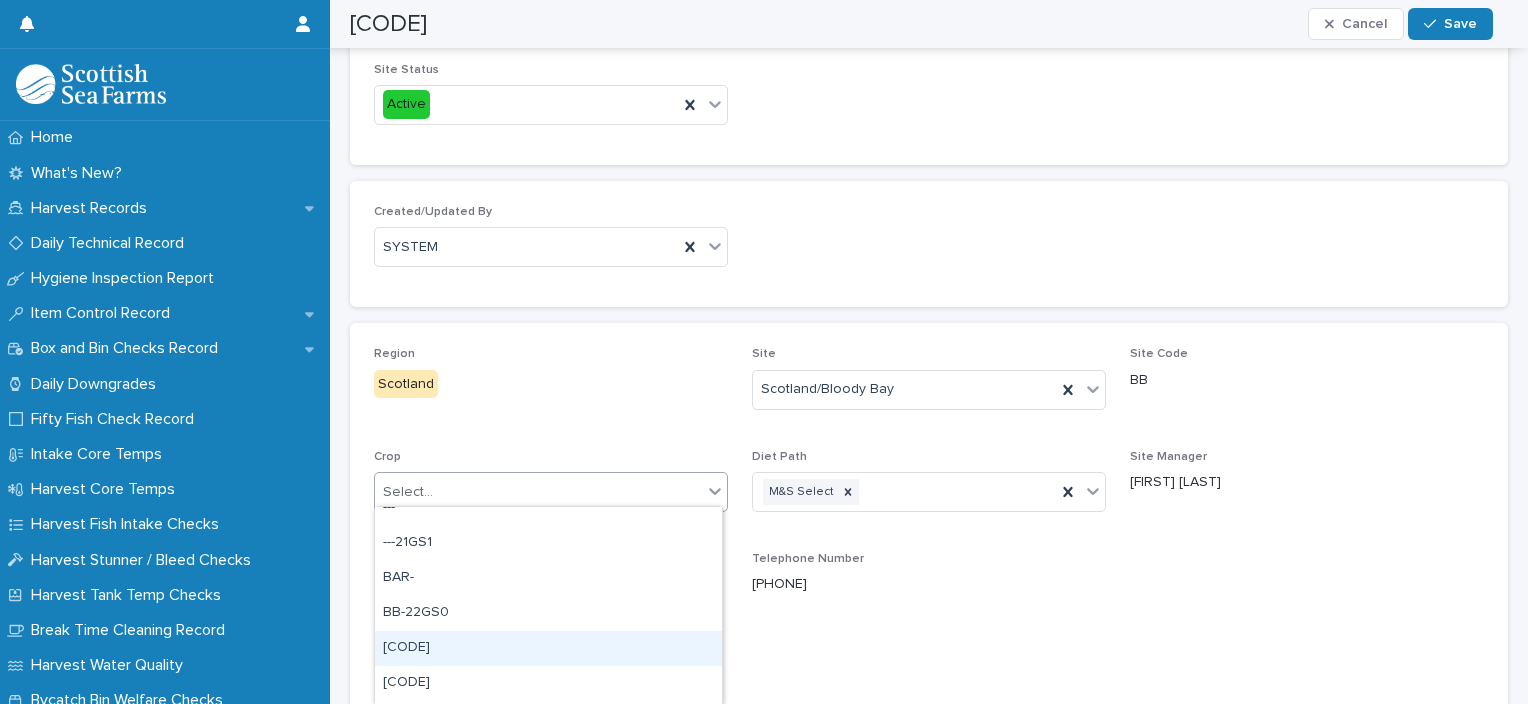 scroll, scrollTop: 0, scrollLeft: 0, axis: both 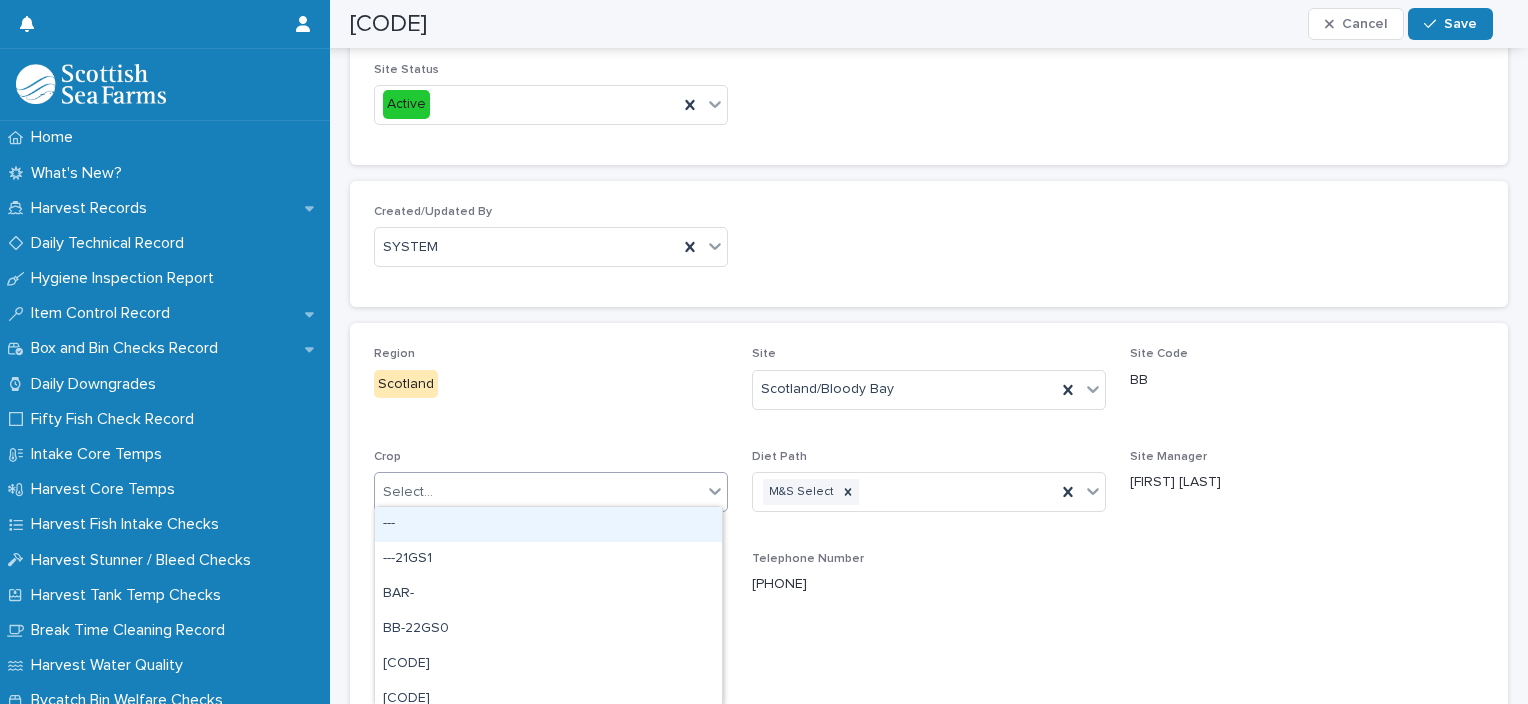 click on "Scotland" at bounding box center (551, 384) 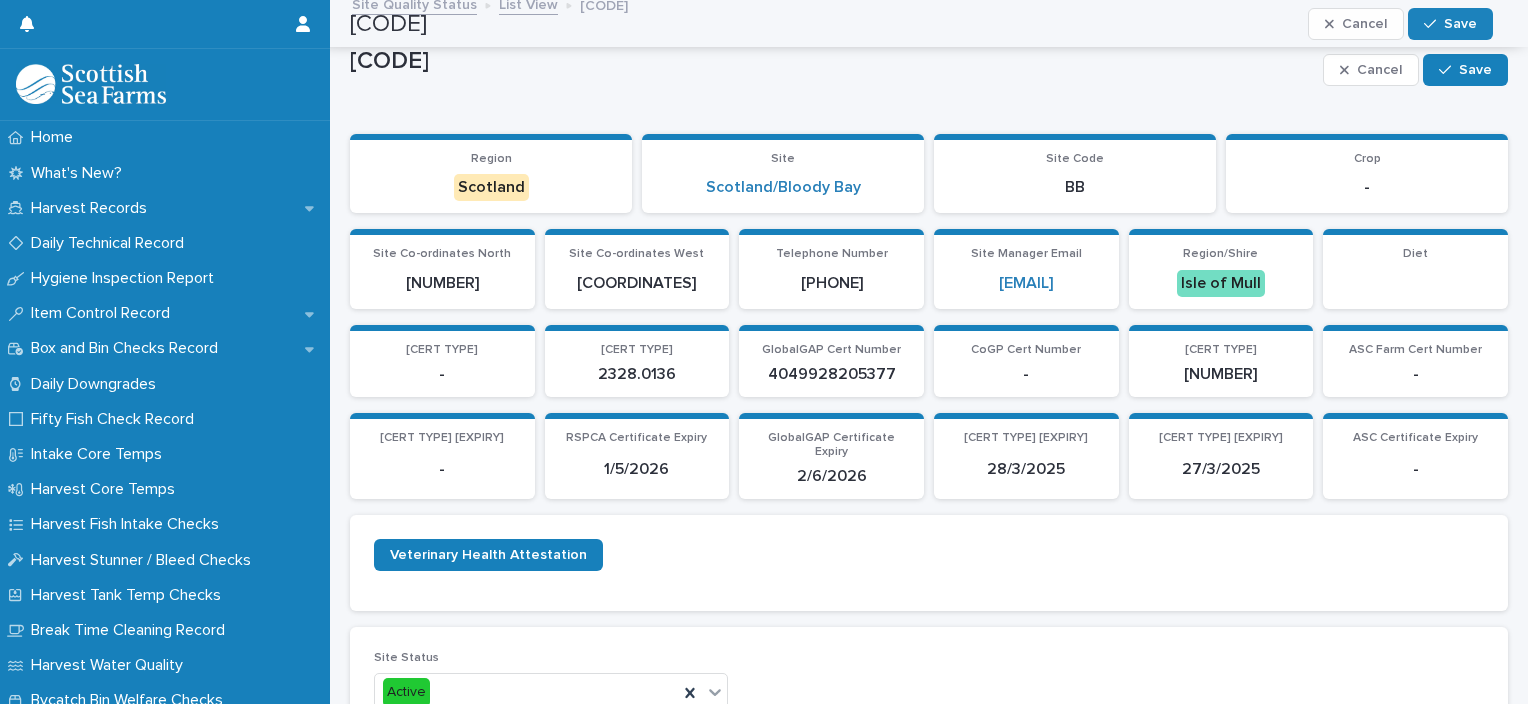 scroll, scrollTop: 0, scrollLeft: 0, axis: both 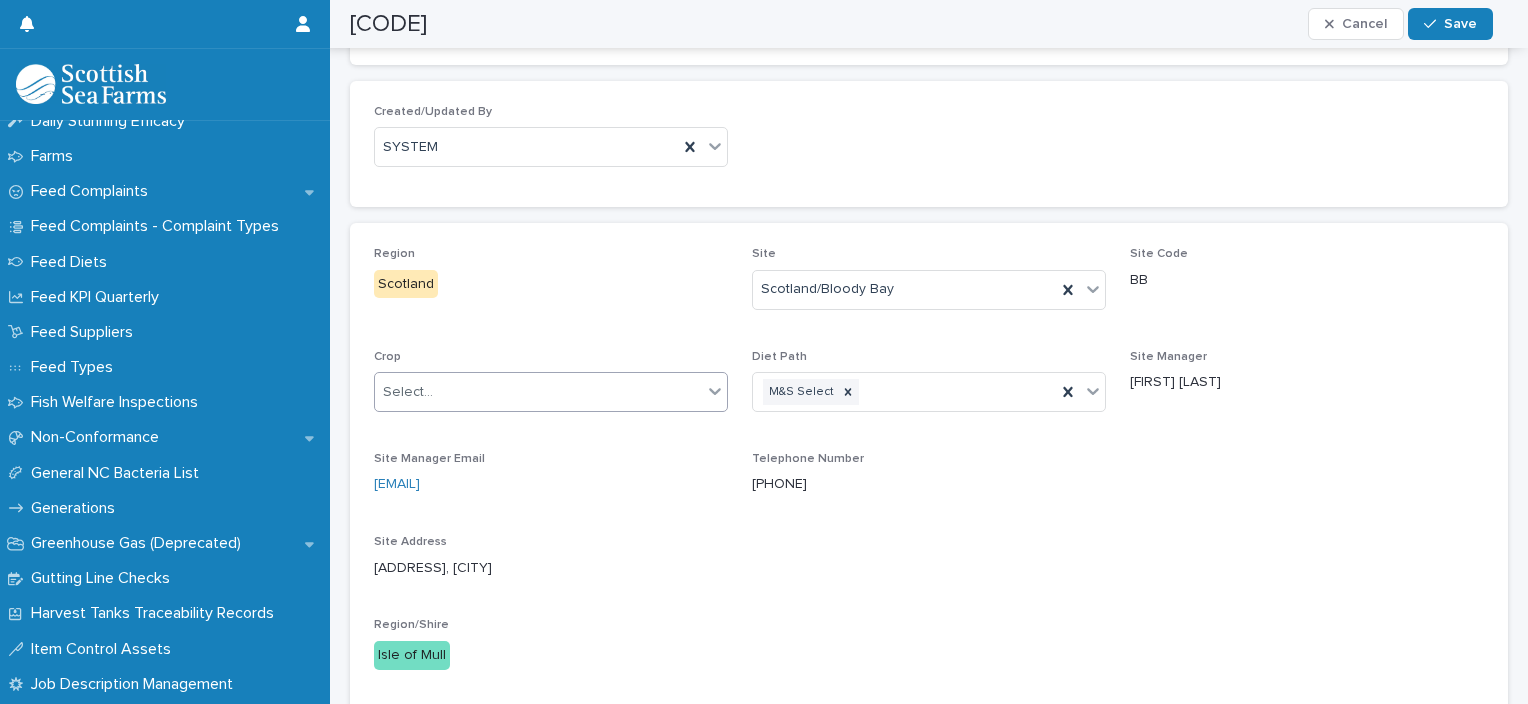 click on "Select..." at bounding box center [538, 392] 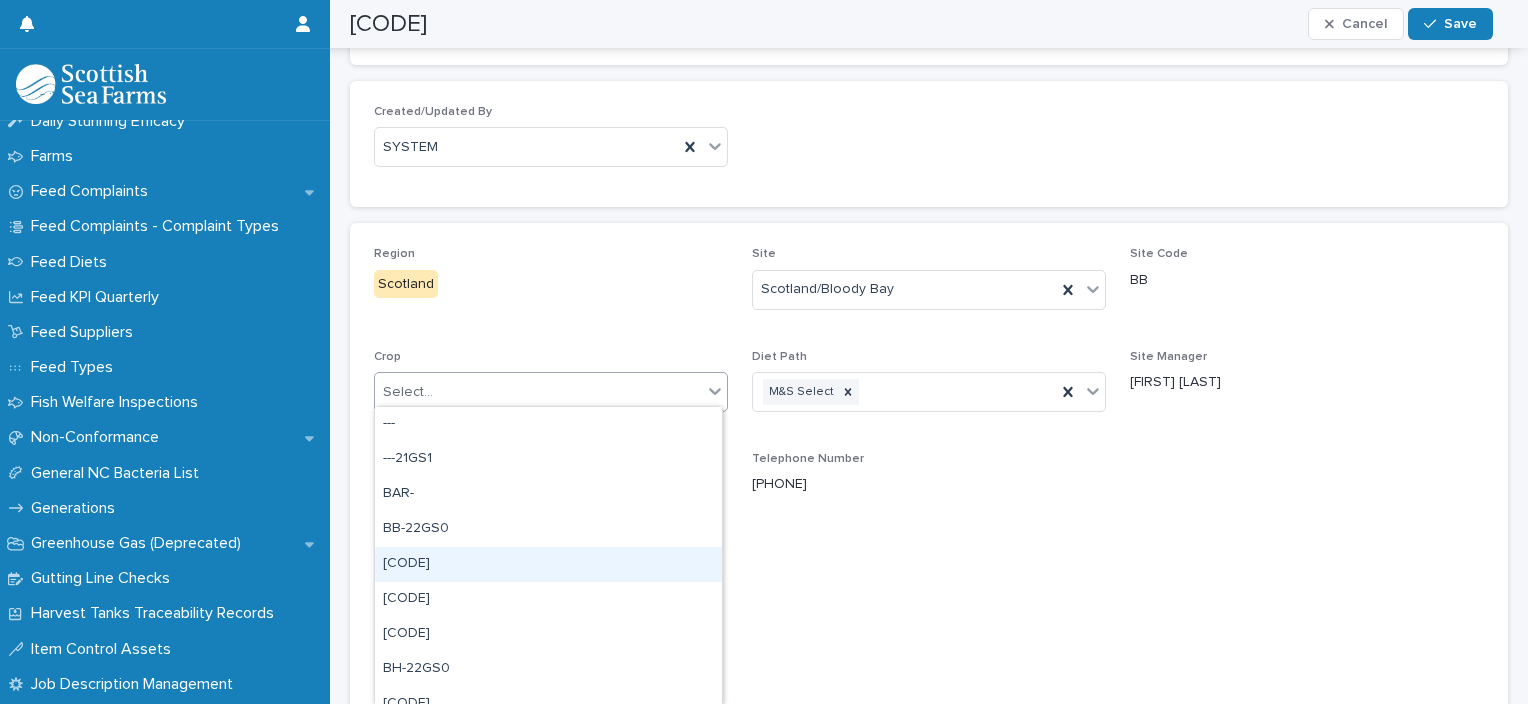 click on "[CODE]" at bounding box center [548, 564] 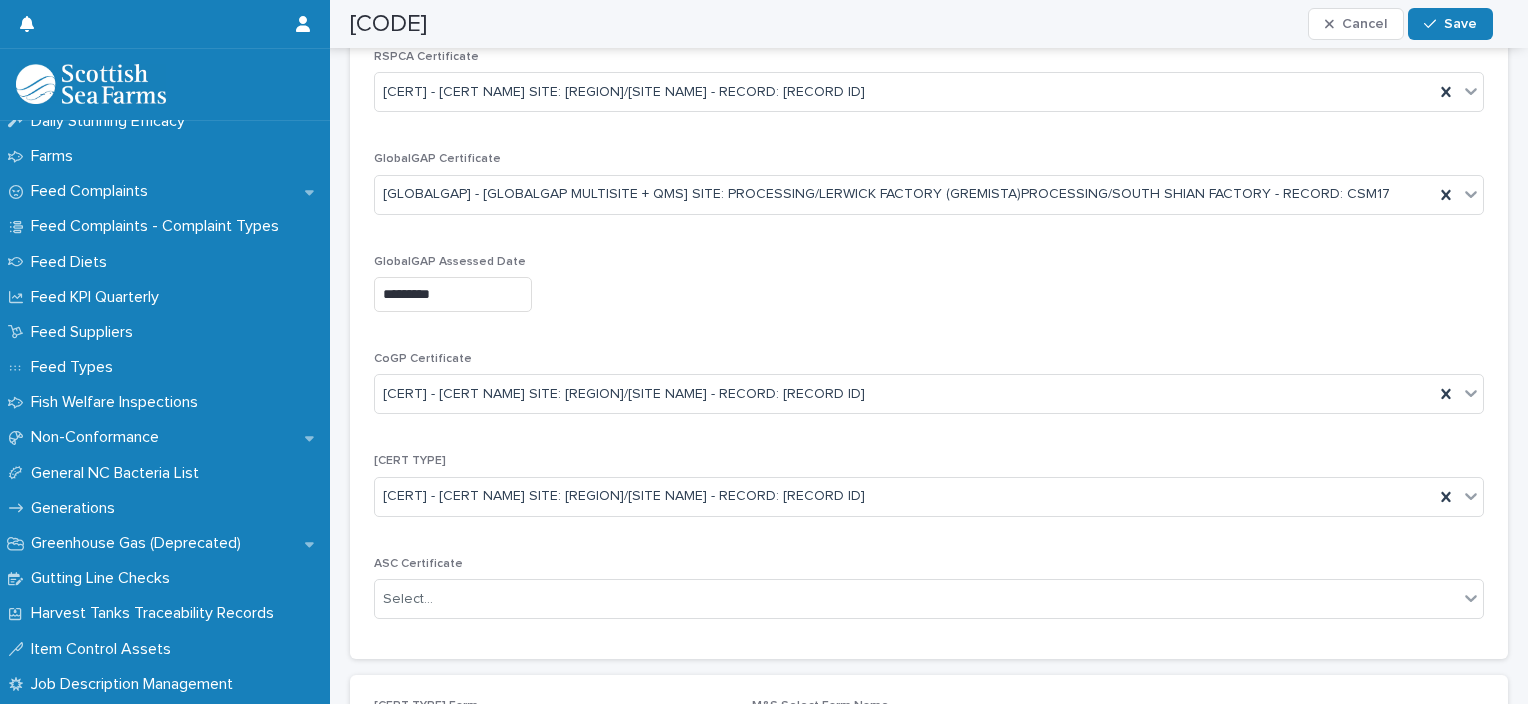 scroll, scrollTop: 1900, scrollLeft: 0, axis: vertical 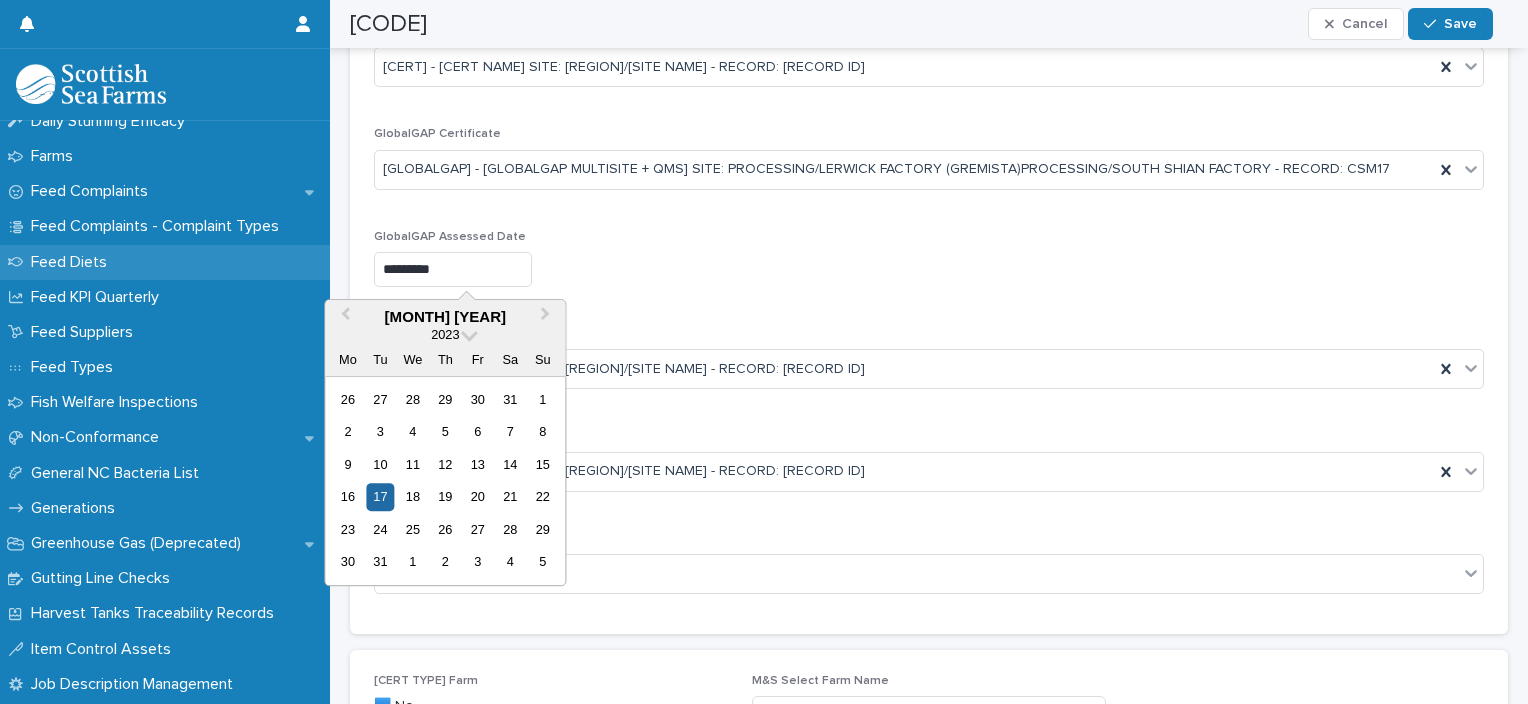 drag, startPoint x: 491, startPoint y: 275, endPoint x: 312, endPoint y: 264, distance: 179.33768 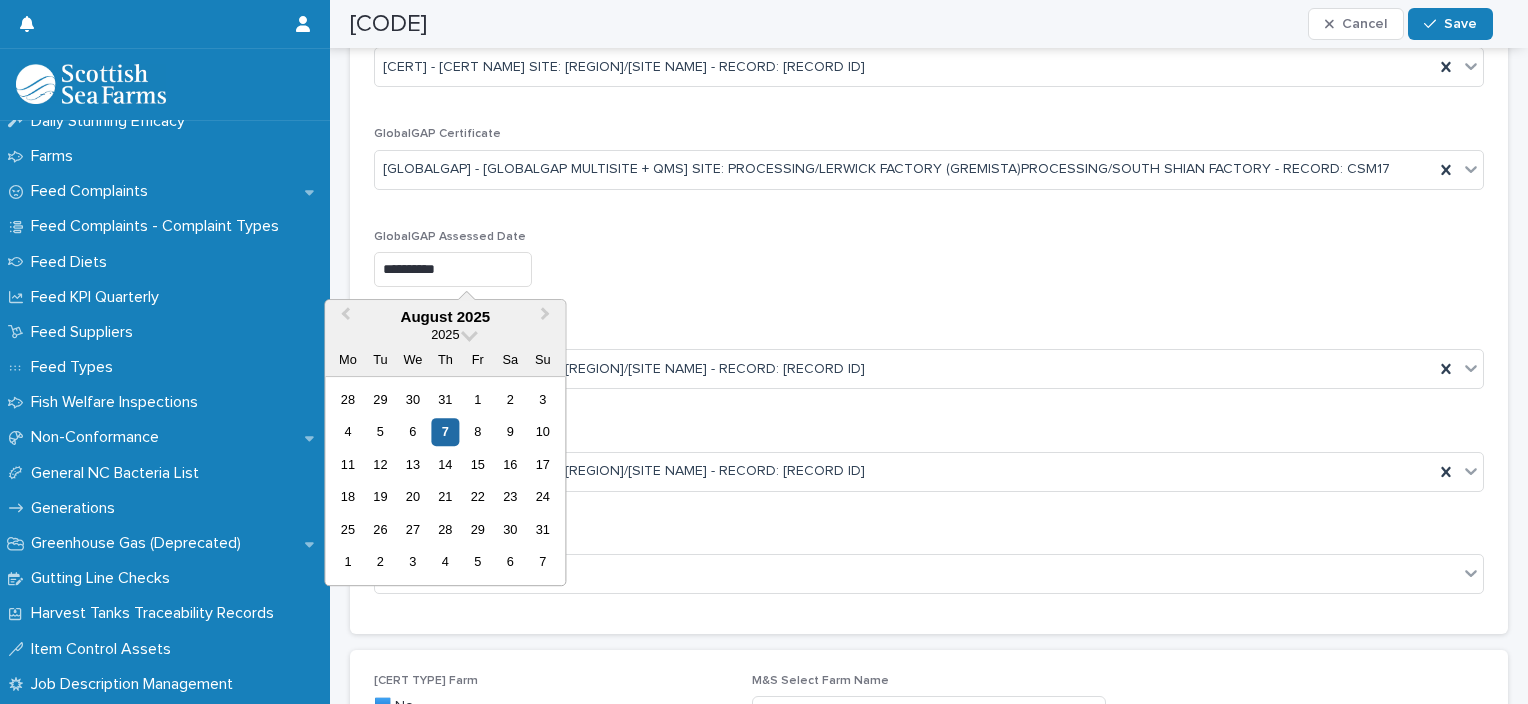type on "********" 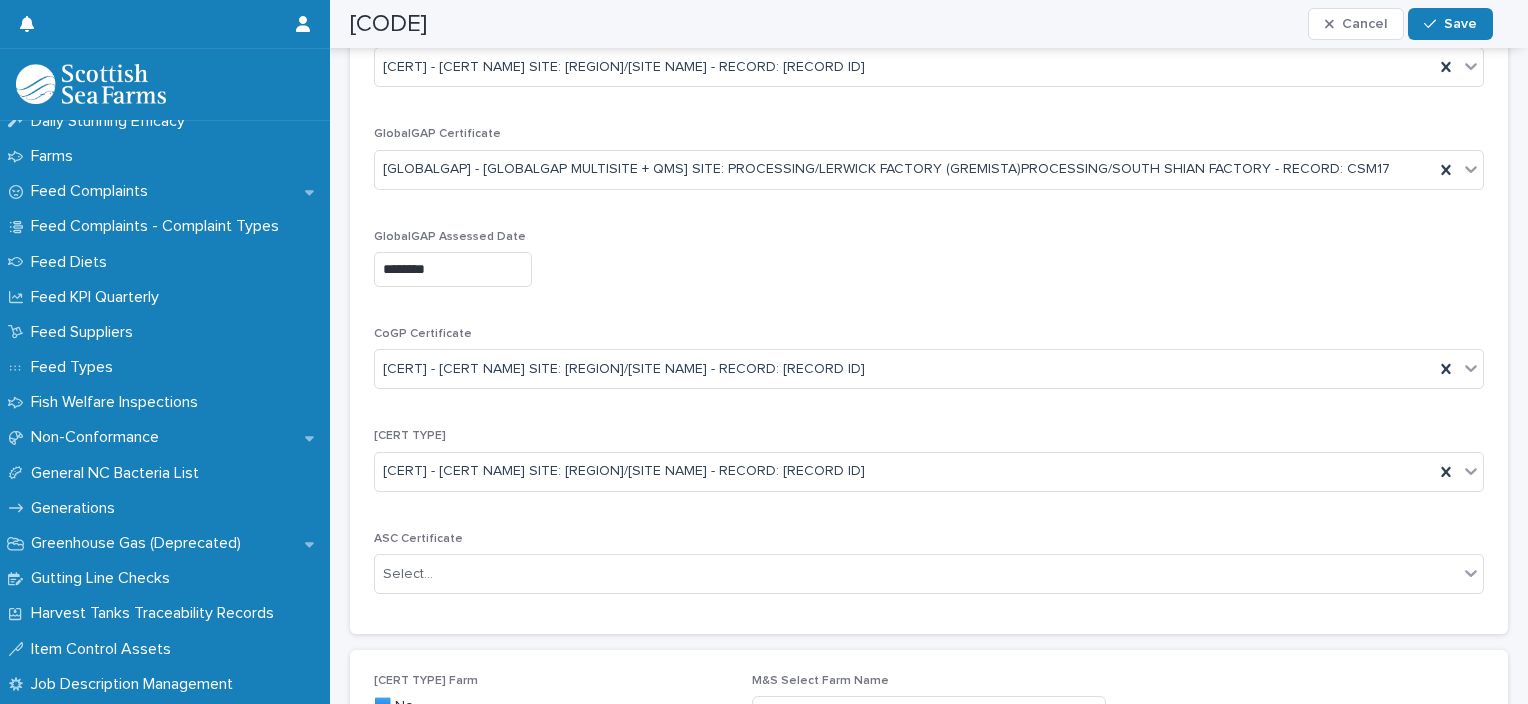 click on "********" at bounding box center (551, 269) 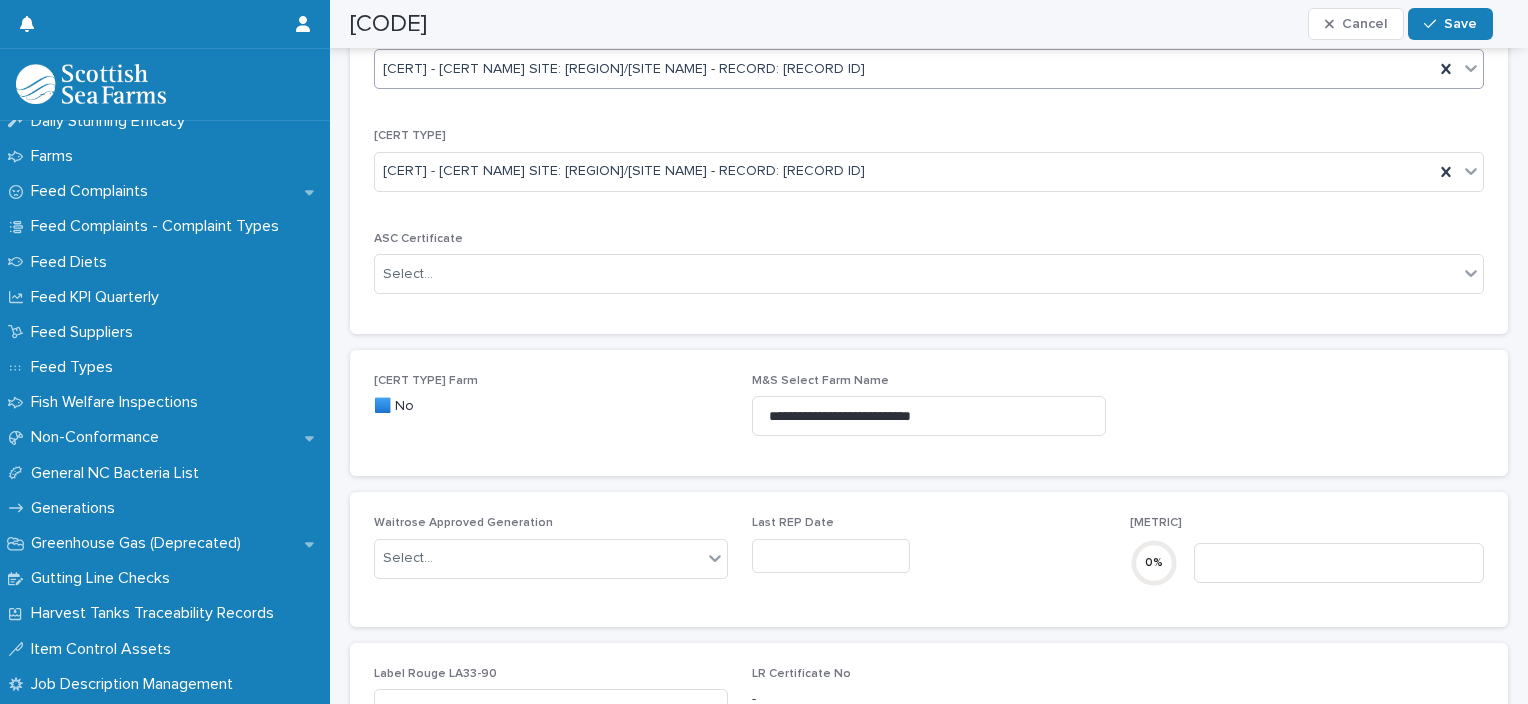 scroll, scrollTop: 2300, scrollLeft: 0, axis: vertical 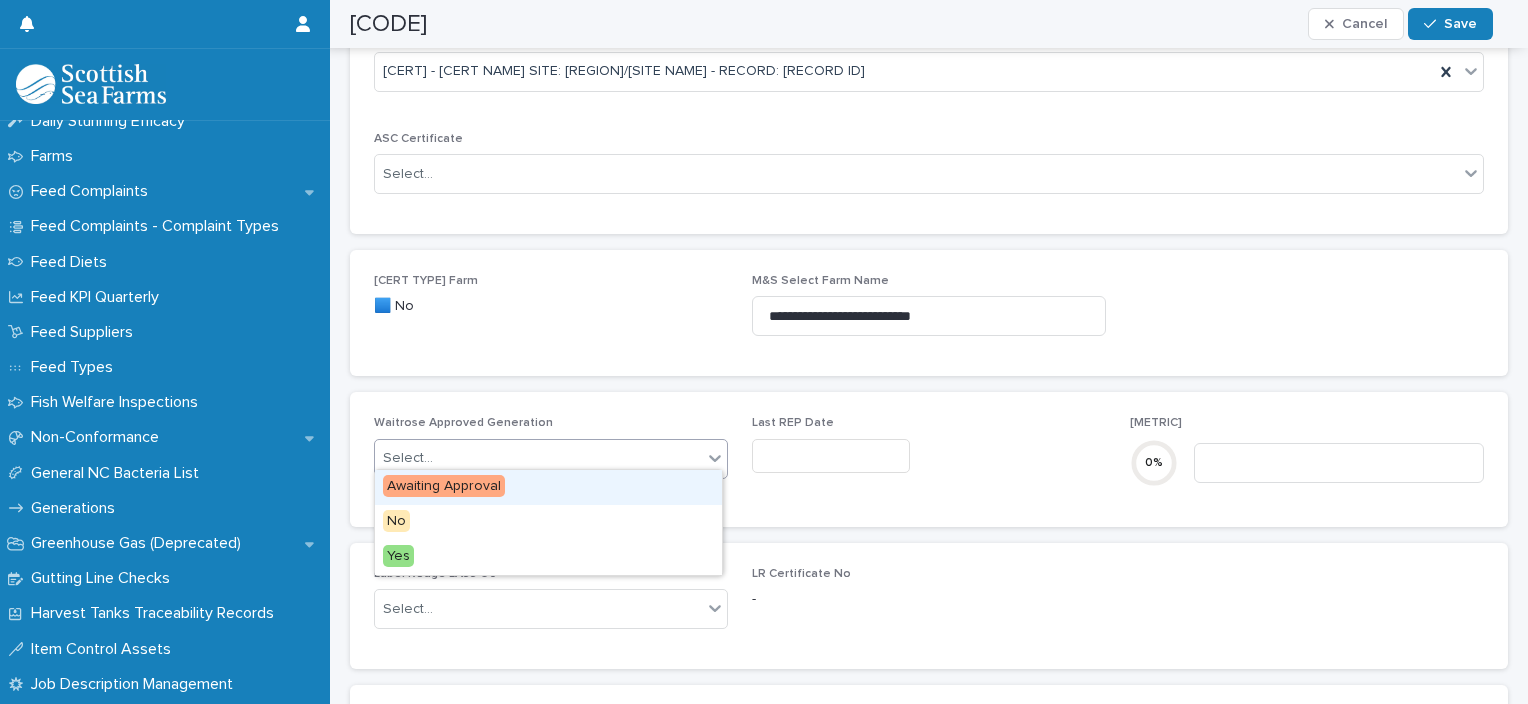 click on "Select..." at bounding box center (538, 458) 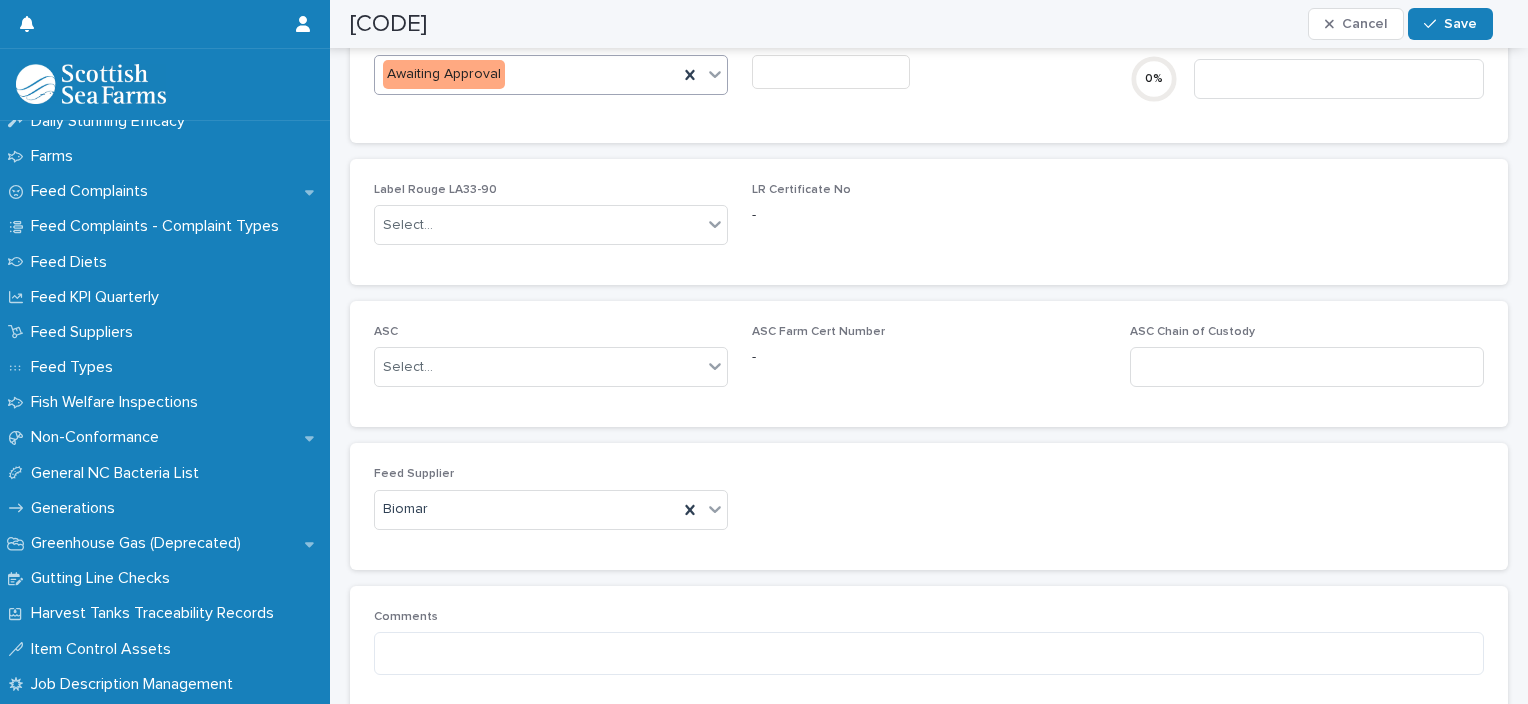 scroll, scrollTop: 2700, scrollLeft: 0, axis: vertical 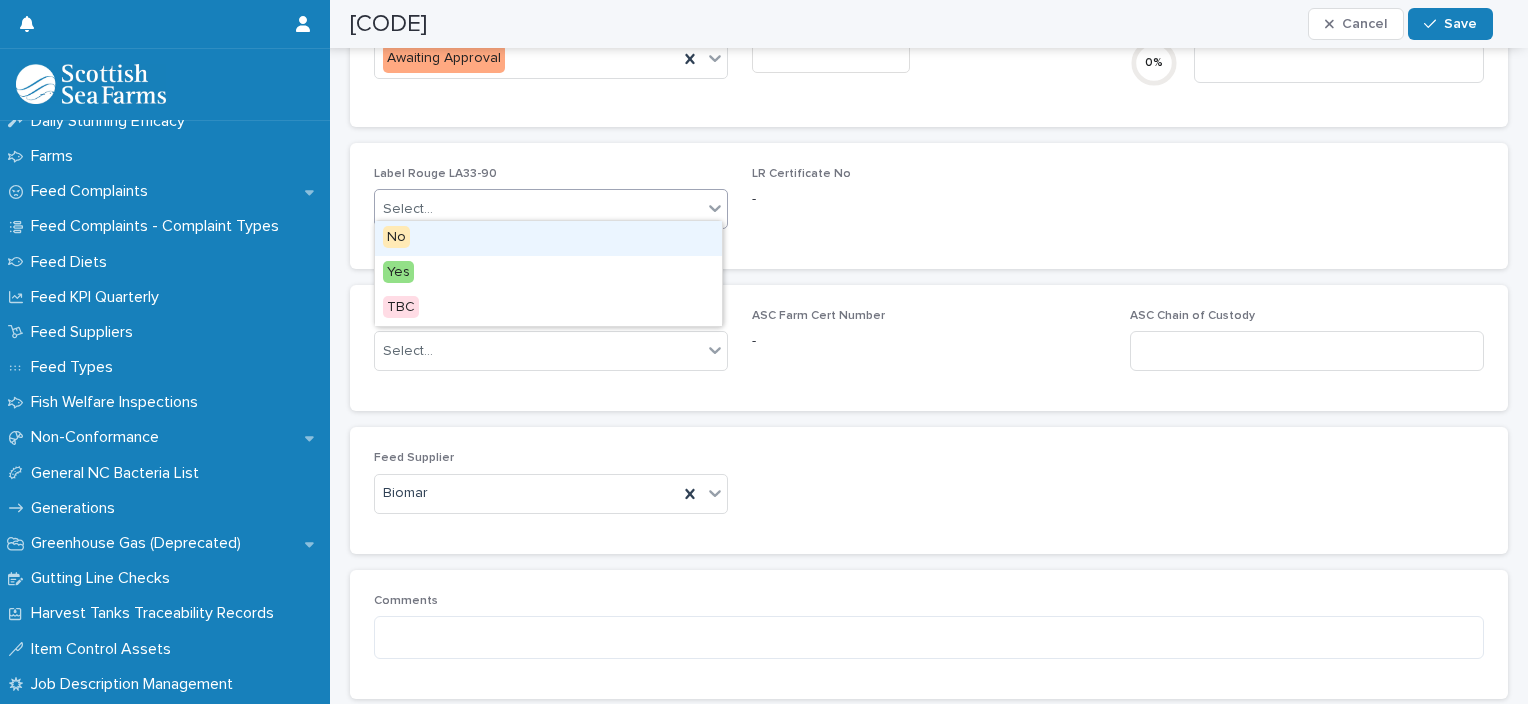 click on "Select..." at bounding box center (551, 209) 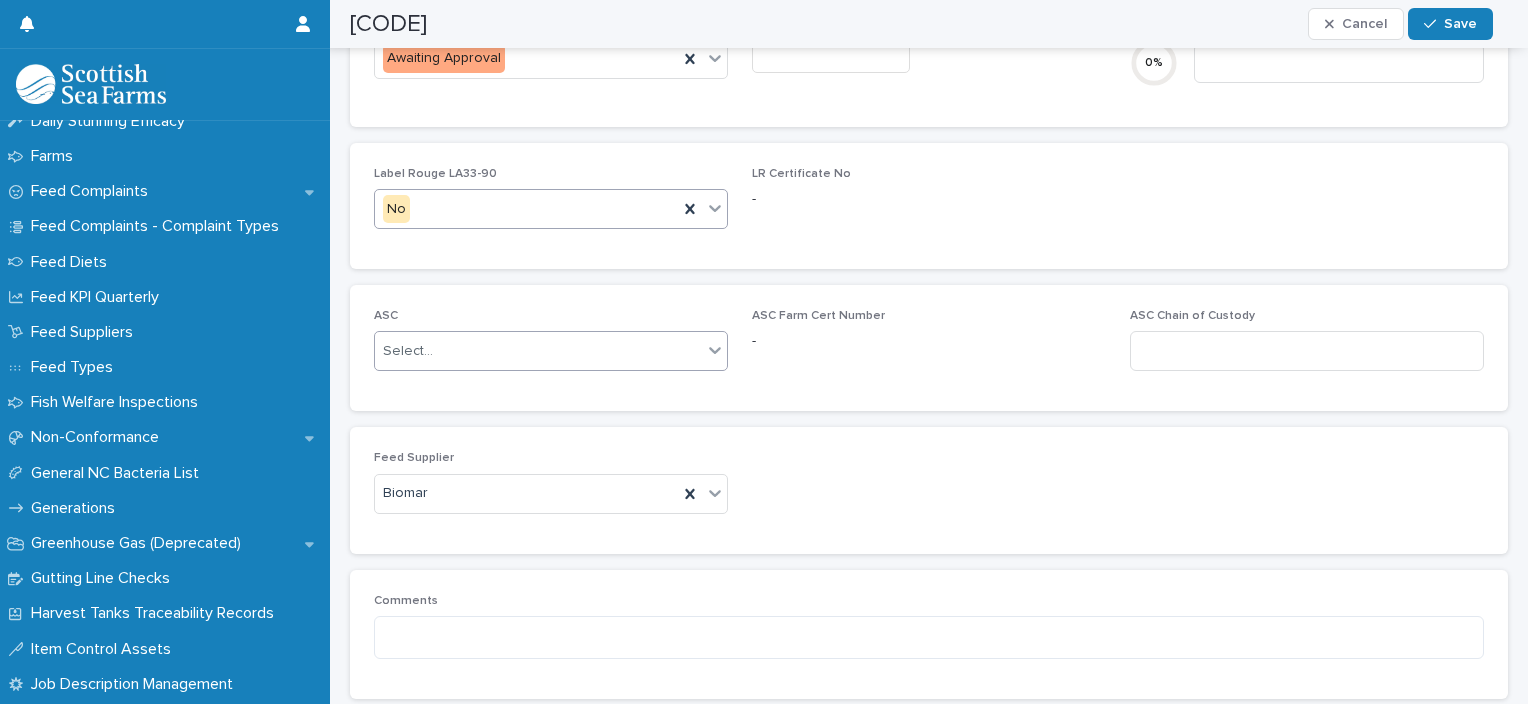 click on "Select..." at bounding box center (538, 351) 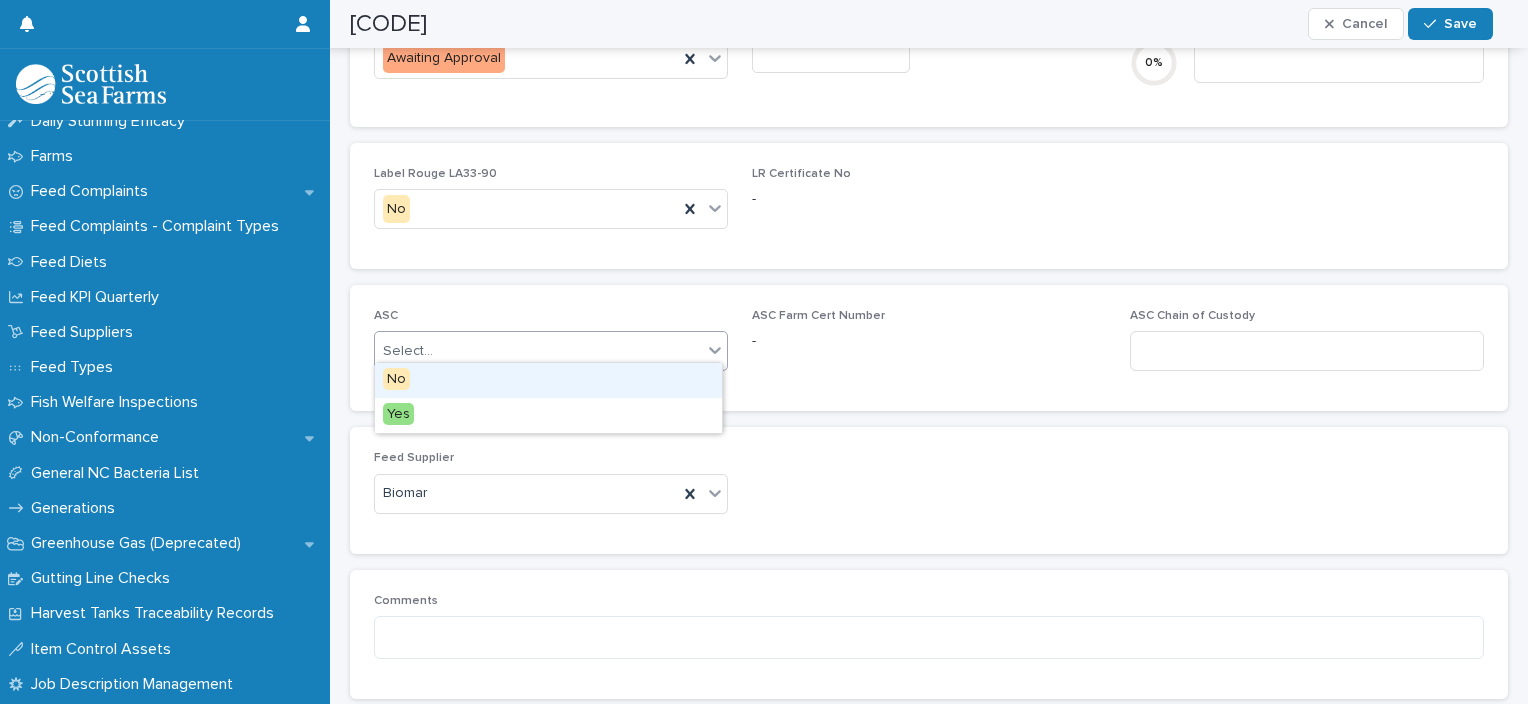 click on "No" at bounding box center (548, 380) 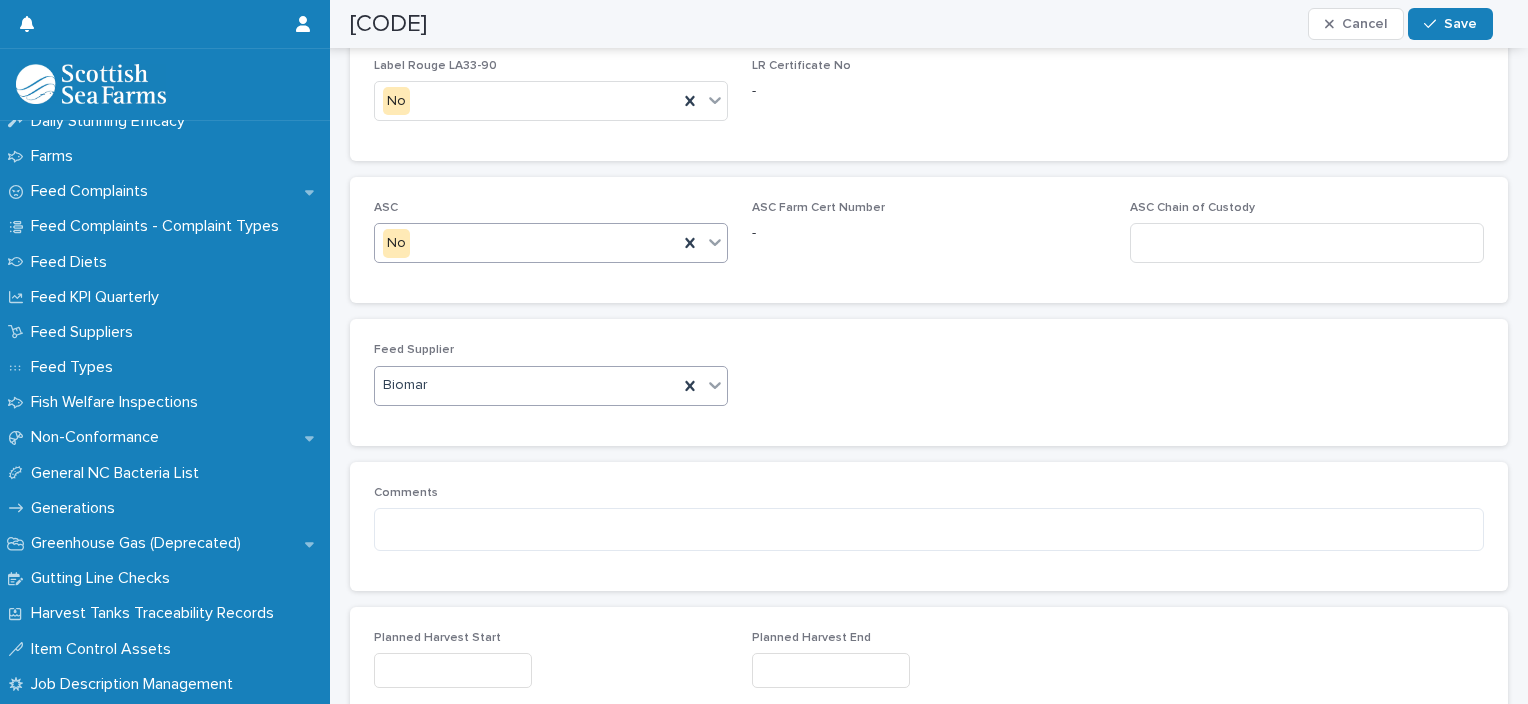 scroll, scrollTop: 2952, scrollLeft: 0, axis: vertical 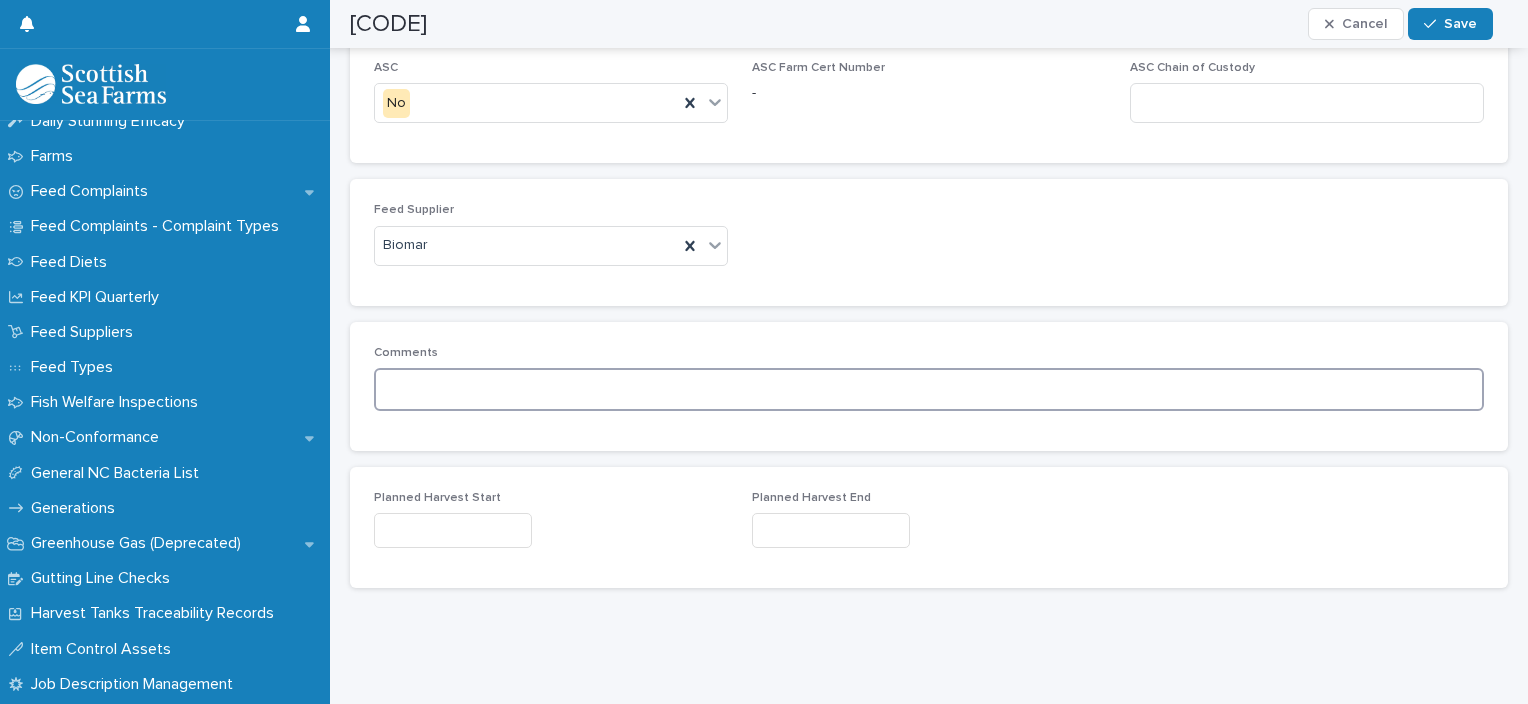 click at bounding box center [929, 389] 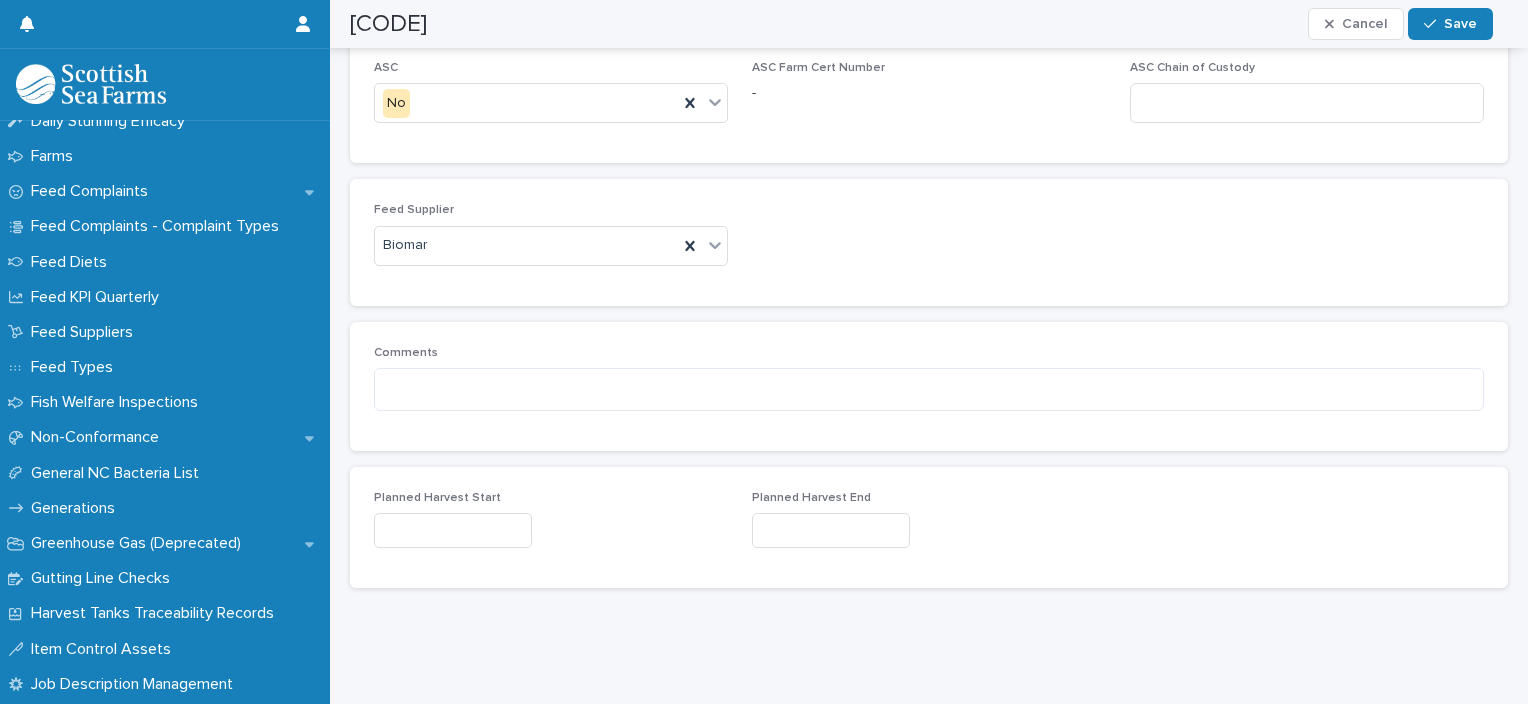 click at bounding box center (453, 530) 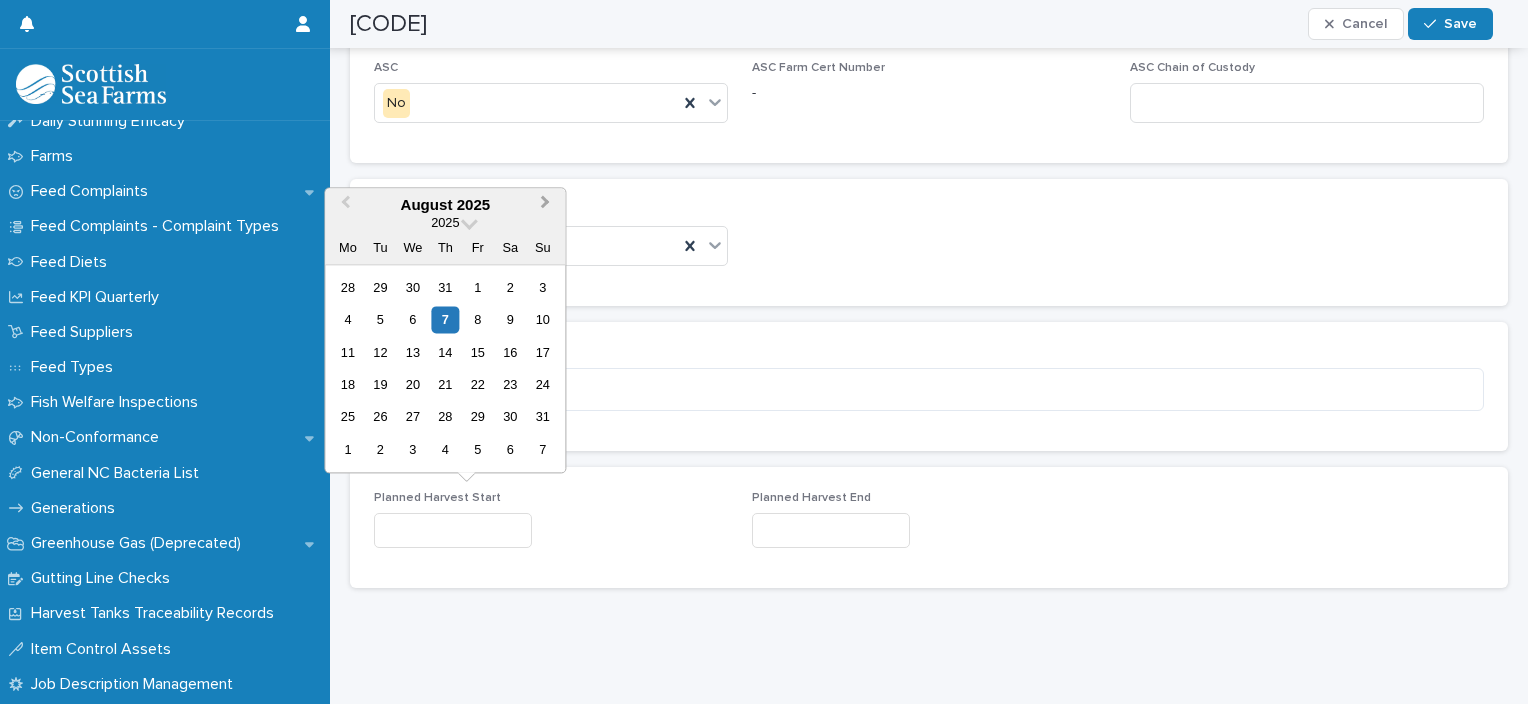 click on "Next Month" at bounding box center [547, 206] 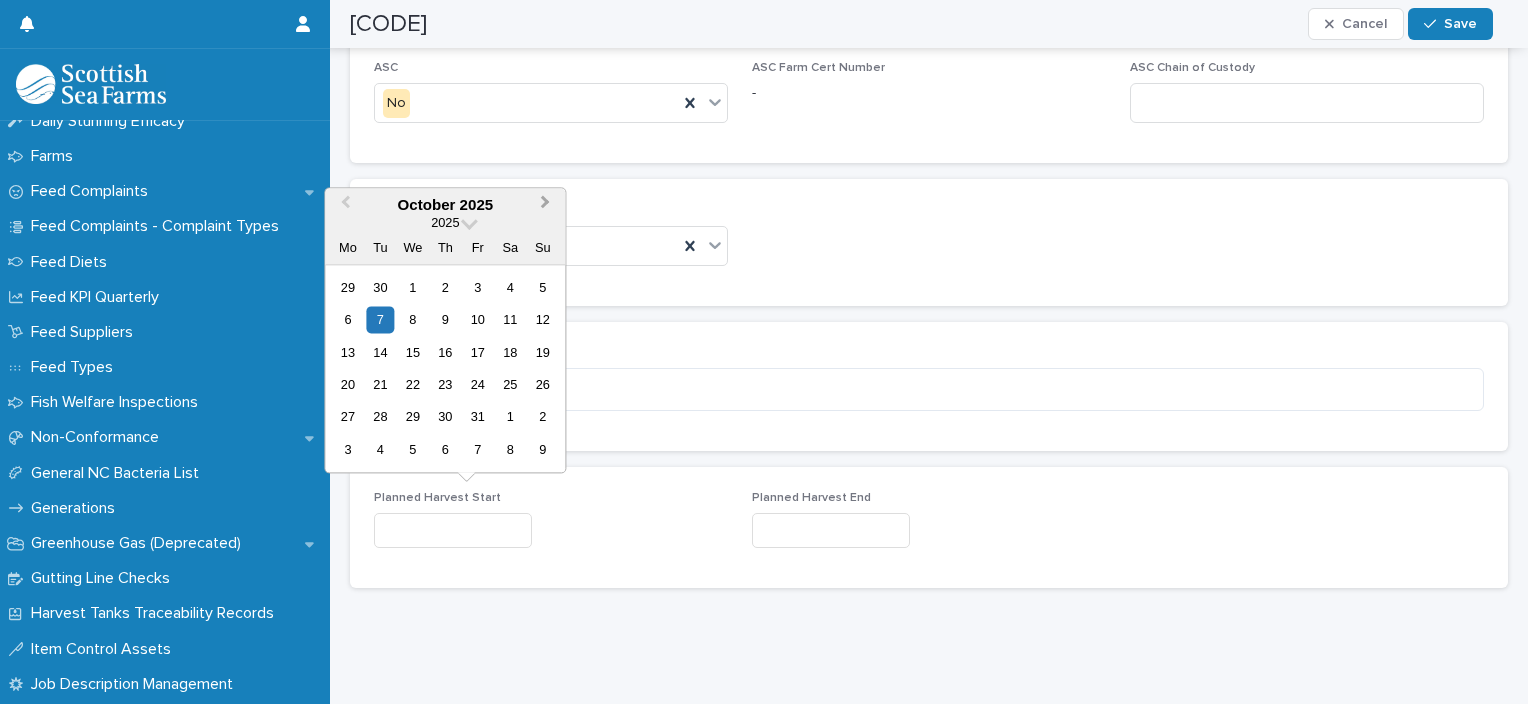 click on "Next Month" at bounding box center (547, 206) 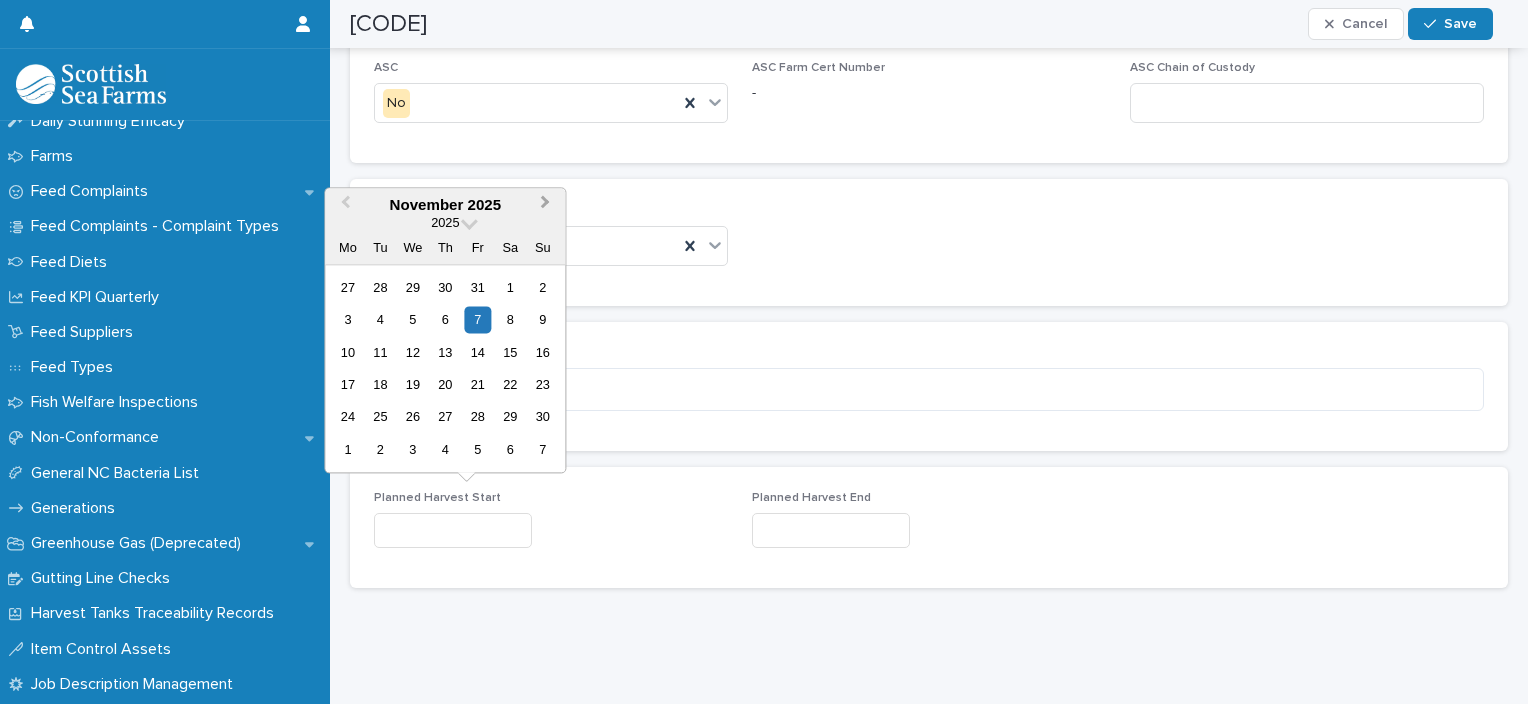 click on "Next Month" at bounding box center [547, 206] 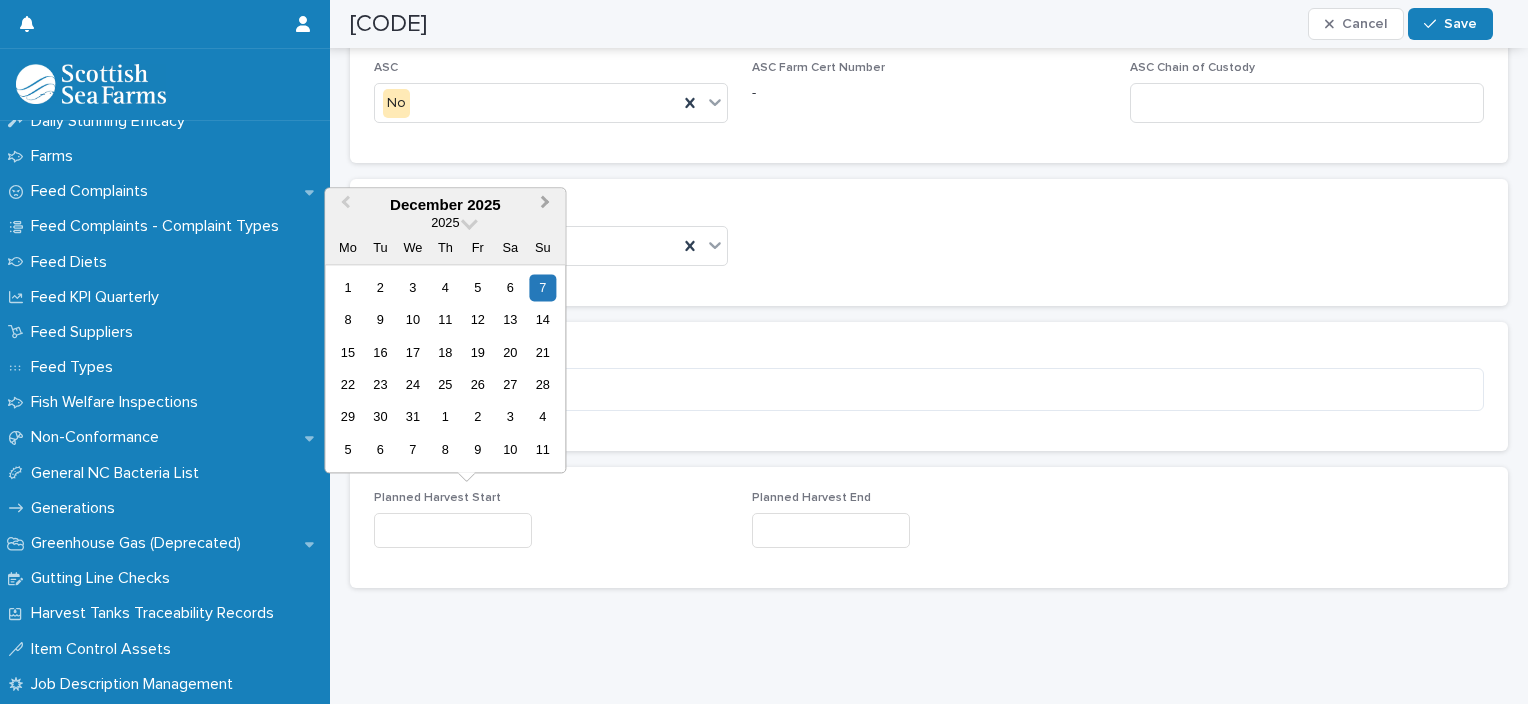 click on "Next Month" at bounding box center [547, 206] 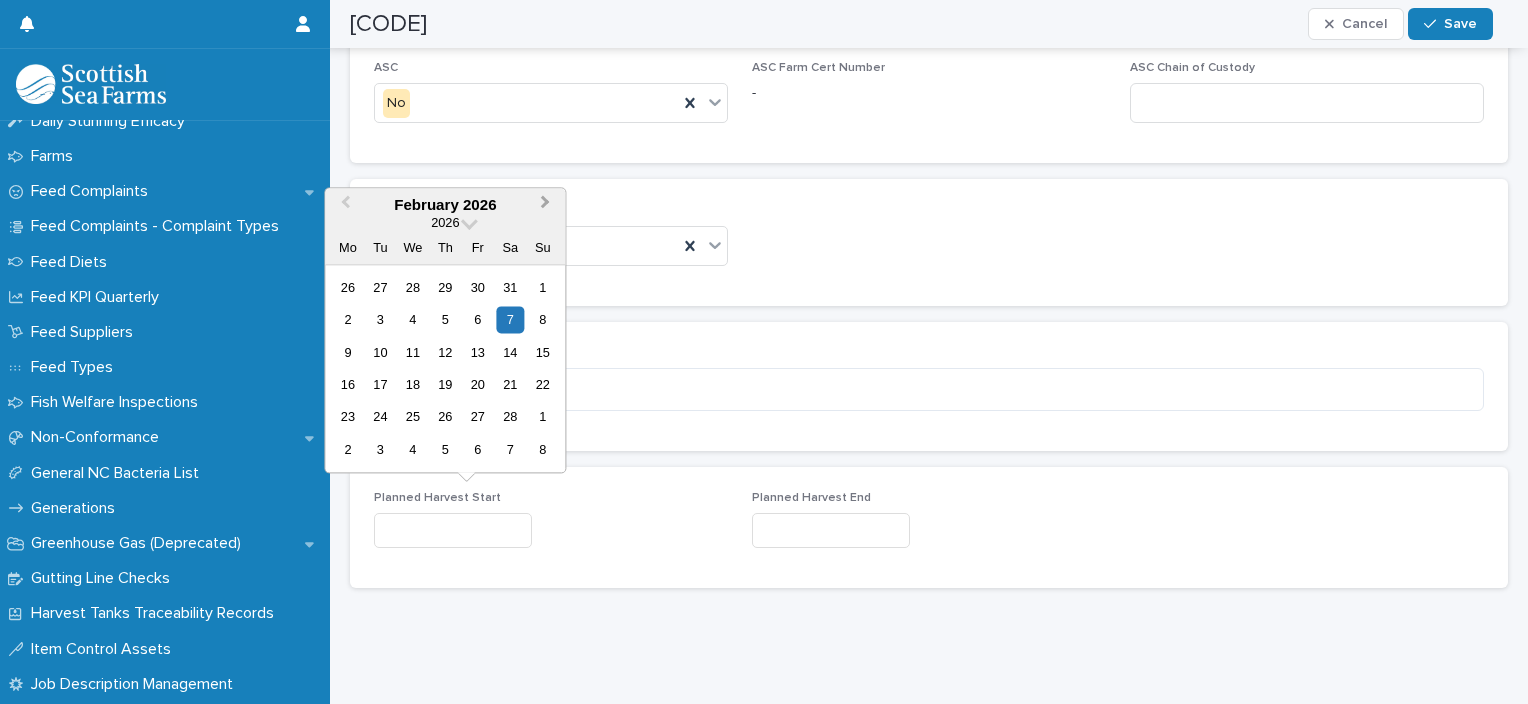 click on "Next Month" at bounding box center [547, 206] 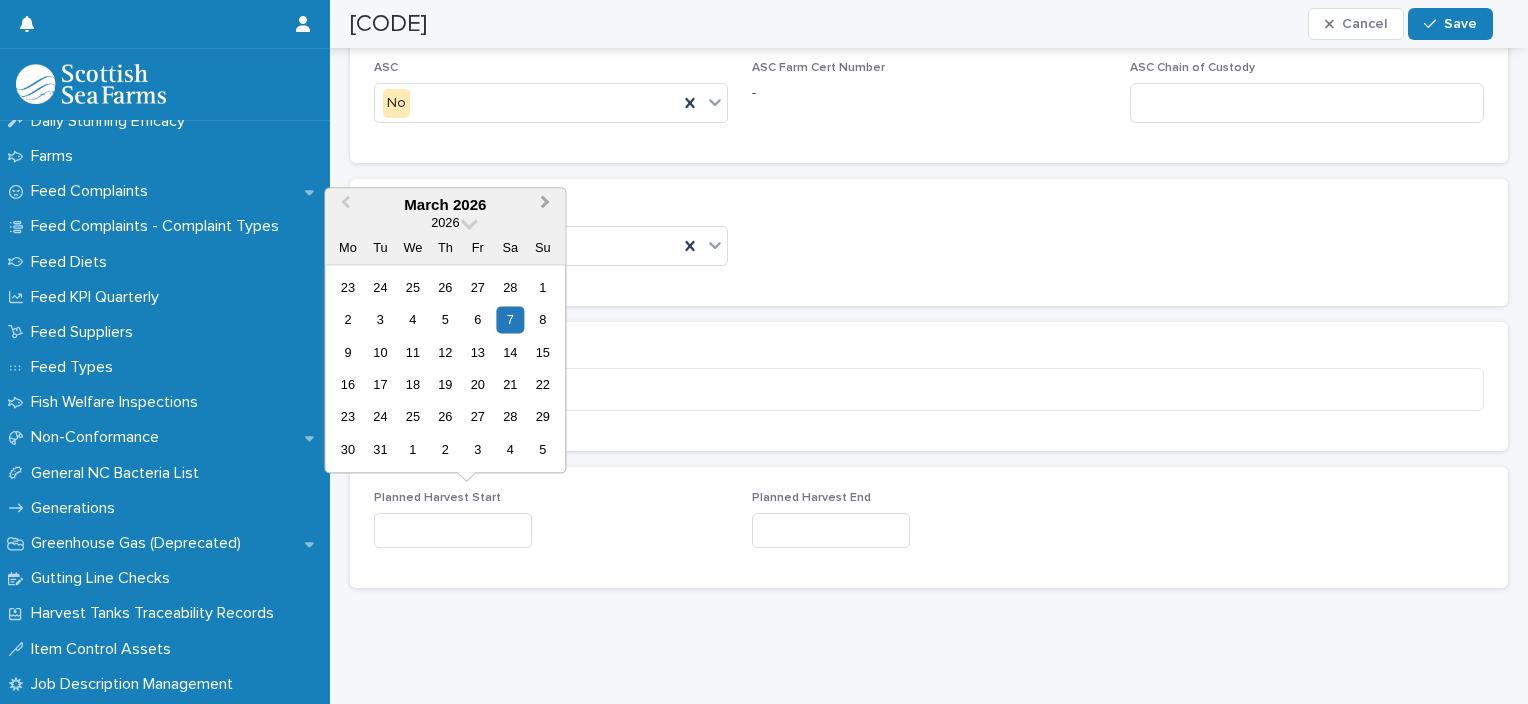 click on "Next Month" at bounding box center [547, 206] 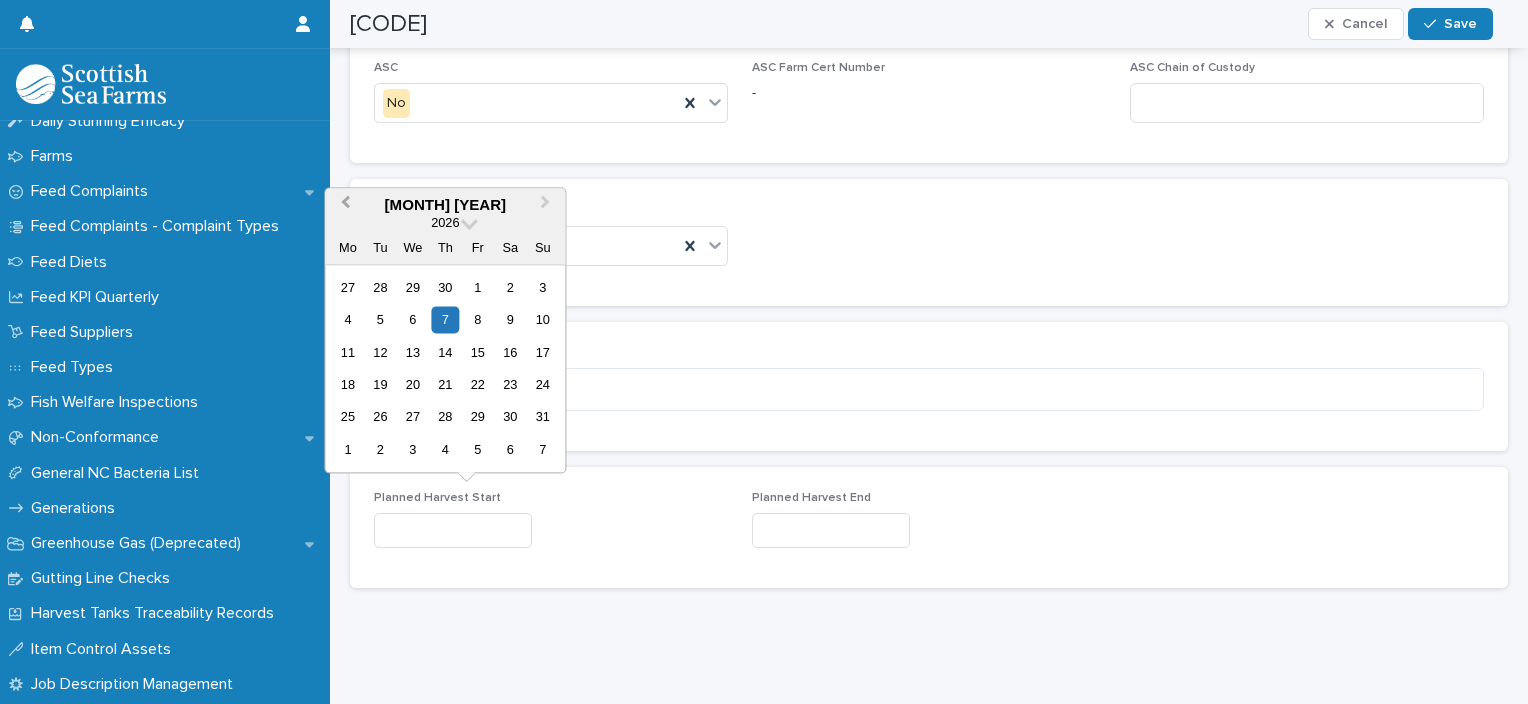 click on "Previous Month" at bounding box center (343, 206) 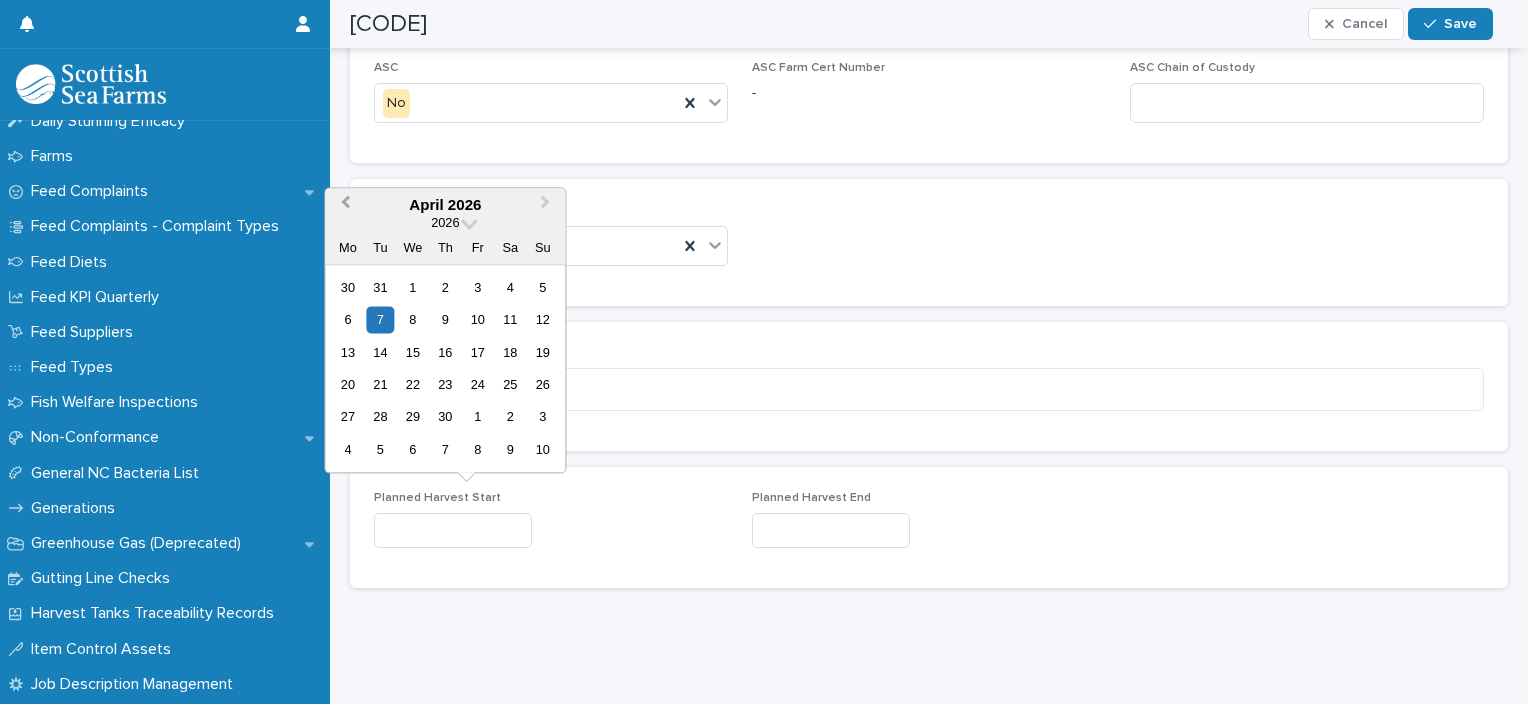 click on "Previous Month" at bounding box center [343, 206] 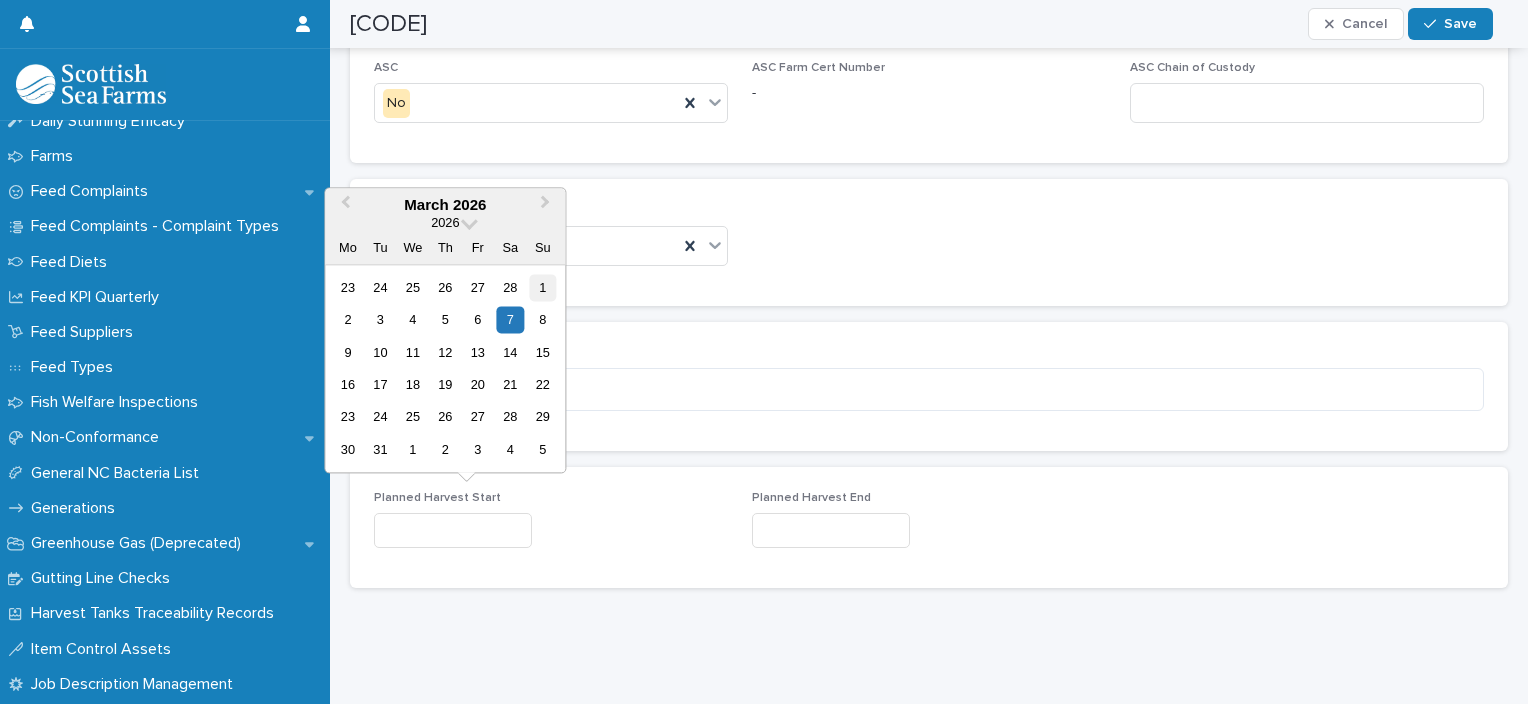 click on "1" at bounding box center (542, 287) 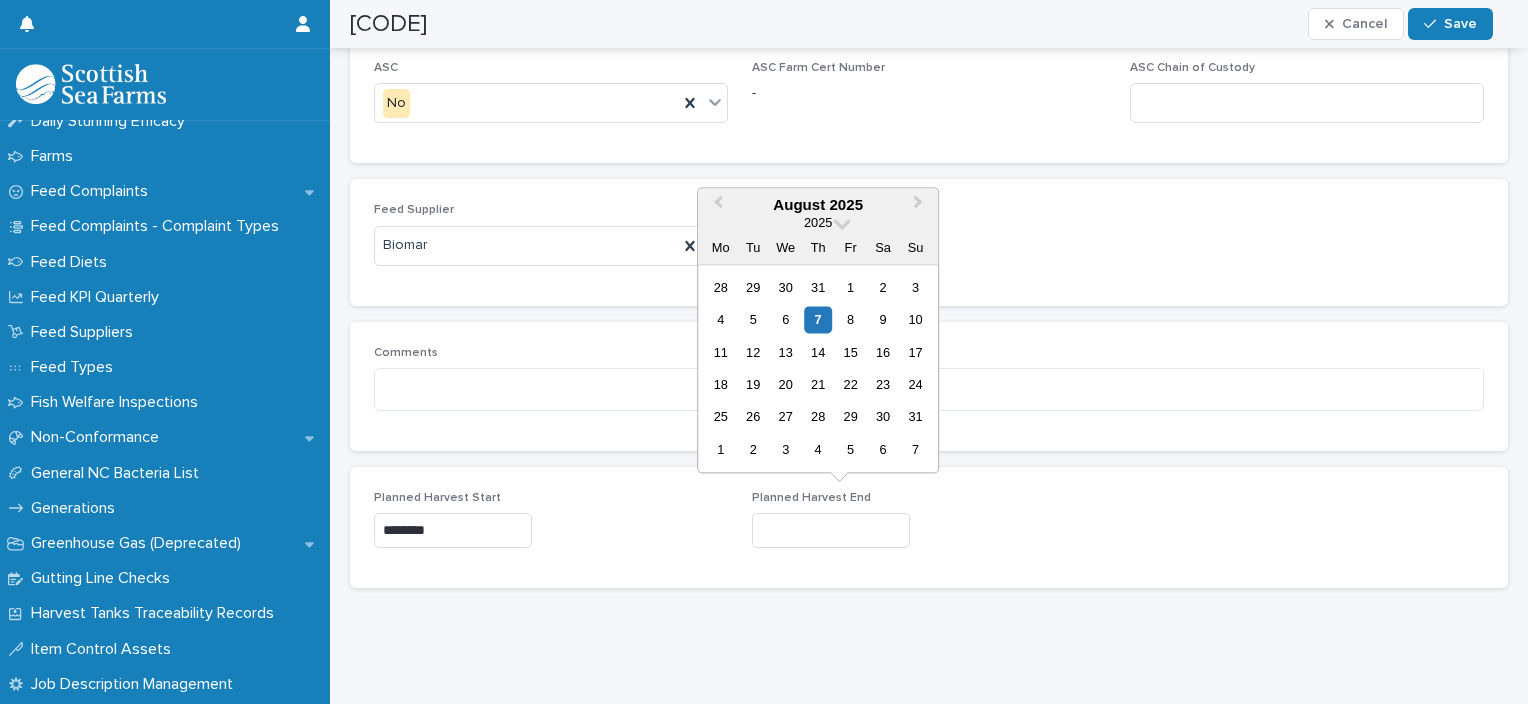 click at bounding box center [831, 530] 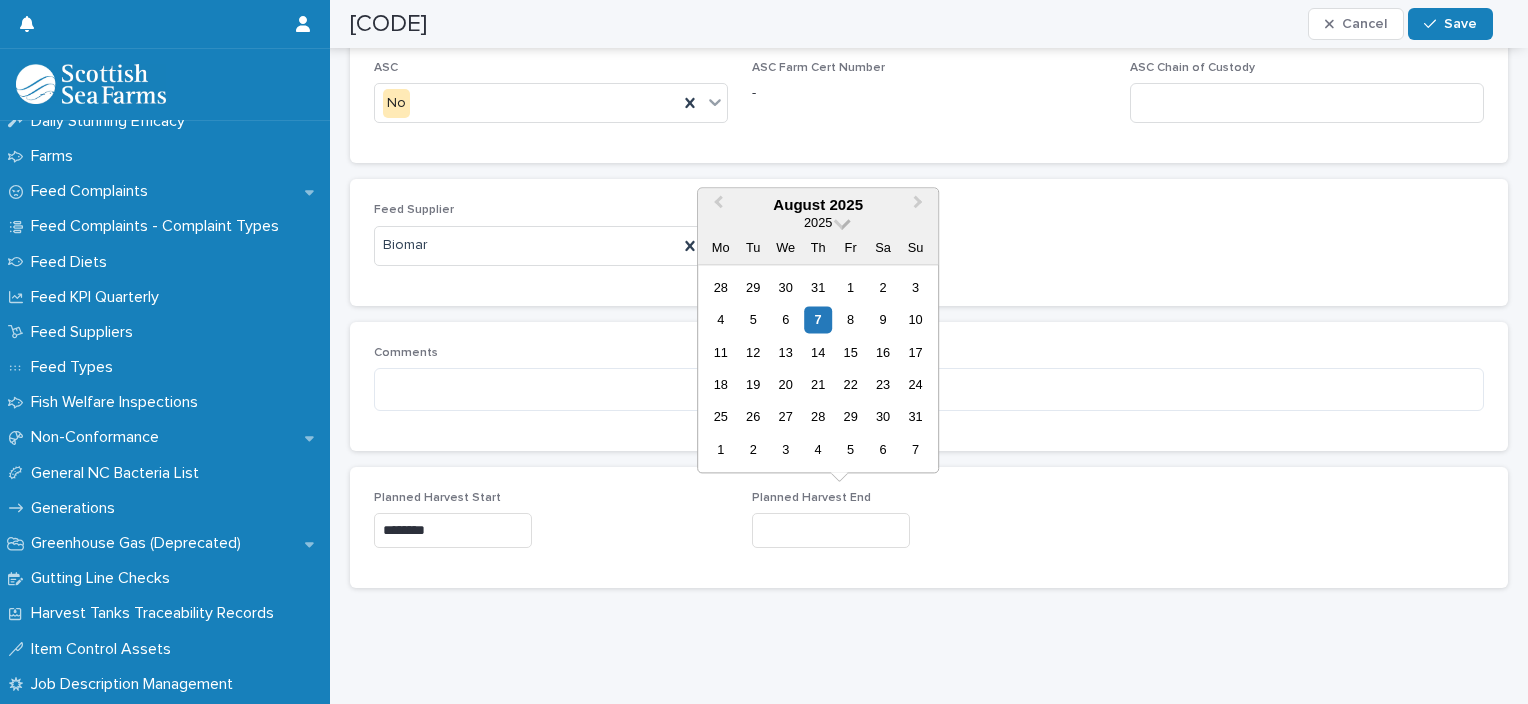 click at bounding box center (842, 221) 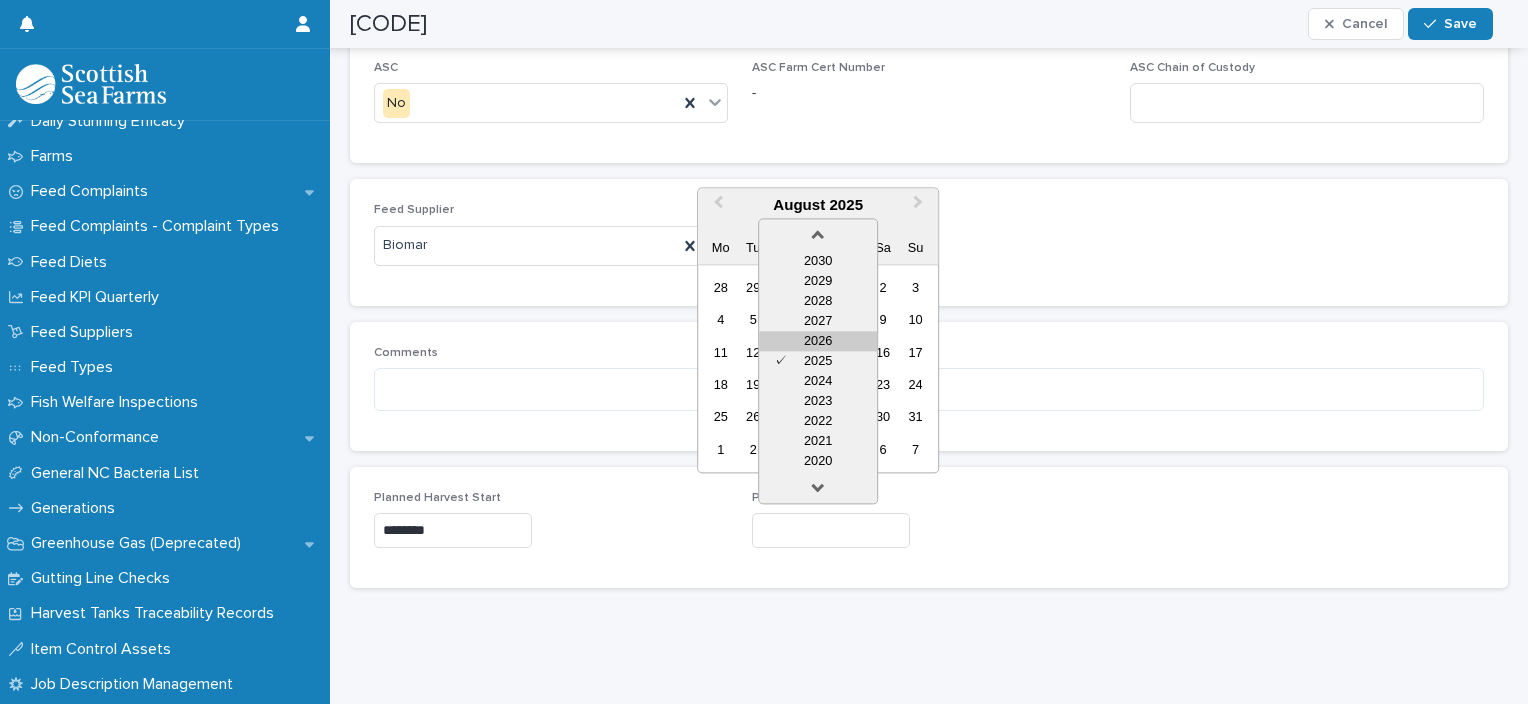 click on "2026" at bounding box center (818, 341) 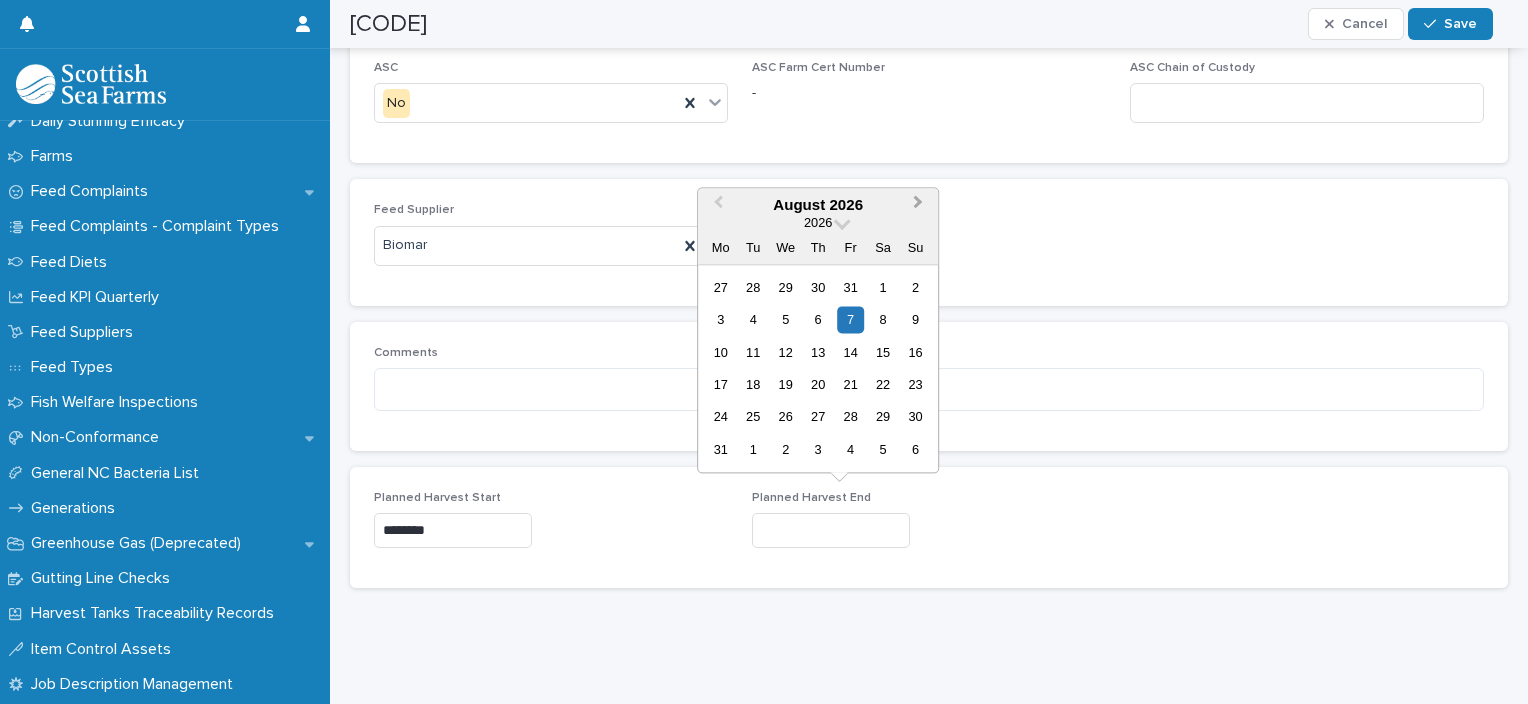 click on "Next Month" at bounding box center [918, 204] 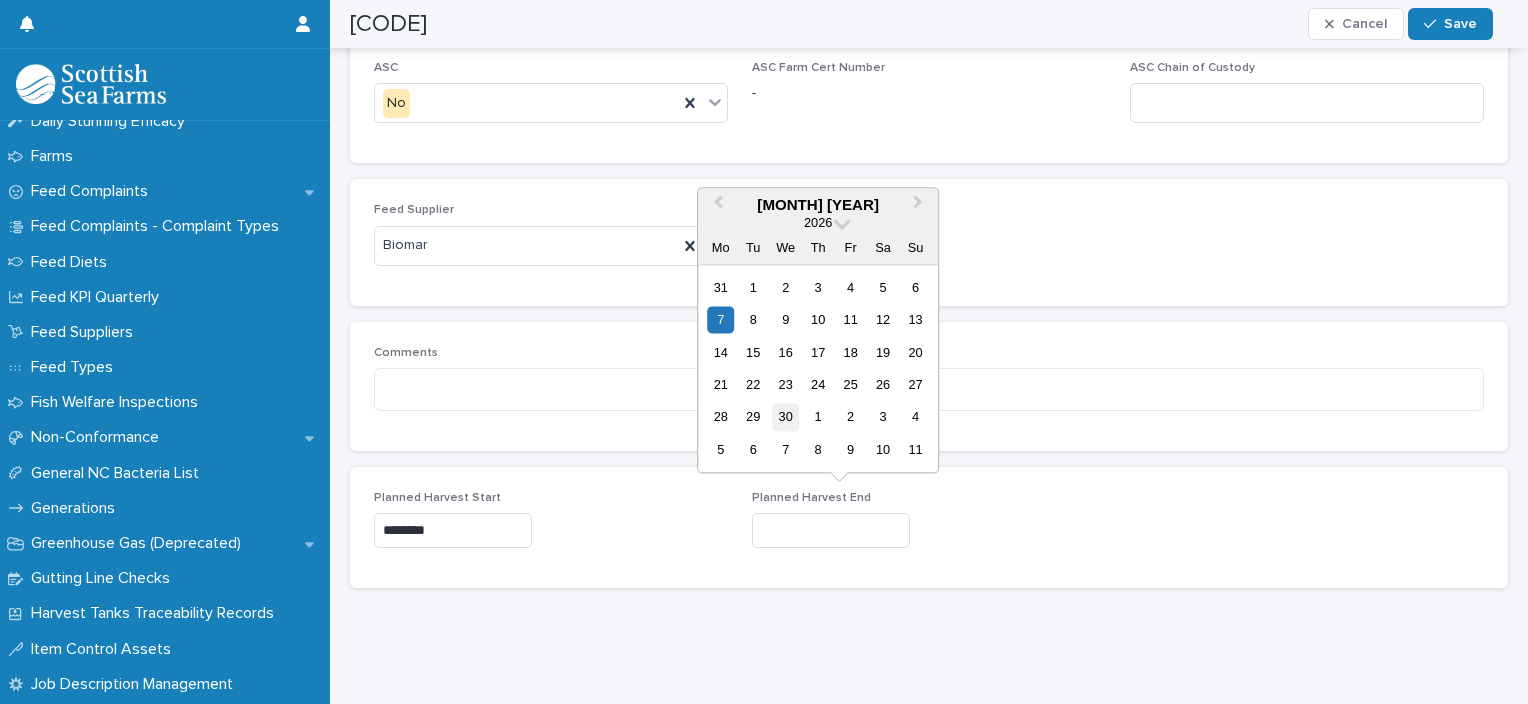 click on "30" at bounding box center (785, 417) 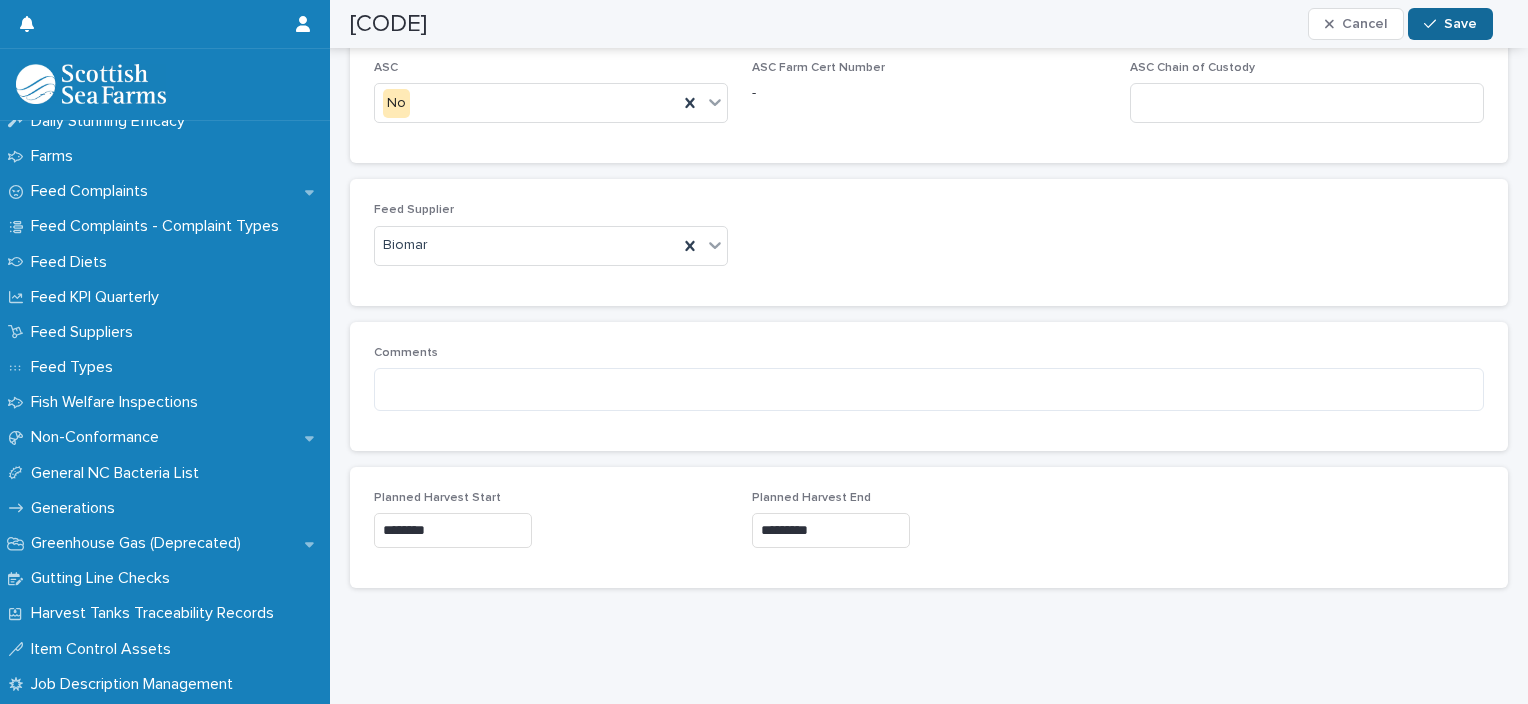 click on "Save" at bounding box center [1450, 24] 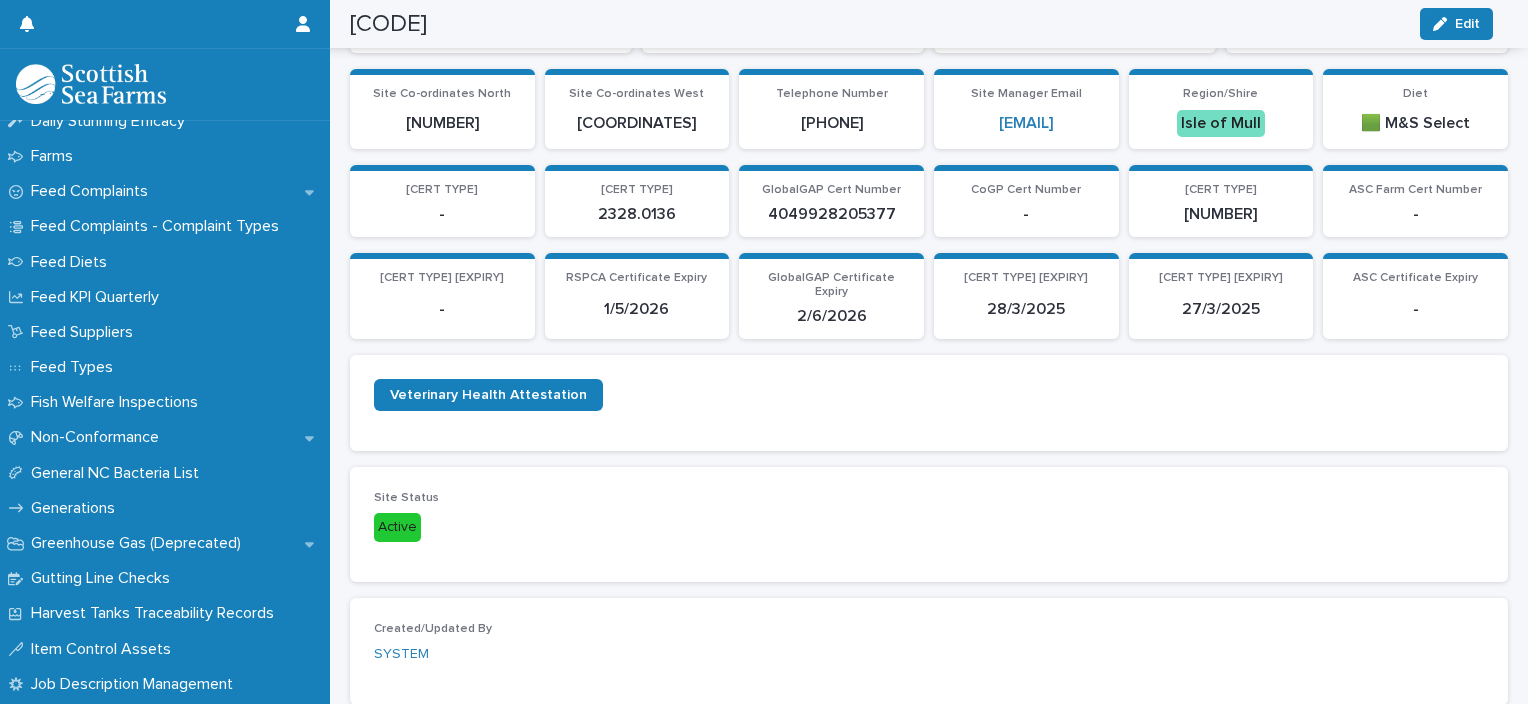 scroll, scrollTop: 0, scrollLeft: 0, axis: both 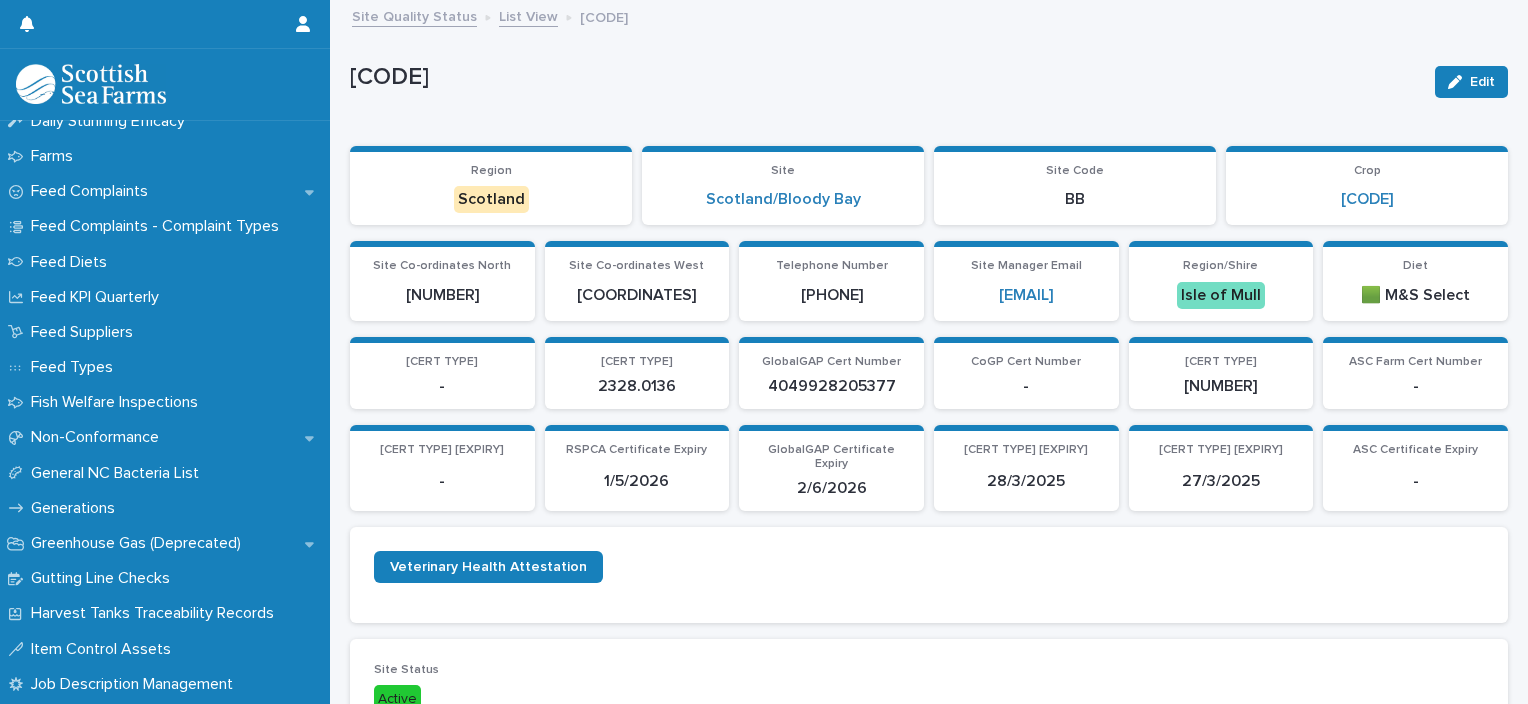 click on "Site Quality Status" at bounding box center [414, 15] 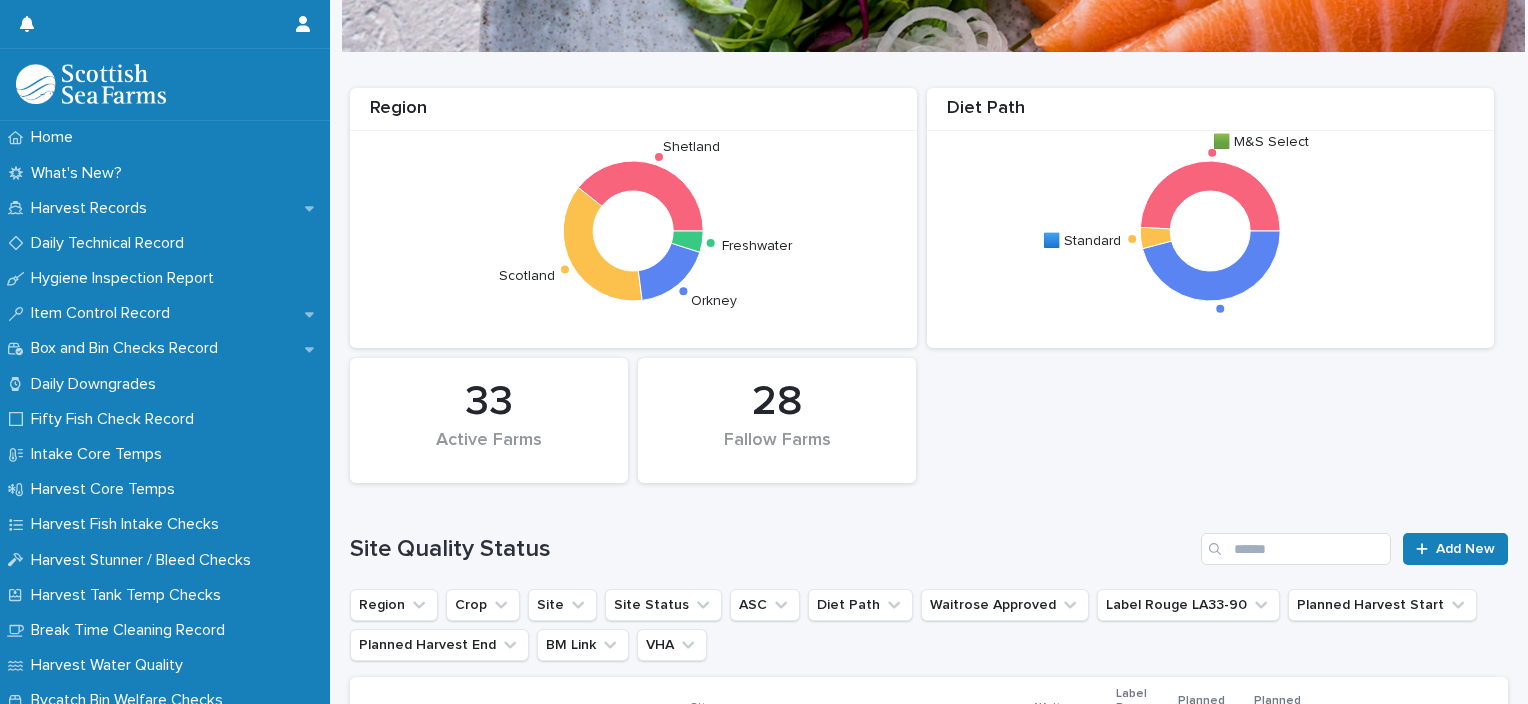 scroll, scrollTop: 400, scrollLeft: 0, axis: vertical 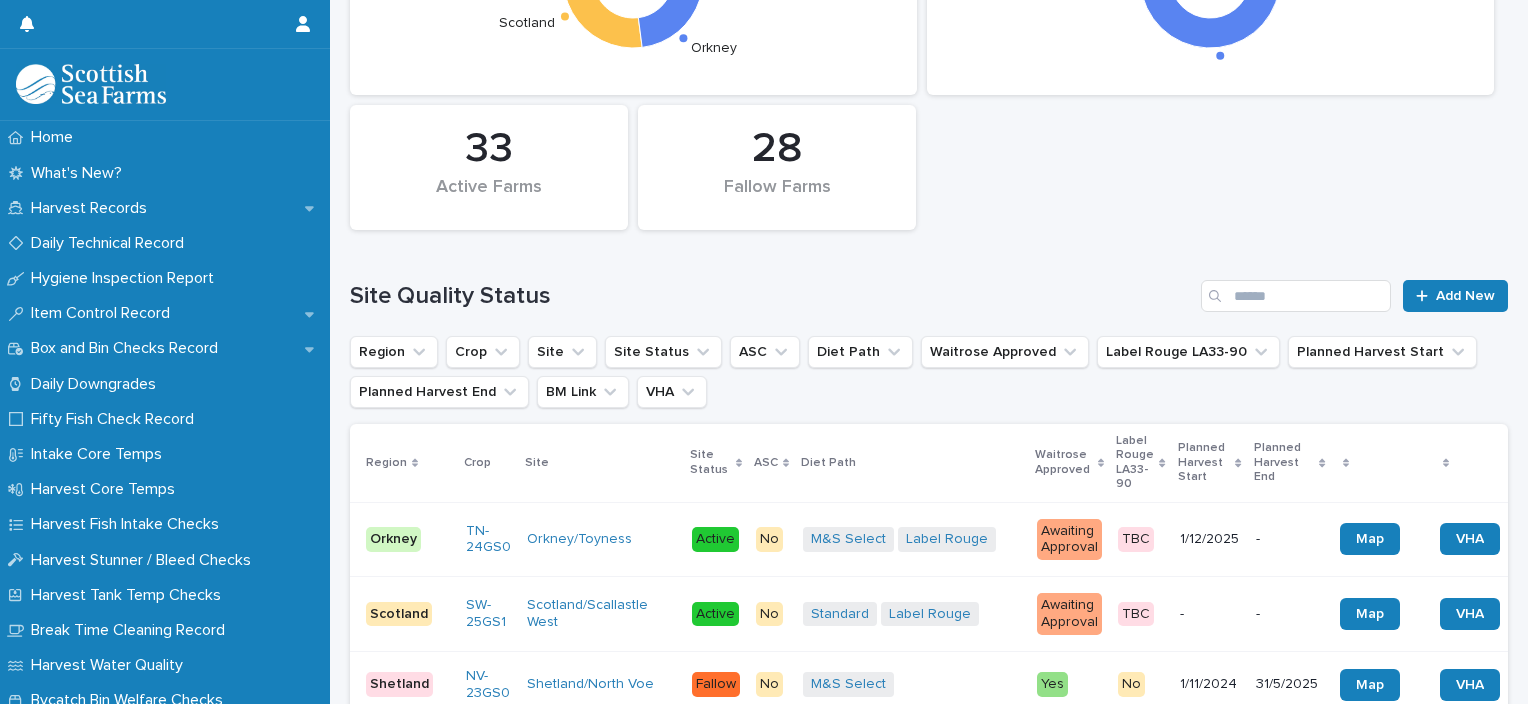 click on "Site Quality Status Add New" at bounding box center [929, 288] 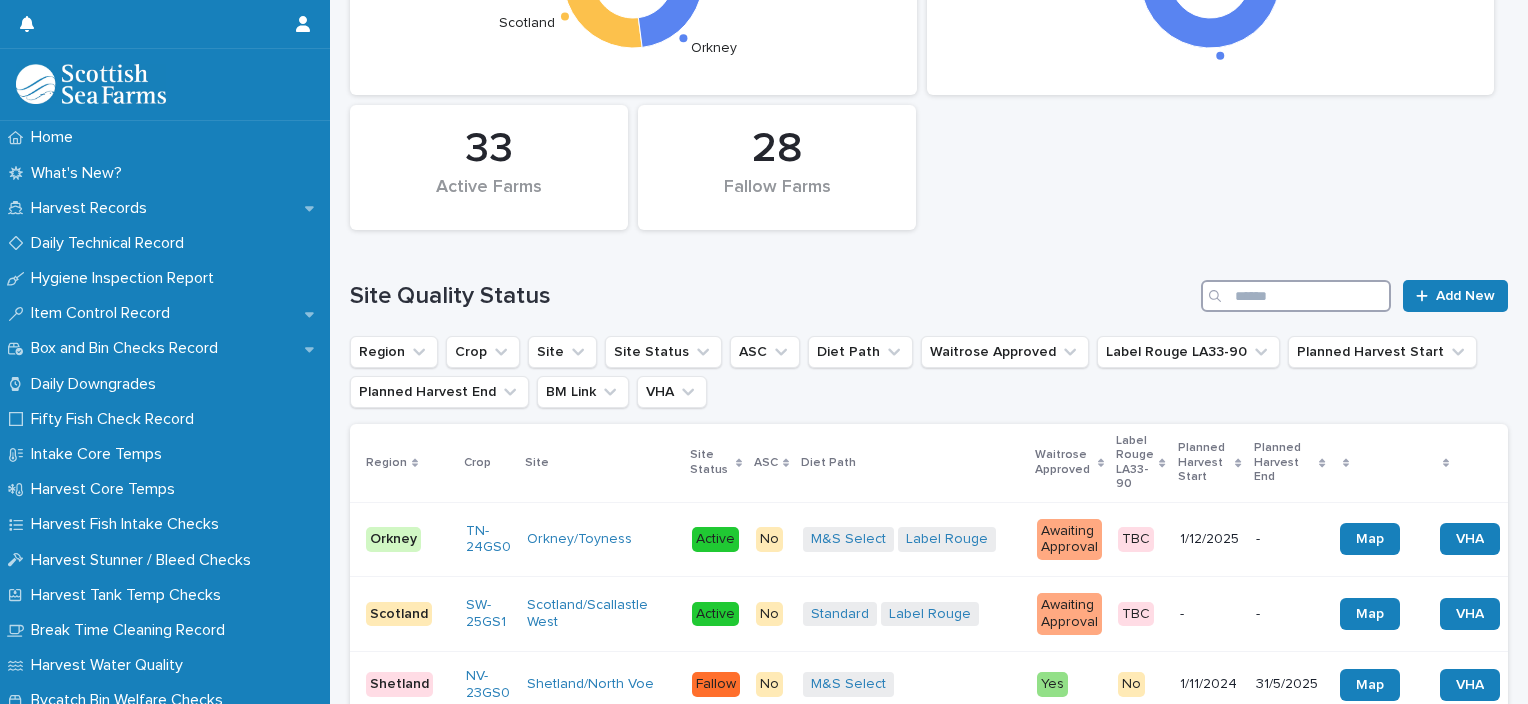 click at bounding box center (1296, 296) 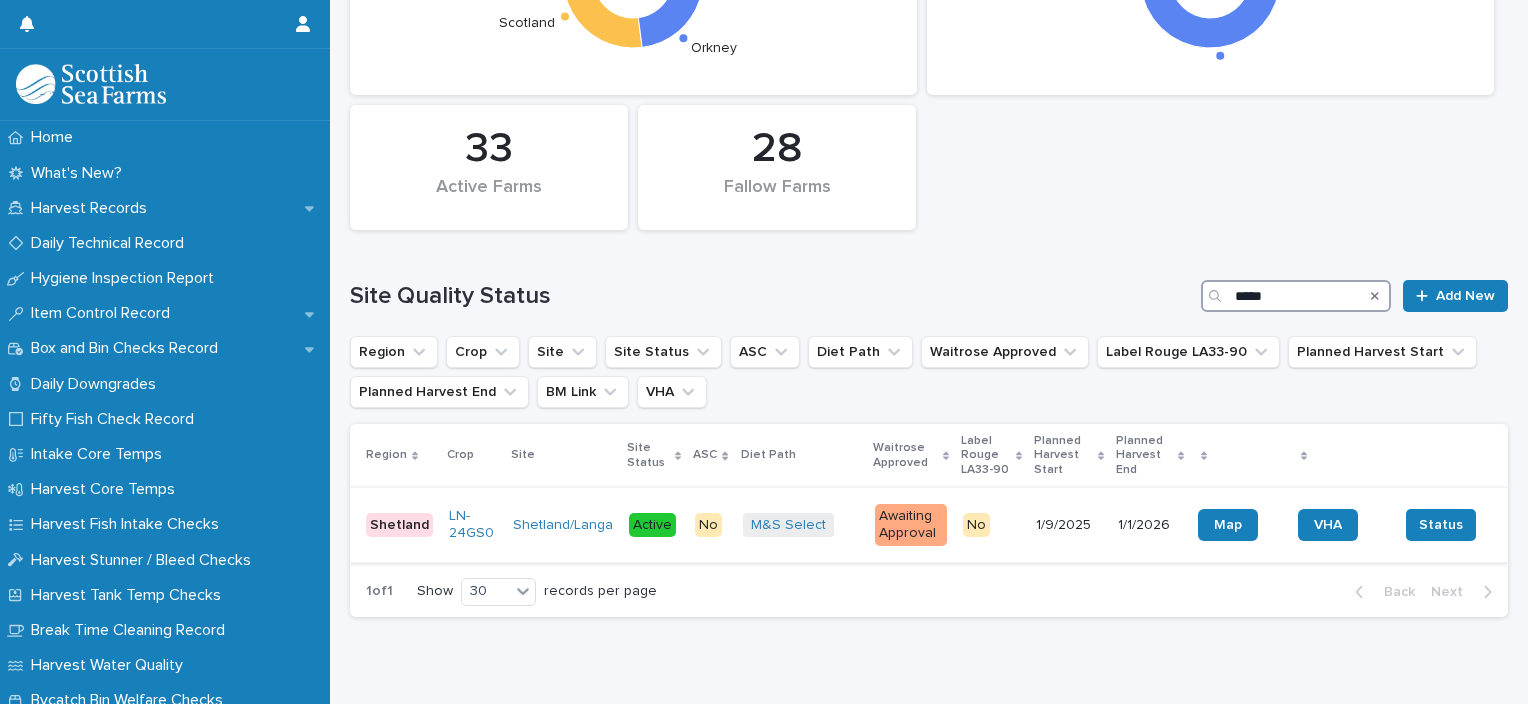 type on "*****" 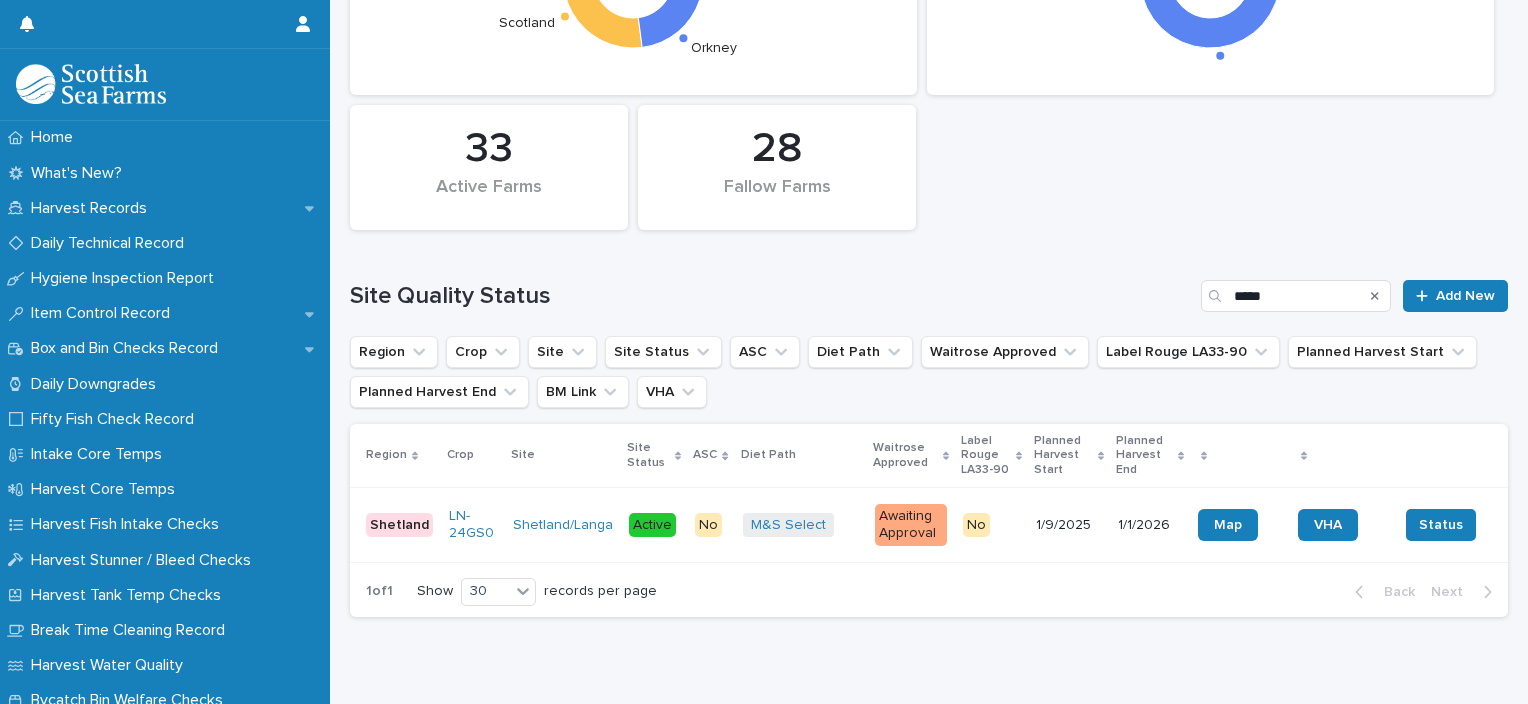 click on "M&S Select   + 0" at bounding box center [801, 525] 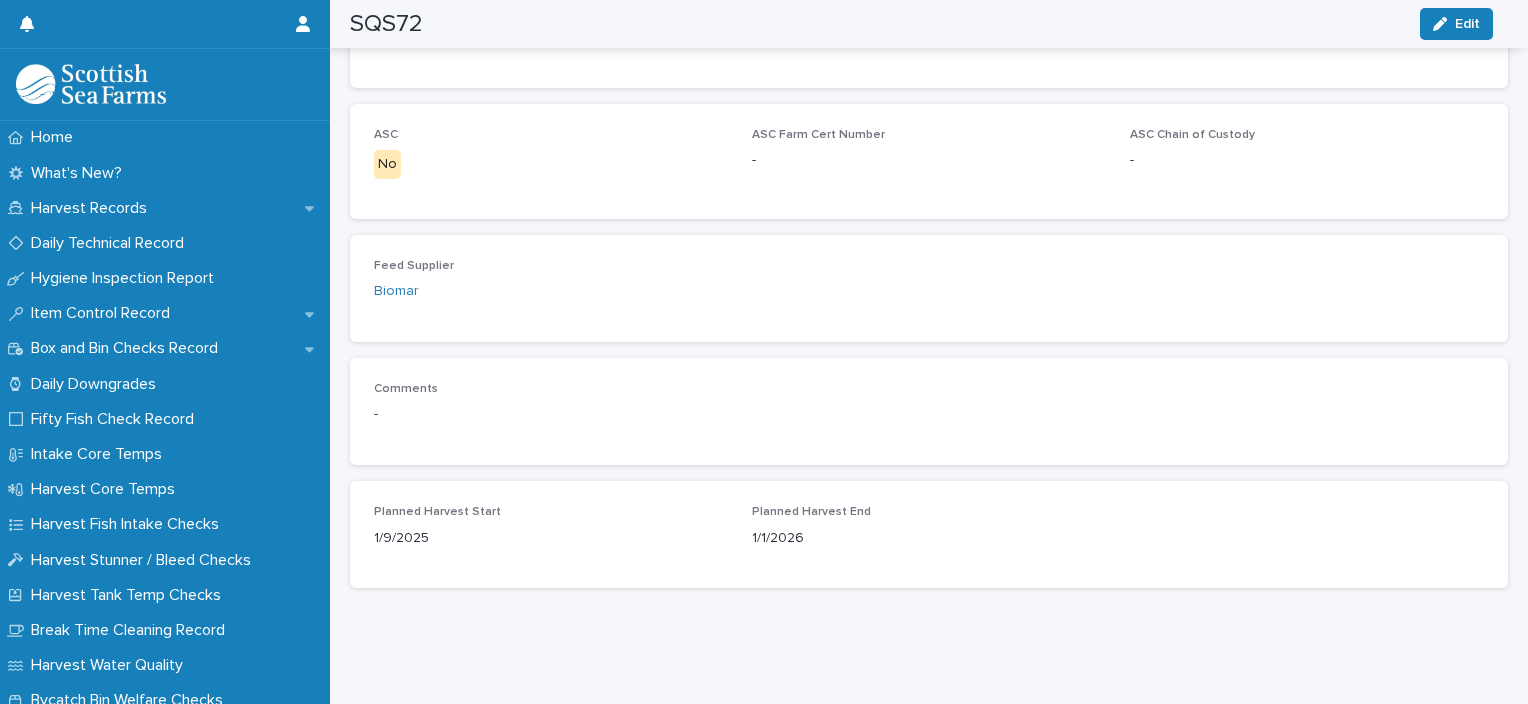 scroll, scrollTop: 2600, scrollLeft: 0, axis: vertical 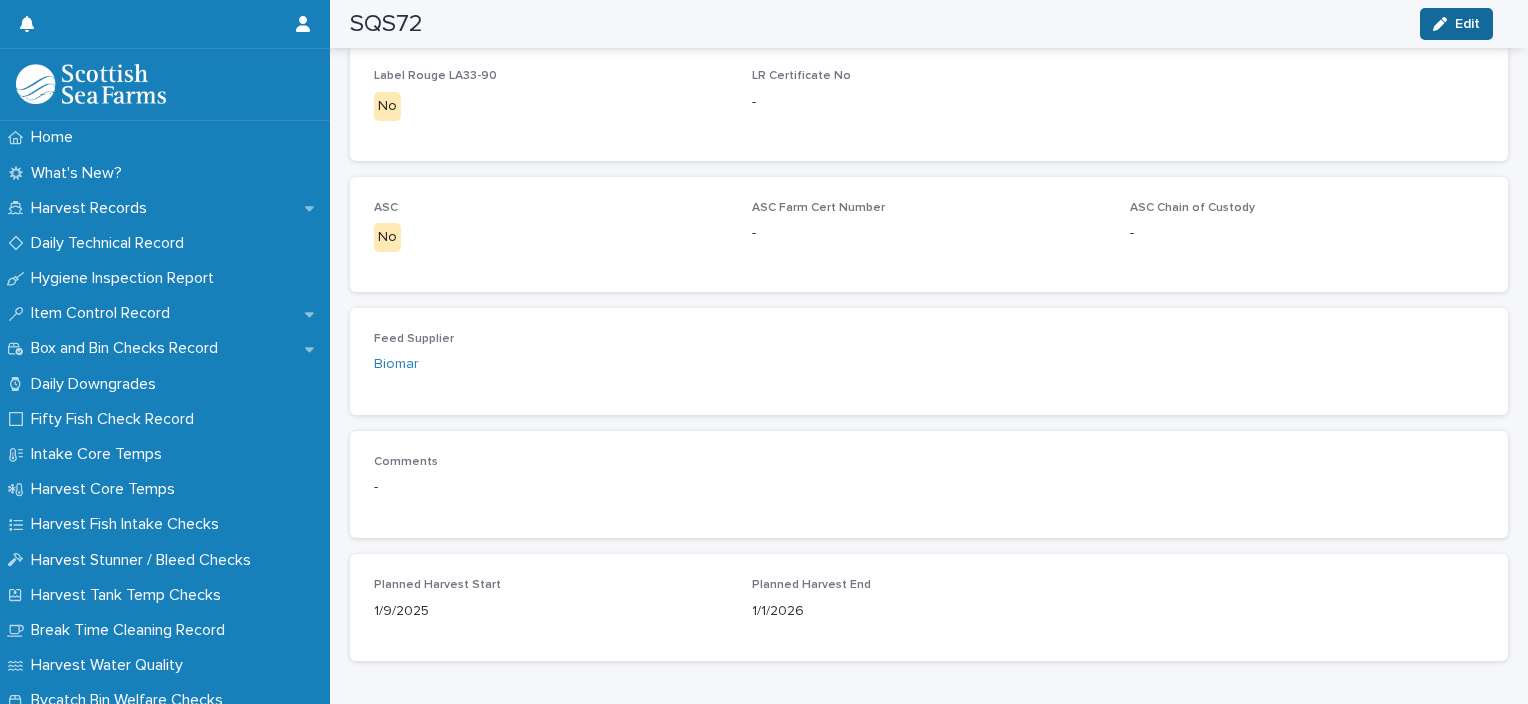 click on "Edit" at bounding box center (1456, 24) 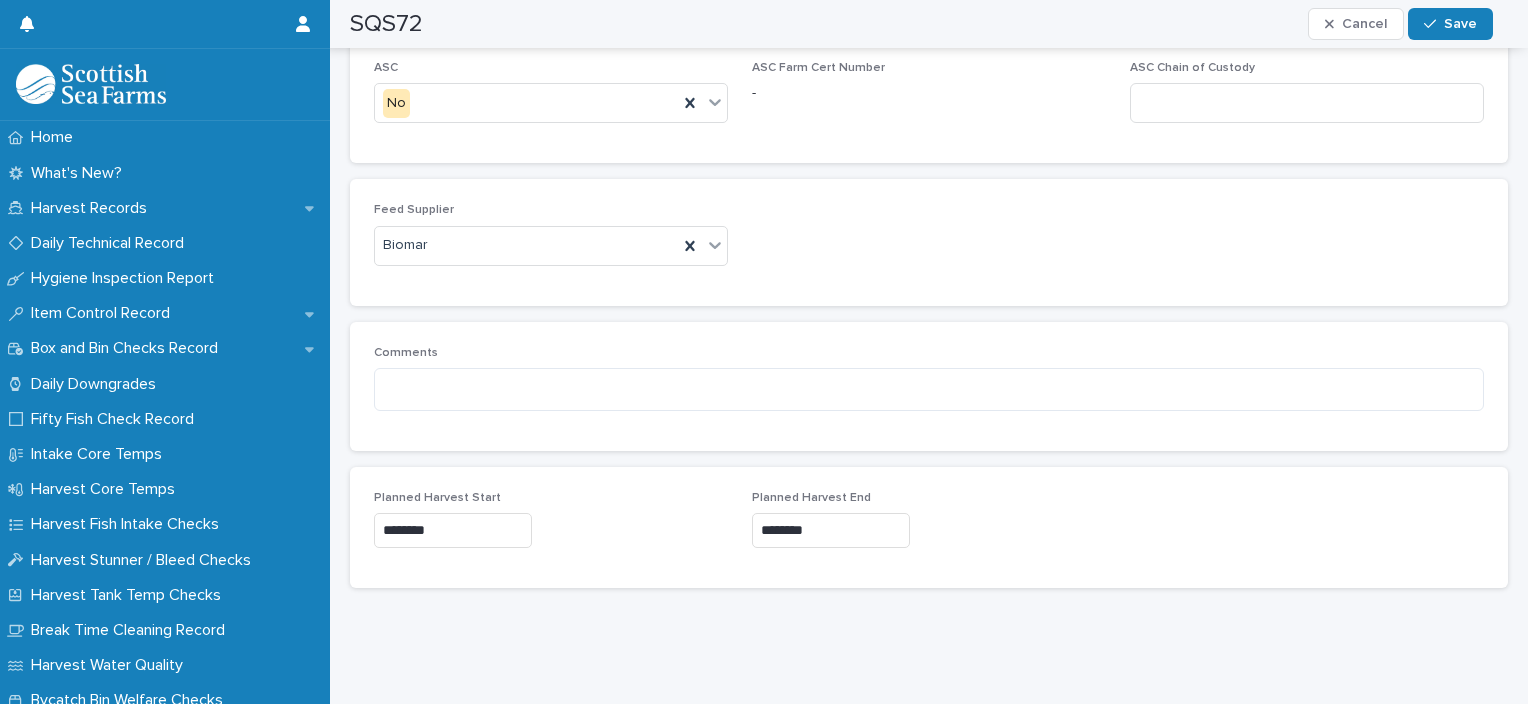 scroll, scrollTop: 2989, scrollLeft: 0, axis: vertical 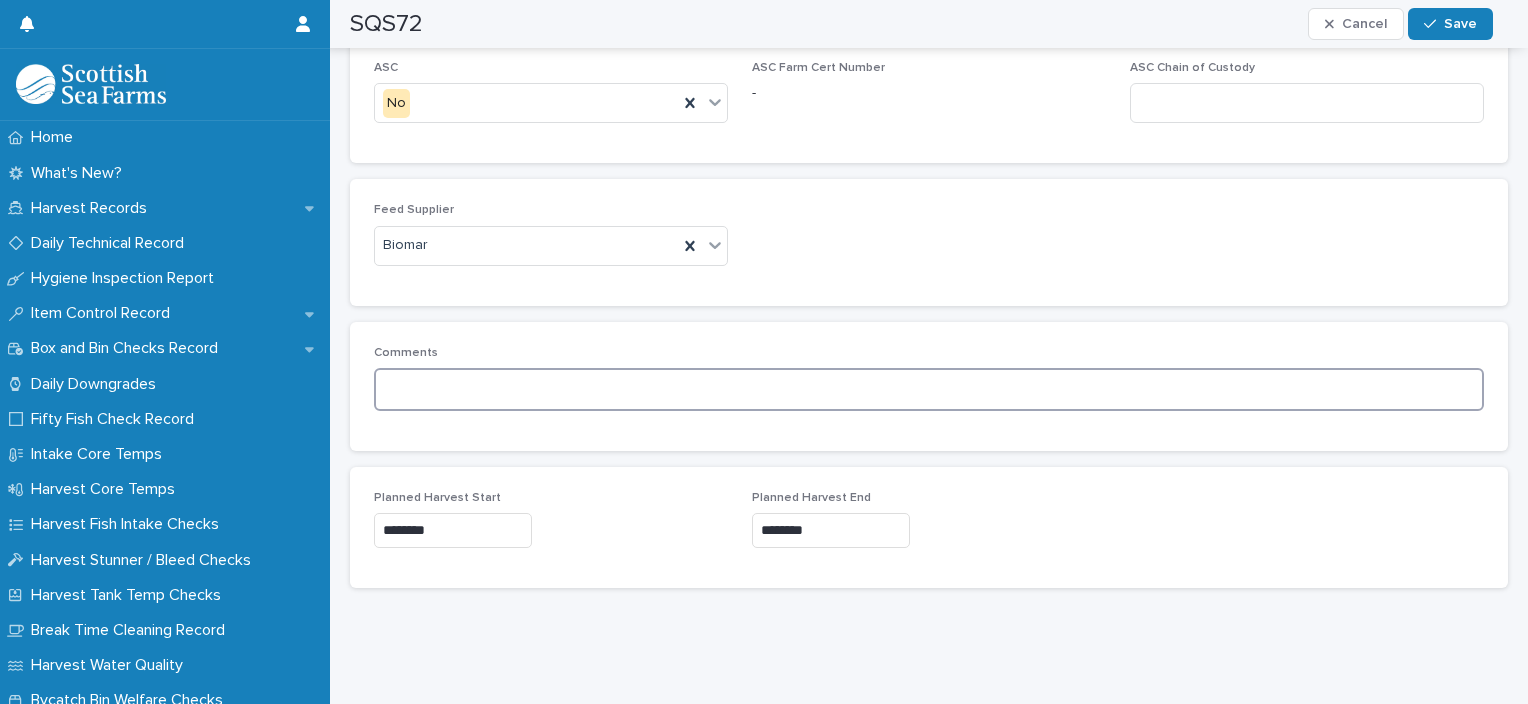 click at bounding box center [929, 389] 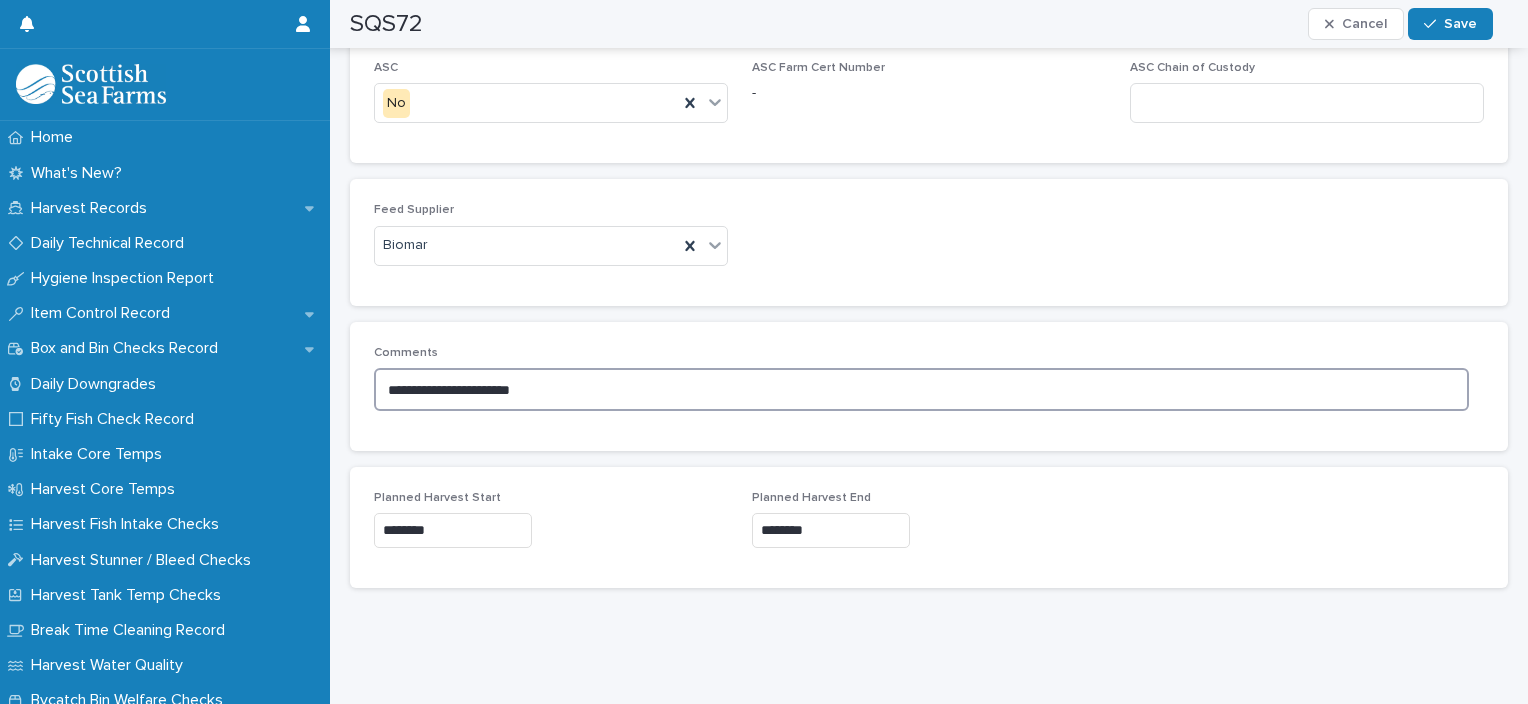 type on "**********" 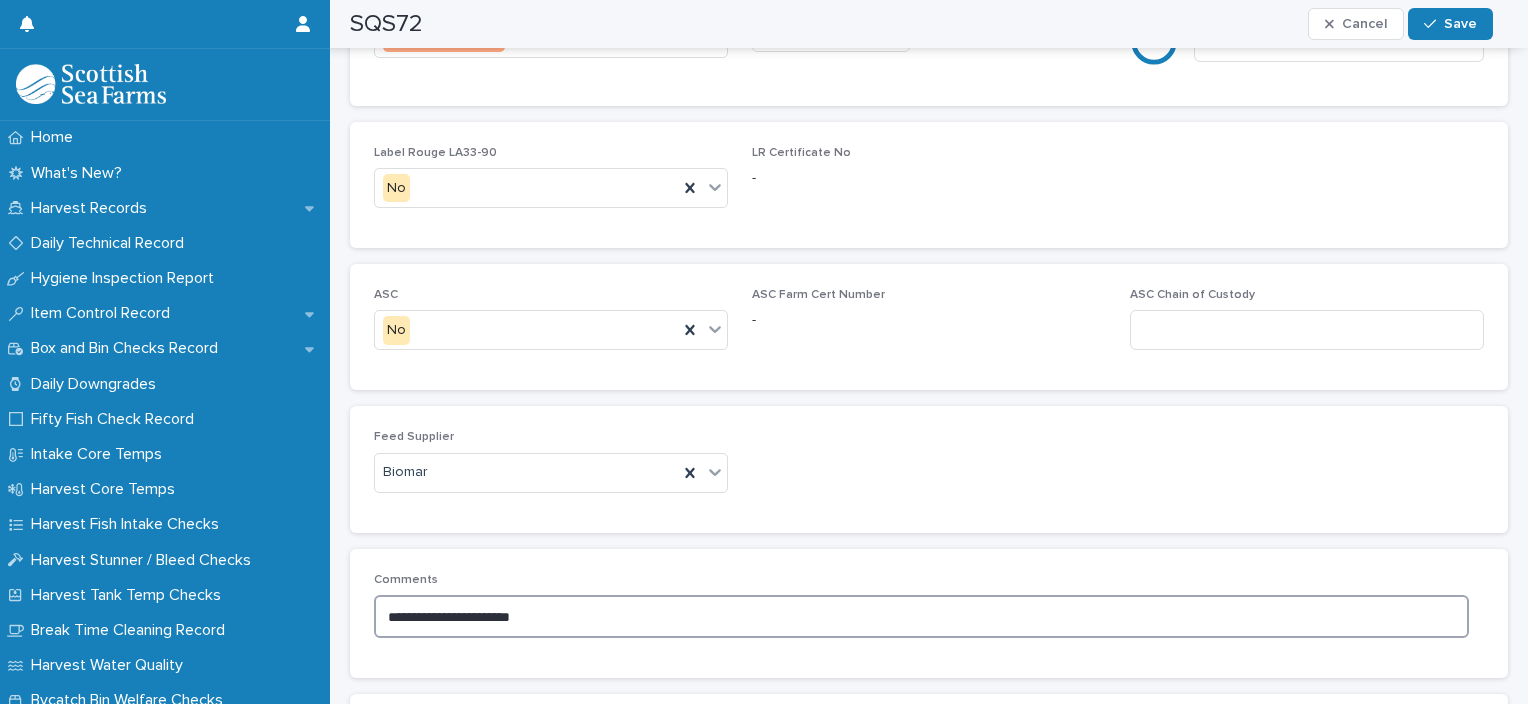 scroll, scrollTop: 2689, scrollLeft: 0, axis: vertical 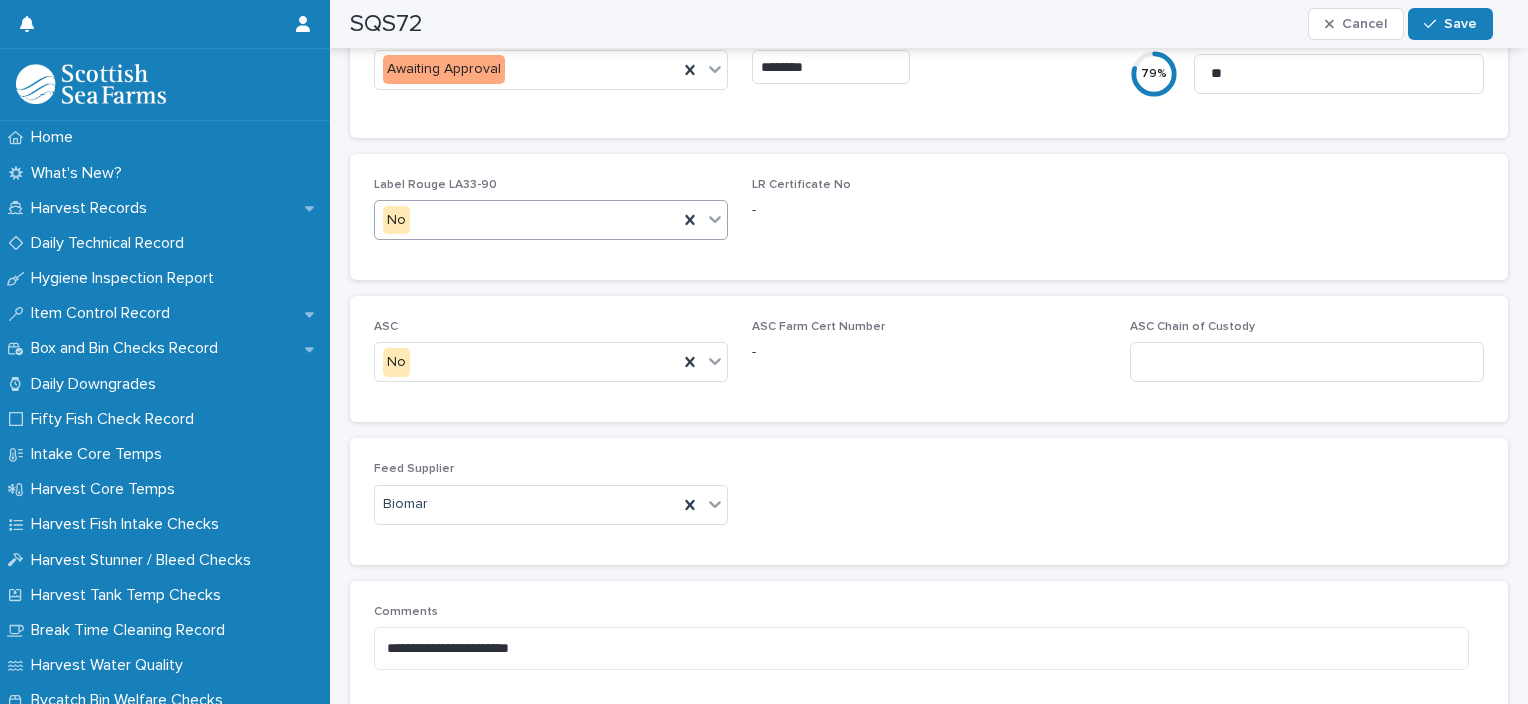 click on "No" at bounding box center [551, 220] 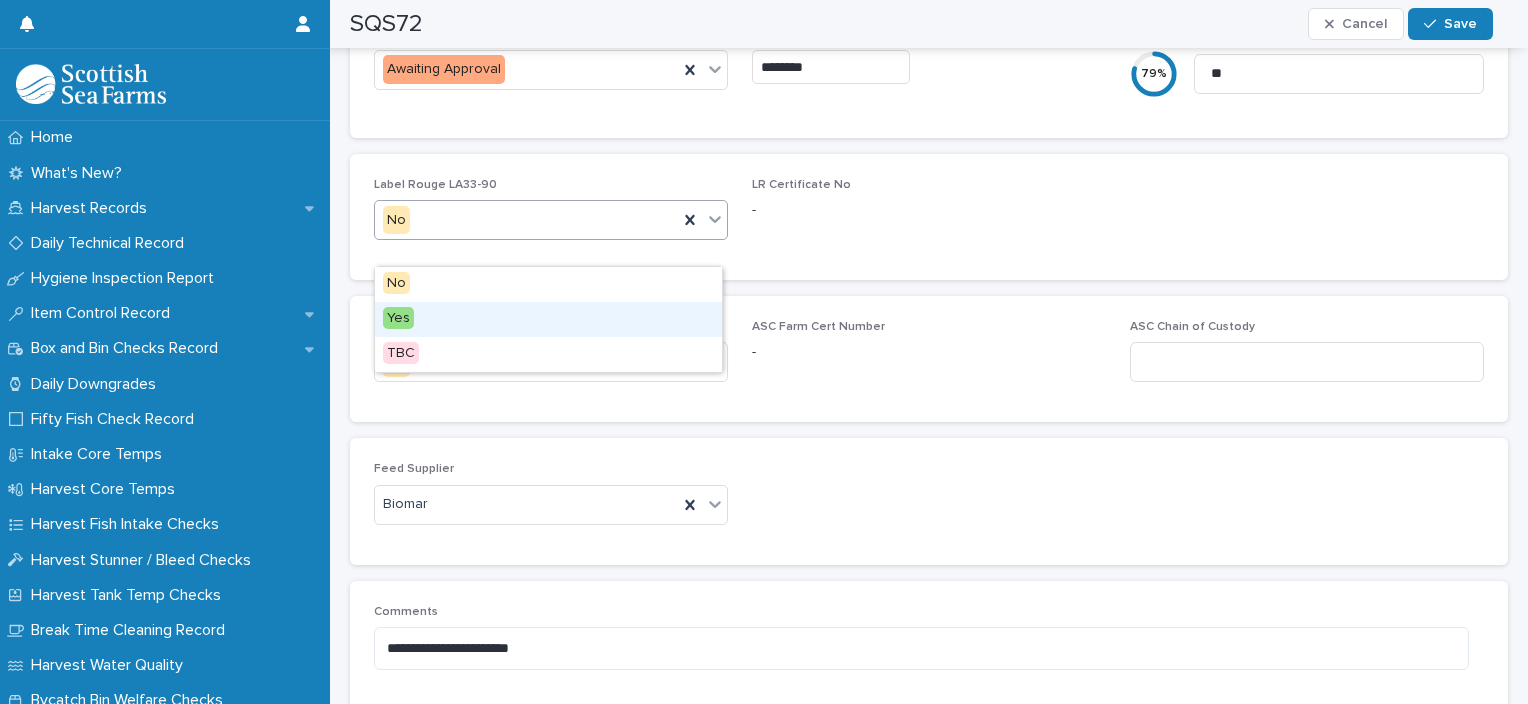 click on "Yes" at bounding box center (548, 319) 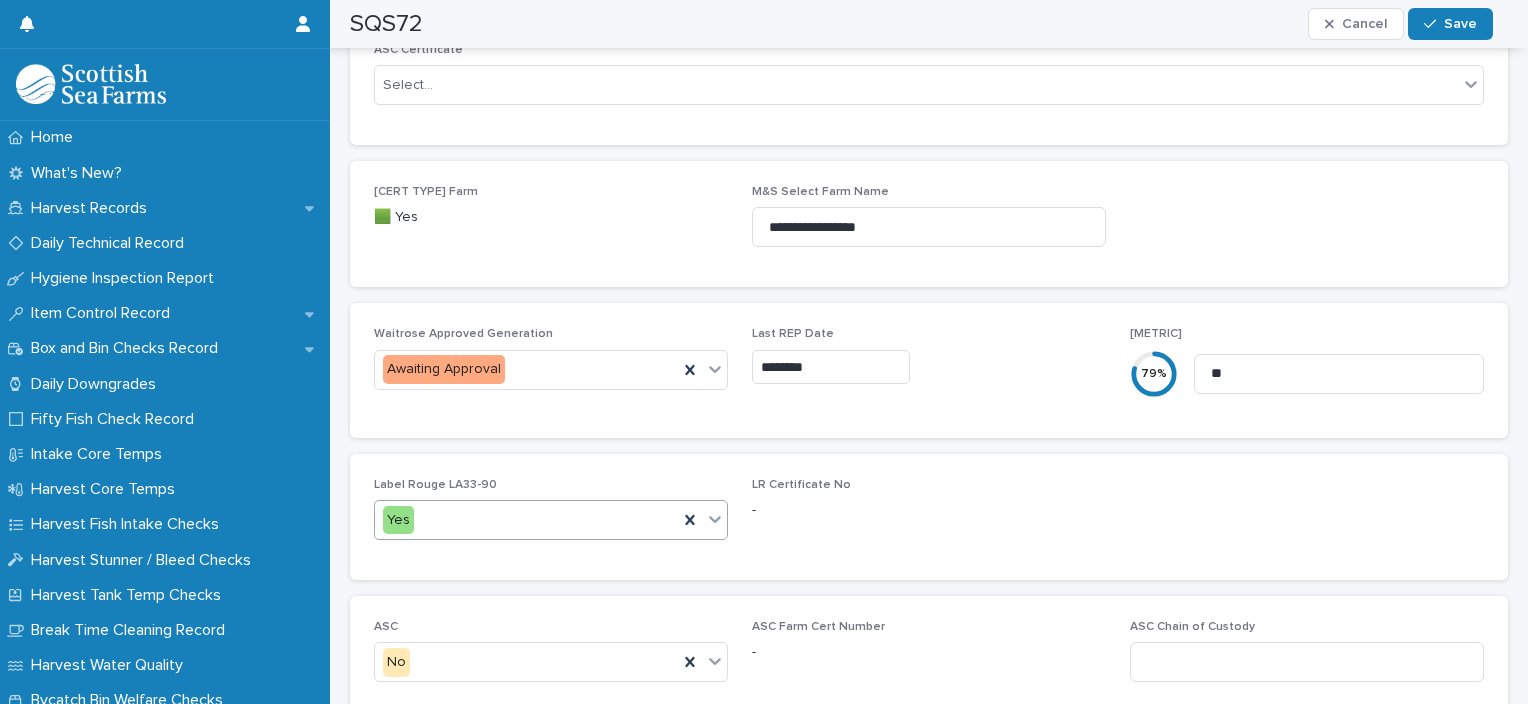 scroll, scrollTop: 2289, scrollLeft: 0, axis: vertical 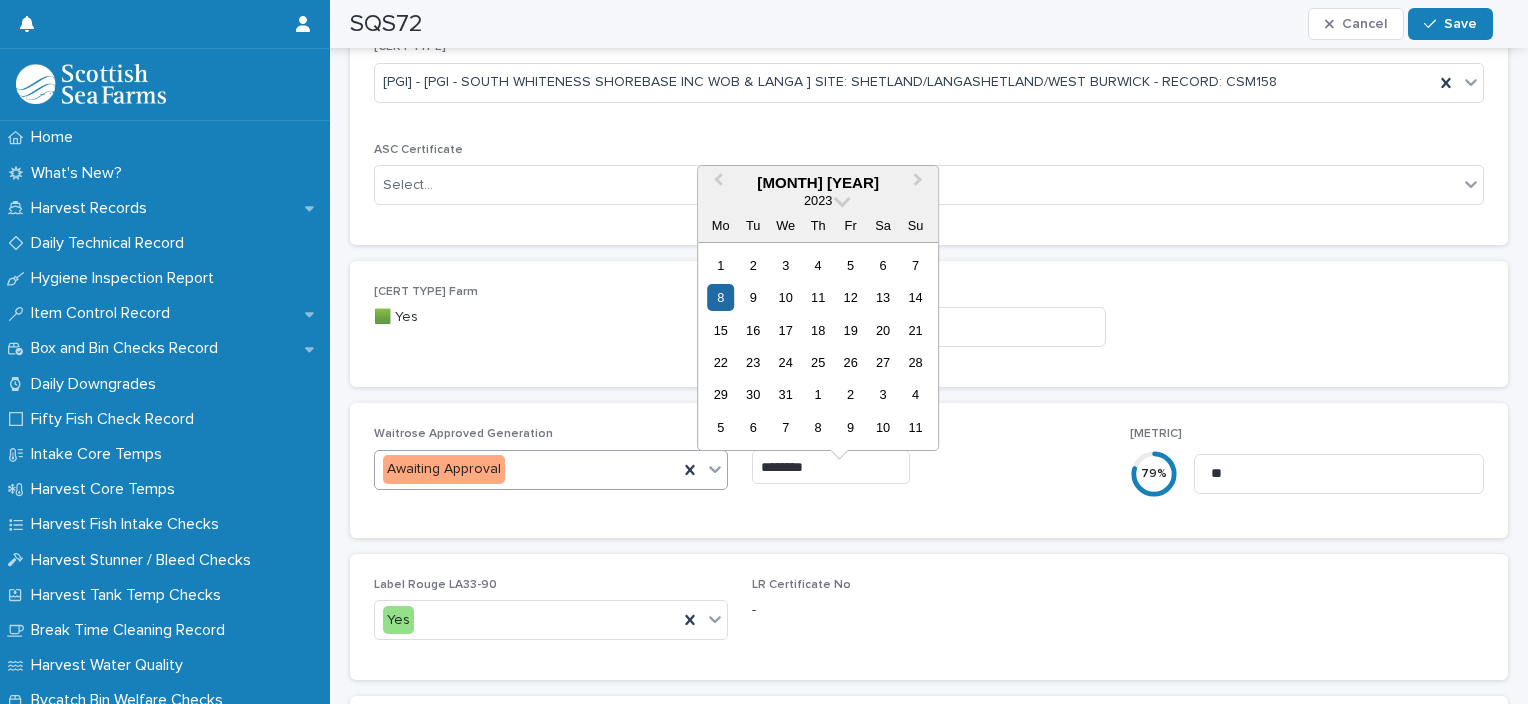 drag, startPoint x: 847, startPoint y: 508, endPoint x: 702, endPoint y: 503, distance: 145.08618 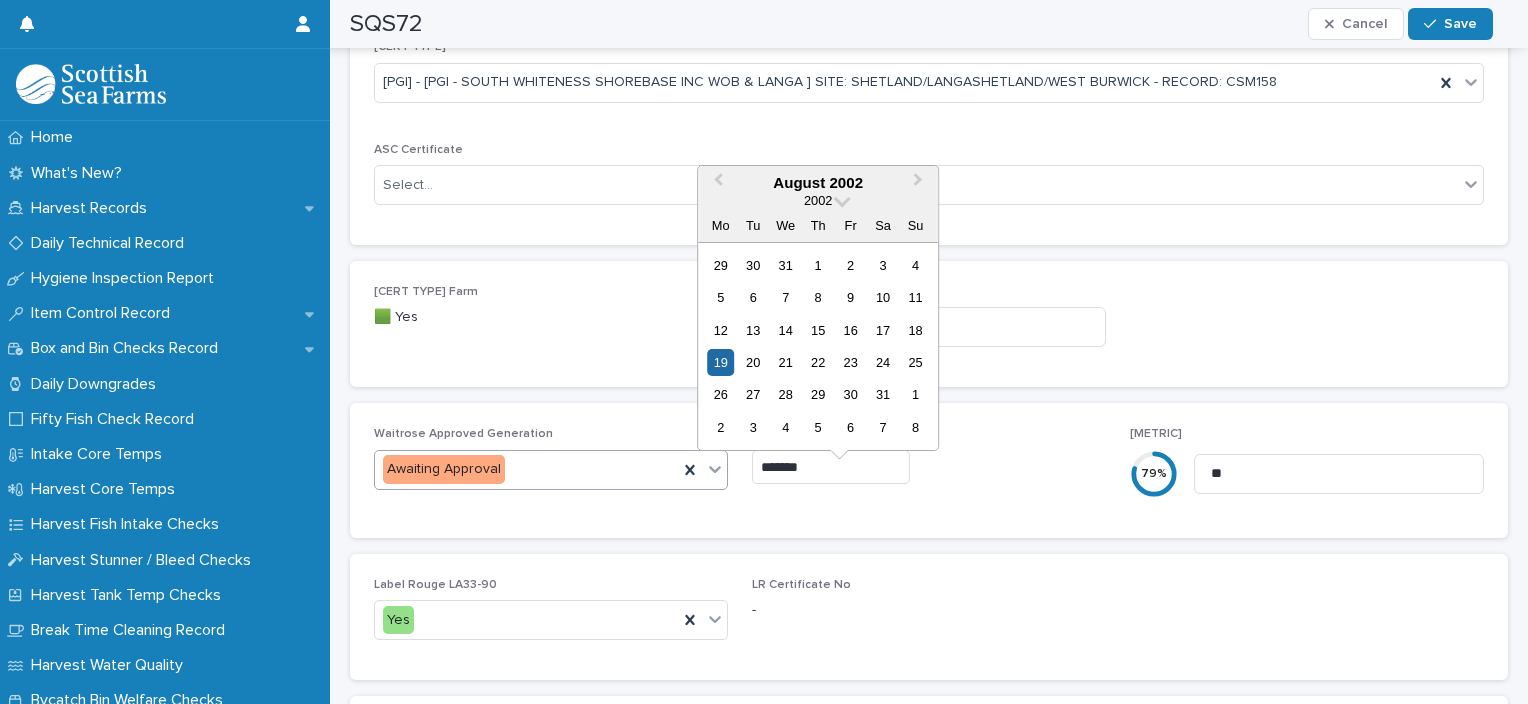 type on "*******" 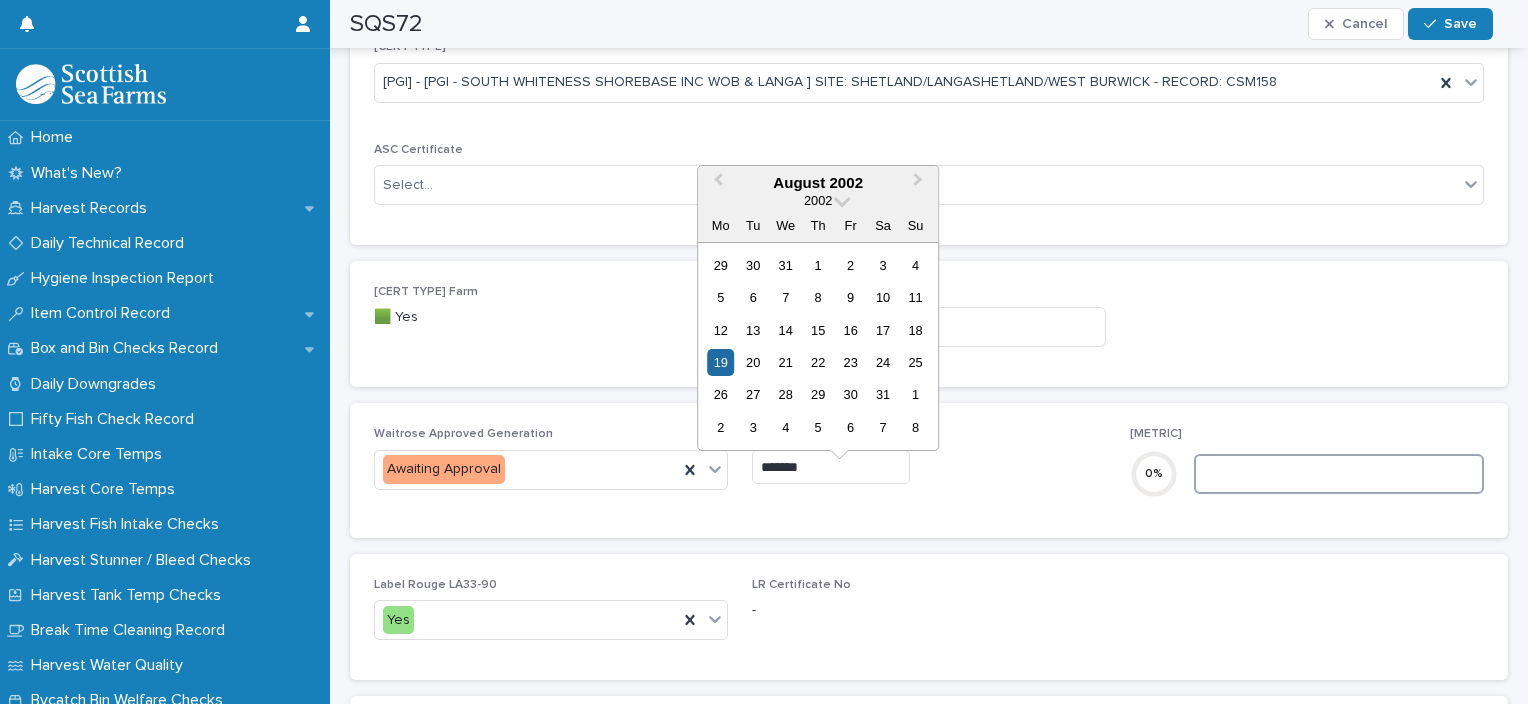 type 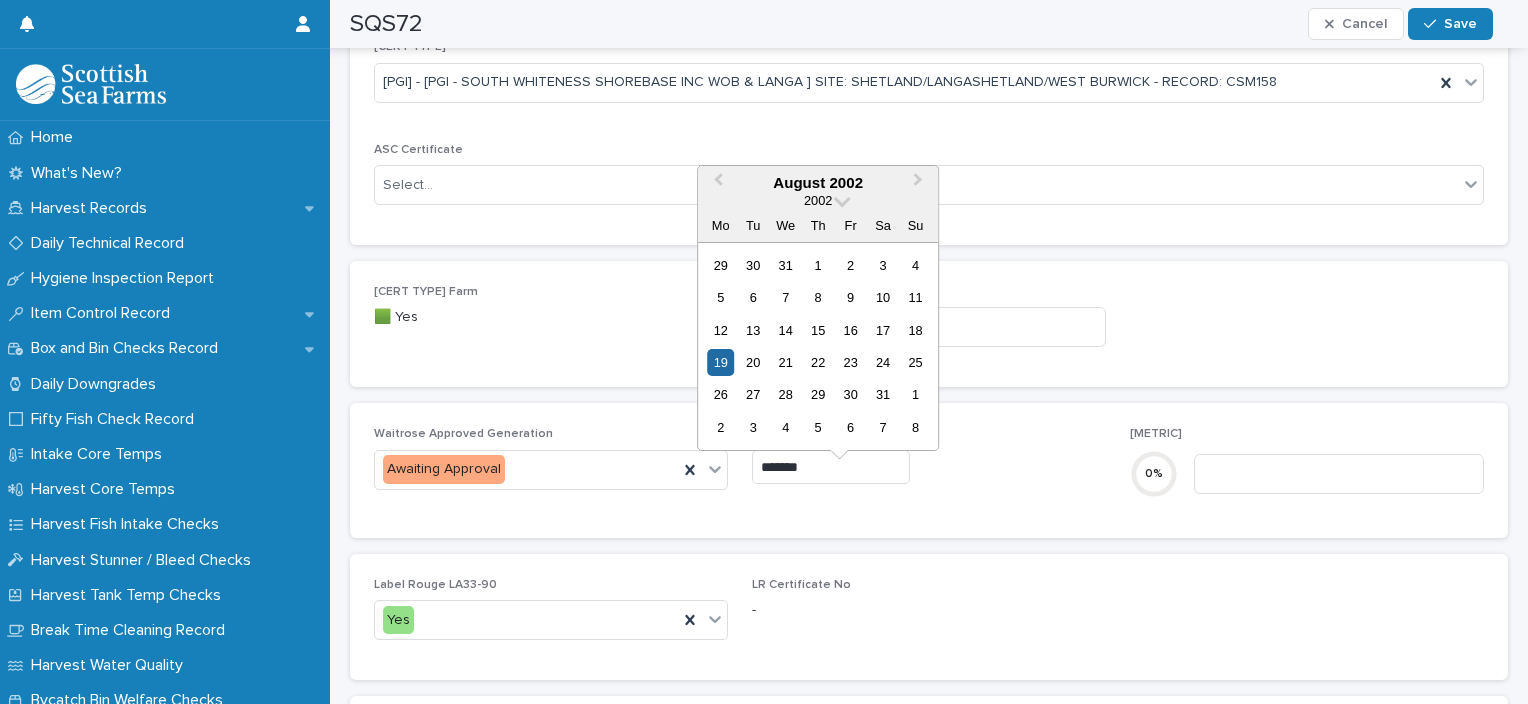 click on "*******" at bounding box center (831, 467) 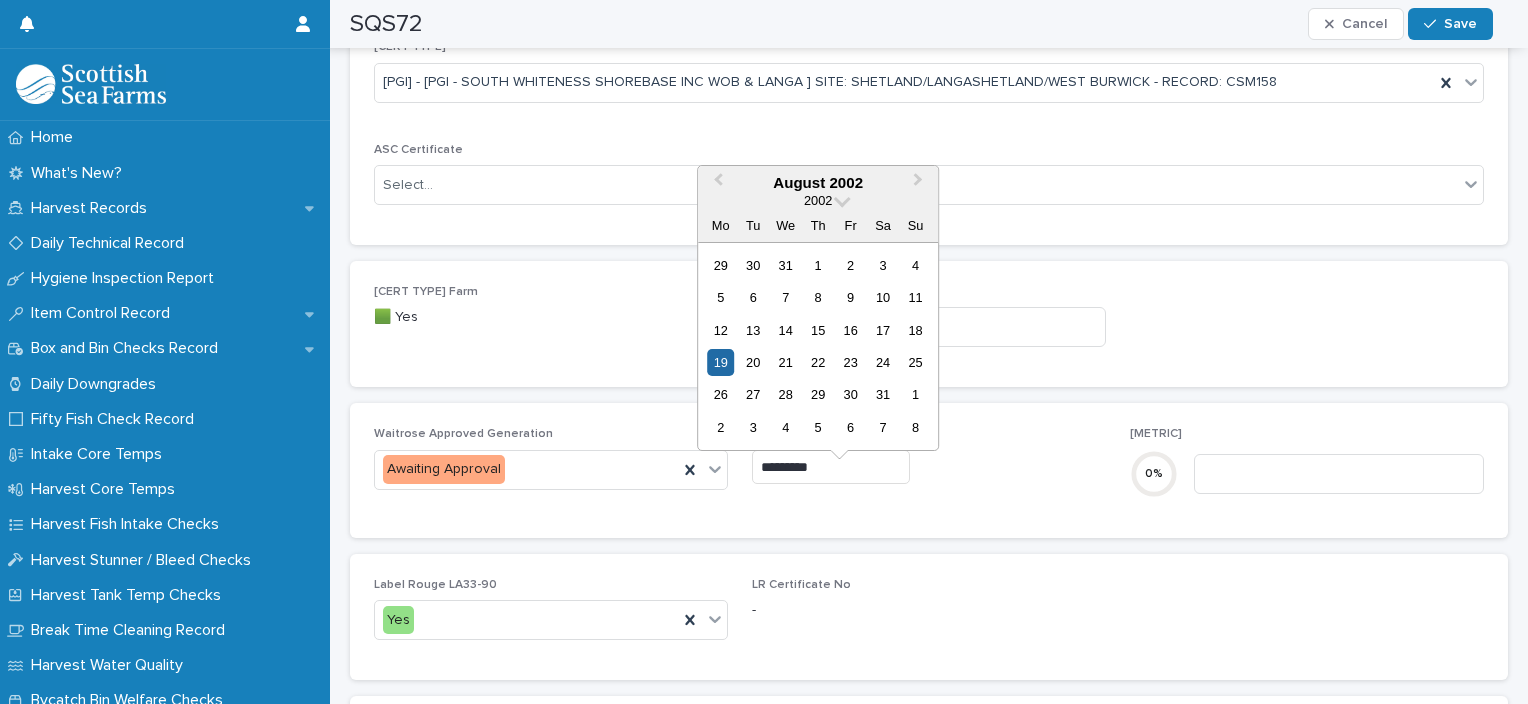 click on "Waitrose Approved Generation Awaiting Approval Last REP Date ********* Rep Score [PERCENTAGE] %" at bounding box center [929, 470] 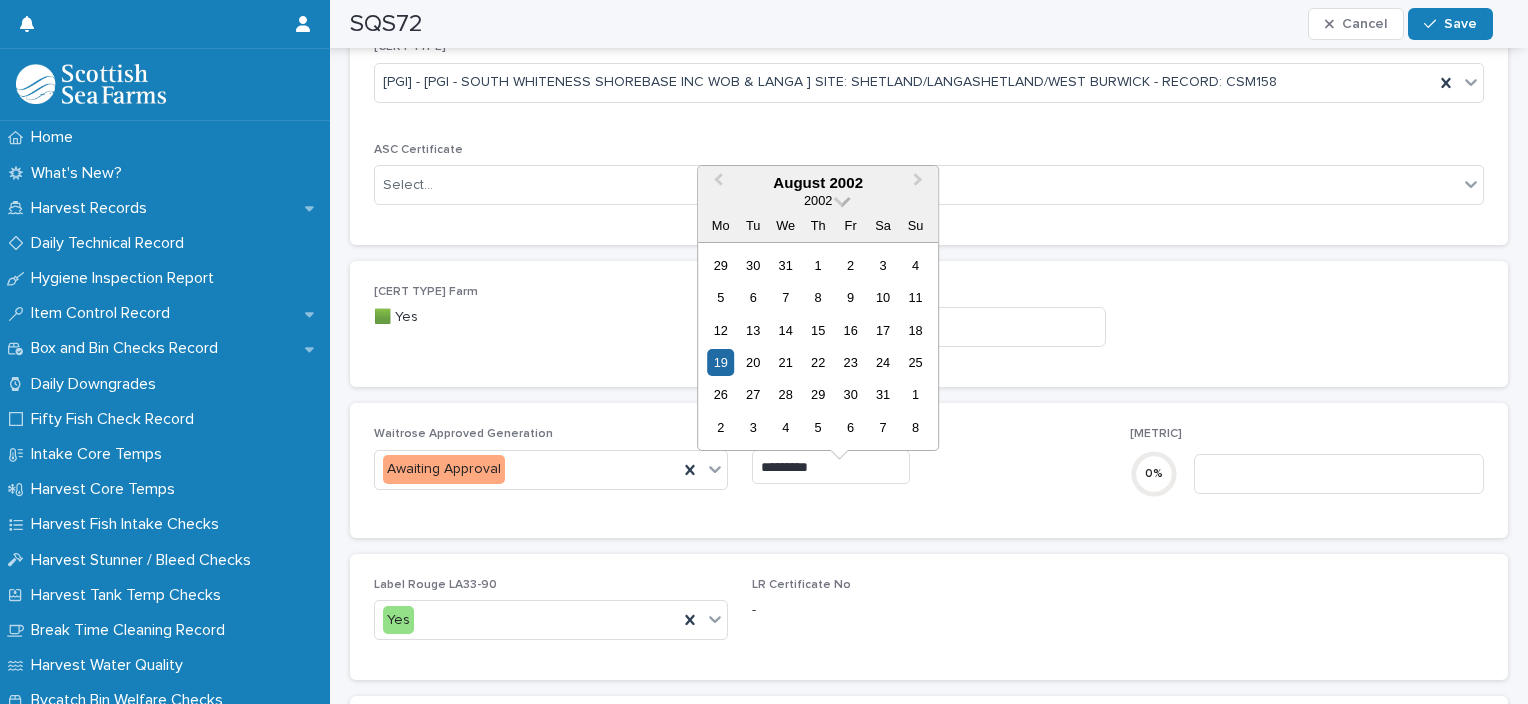 click on "2002" at bounding box center [818, 200] 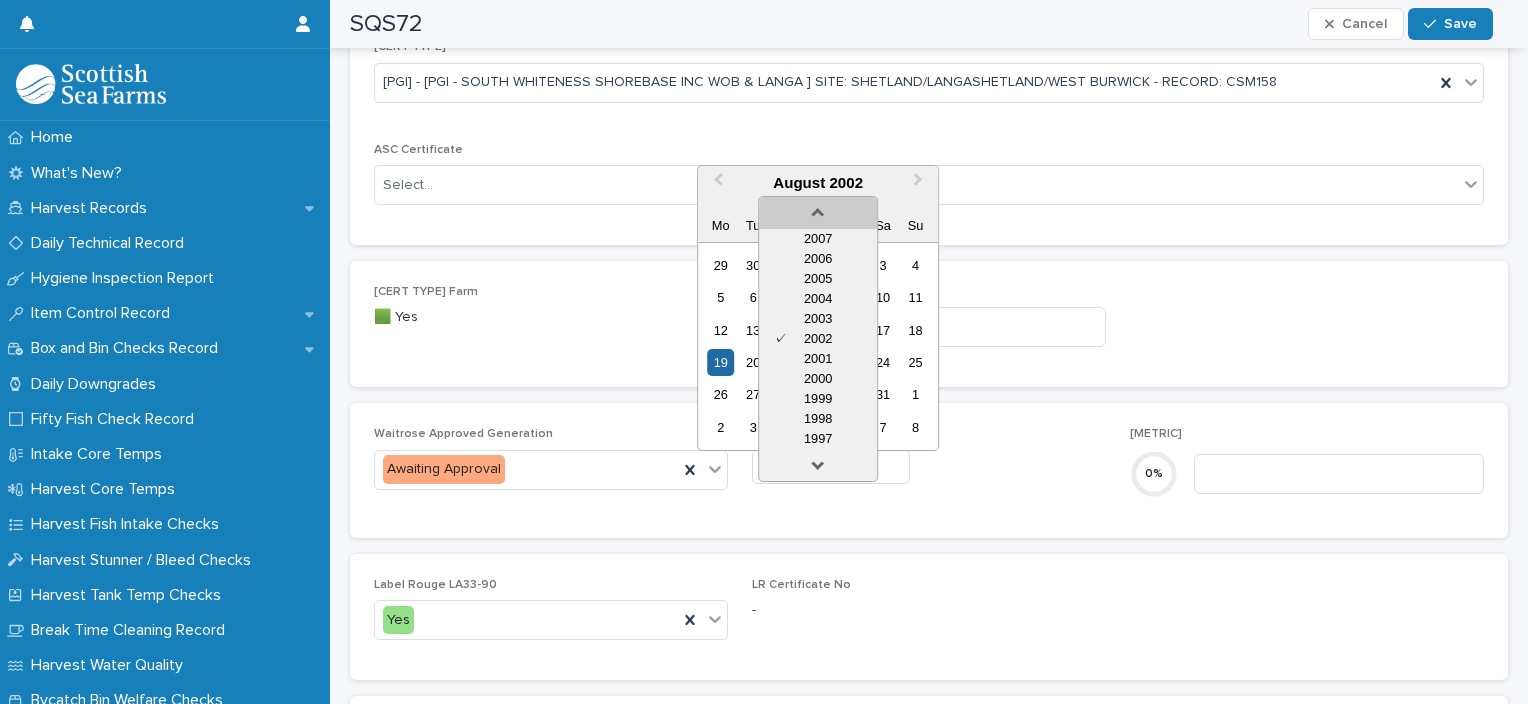 click at bounding box center [818, 209] 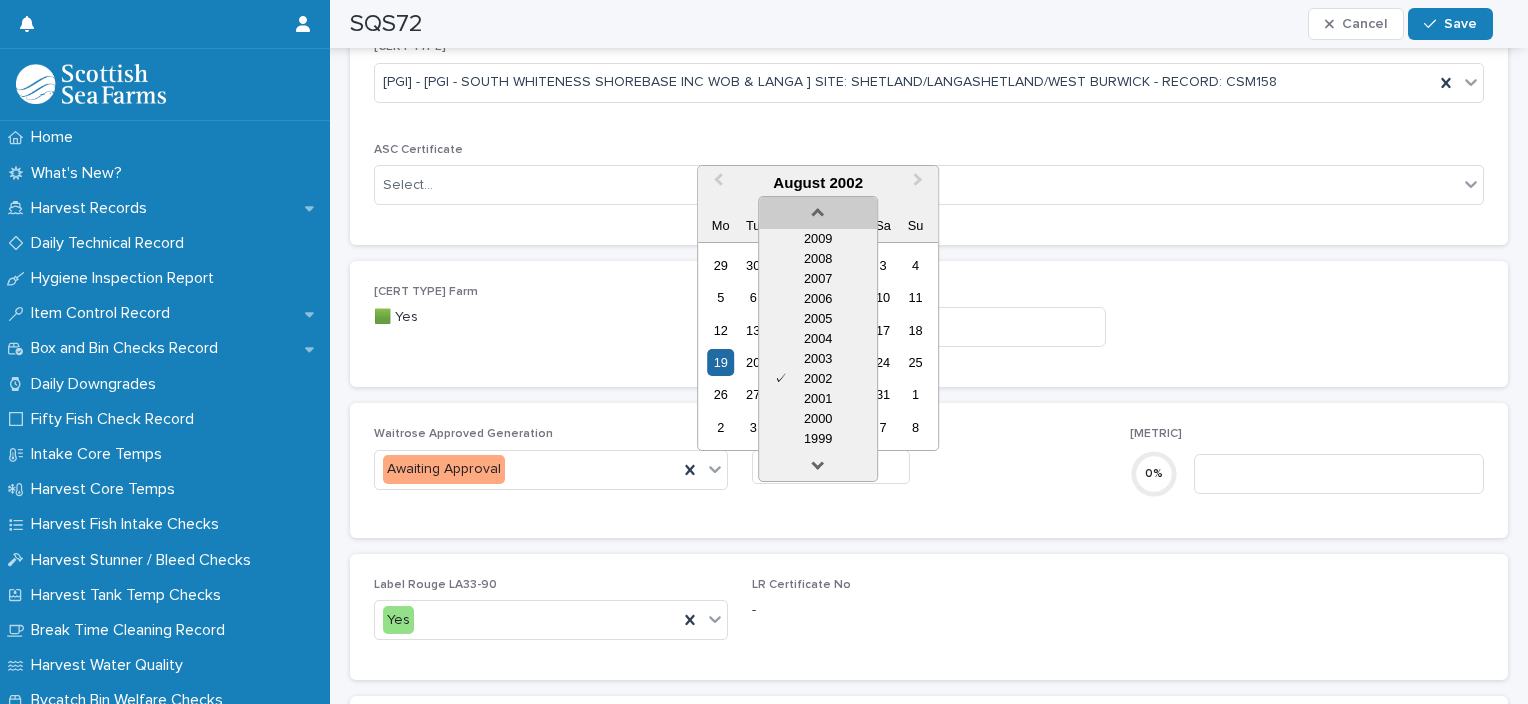 click at bounding box center (818, 209) 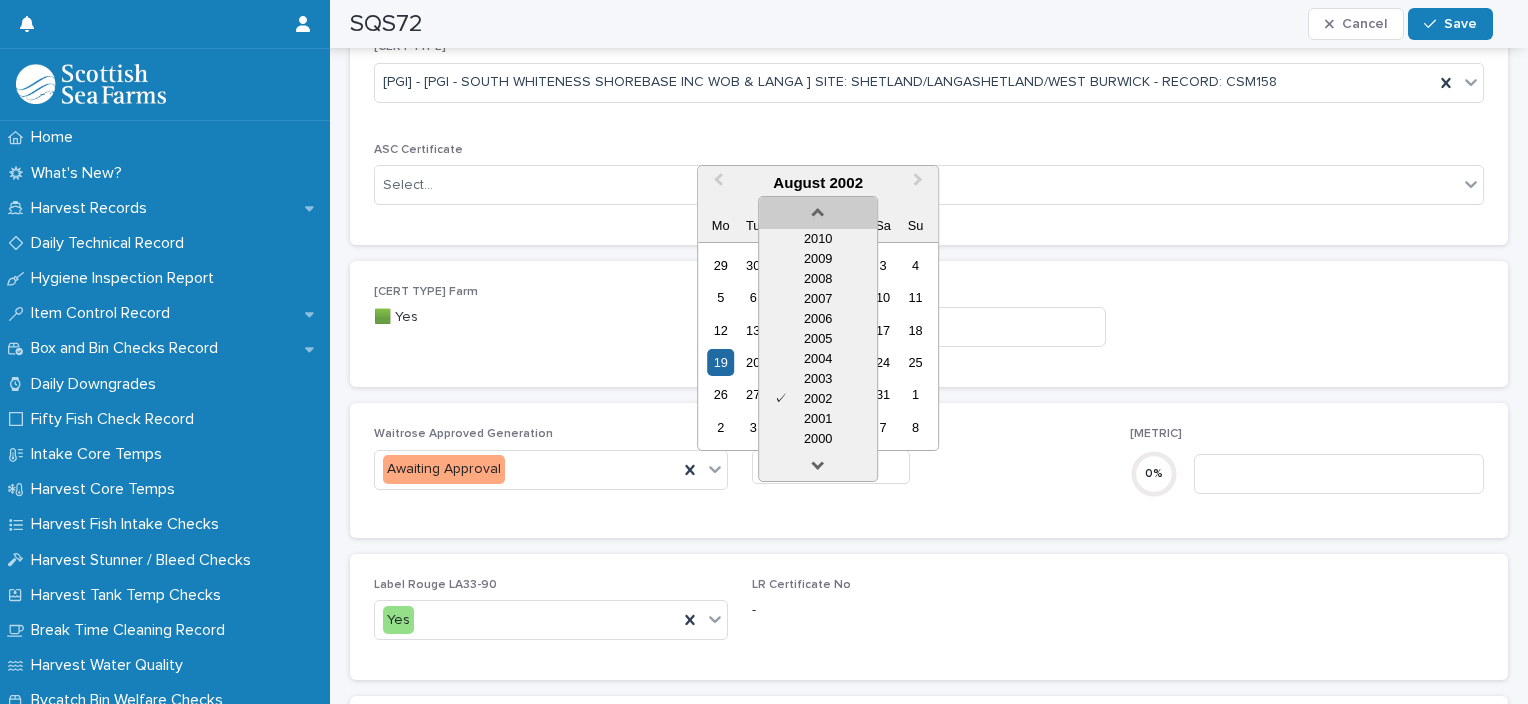 click at bounding box center [818, 209] 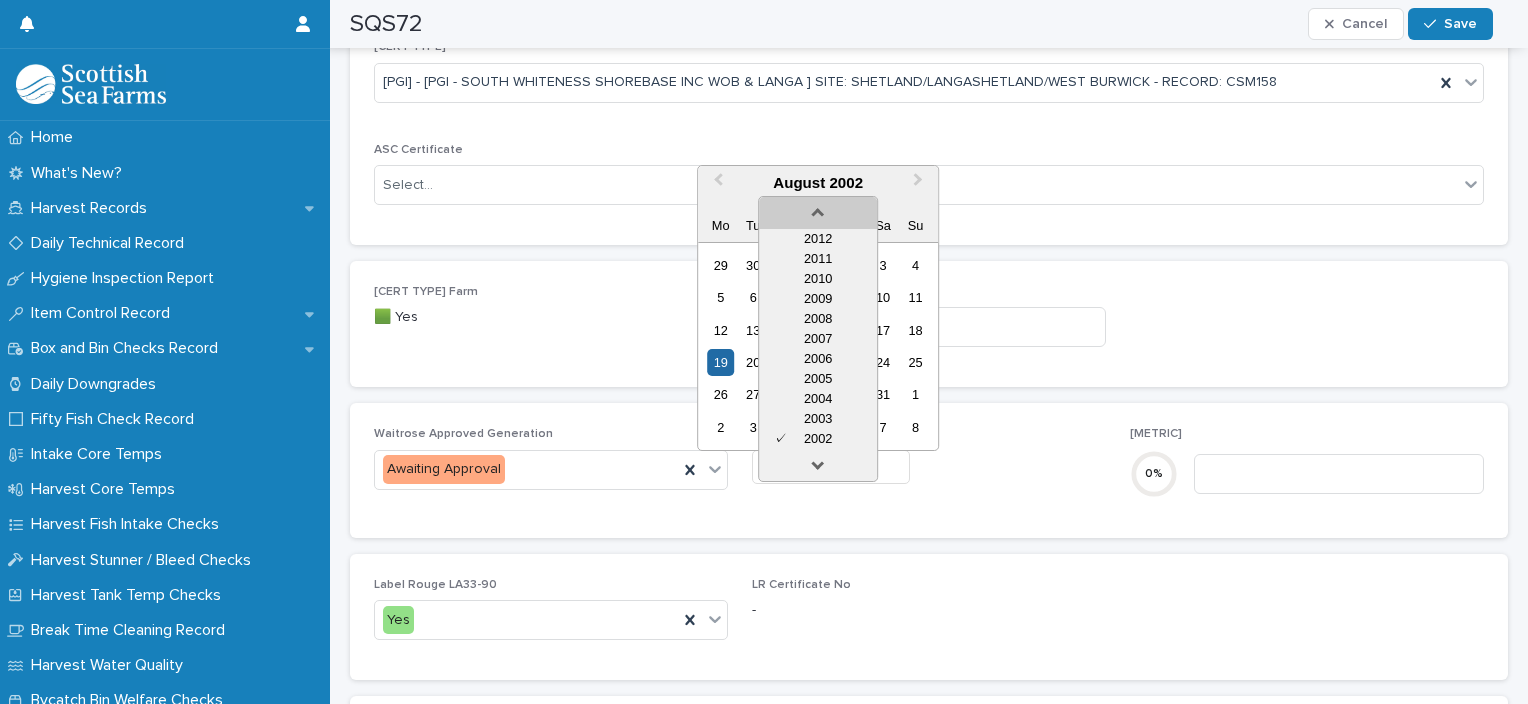 click at bounding box center [818, 209] 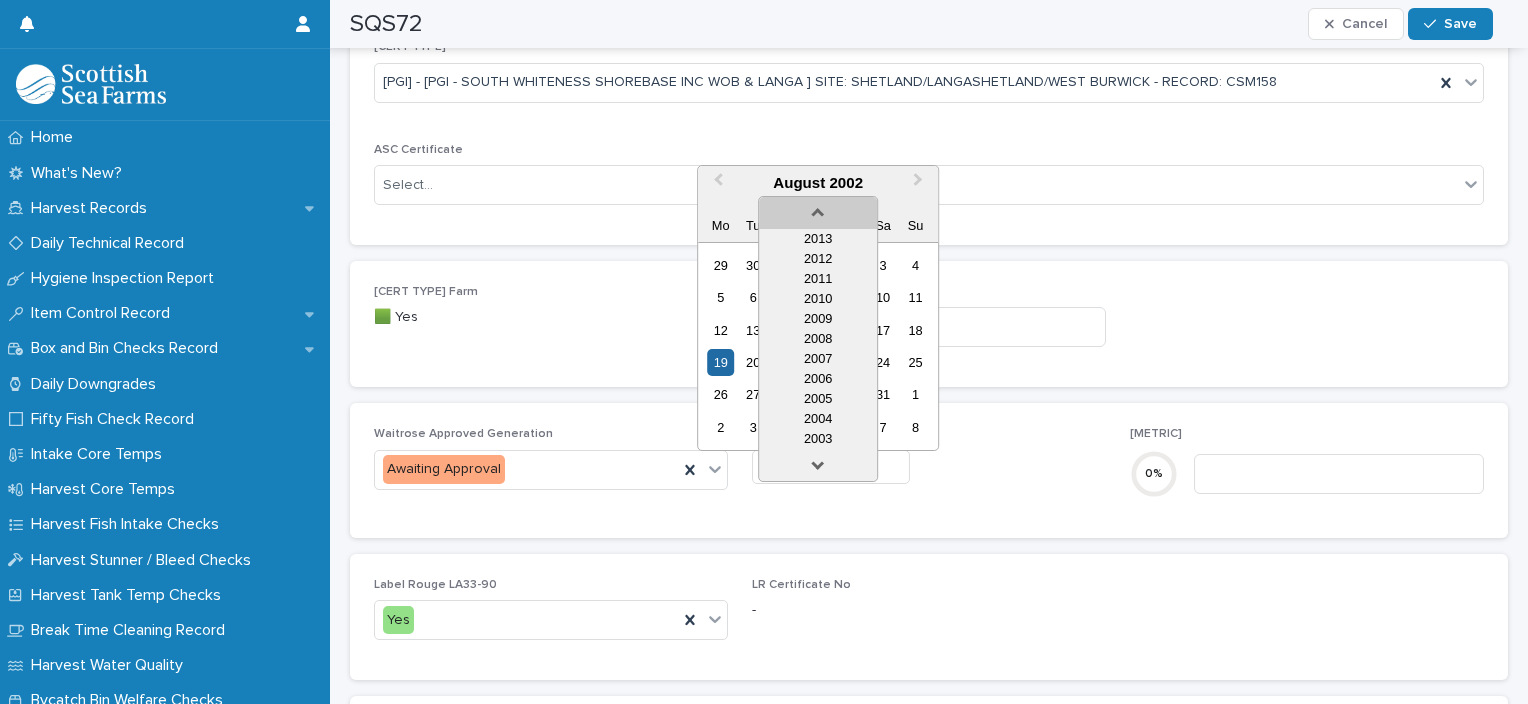 click at bounding box center (818, 209) 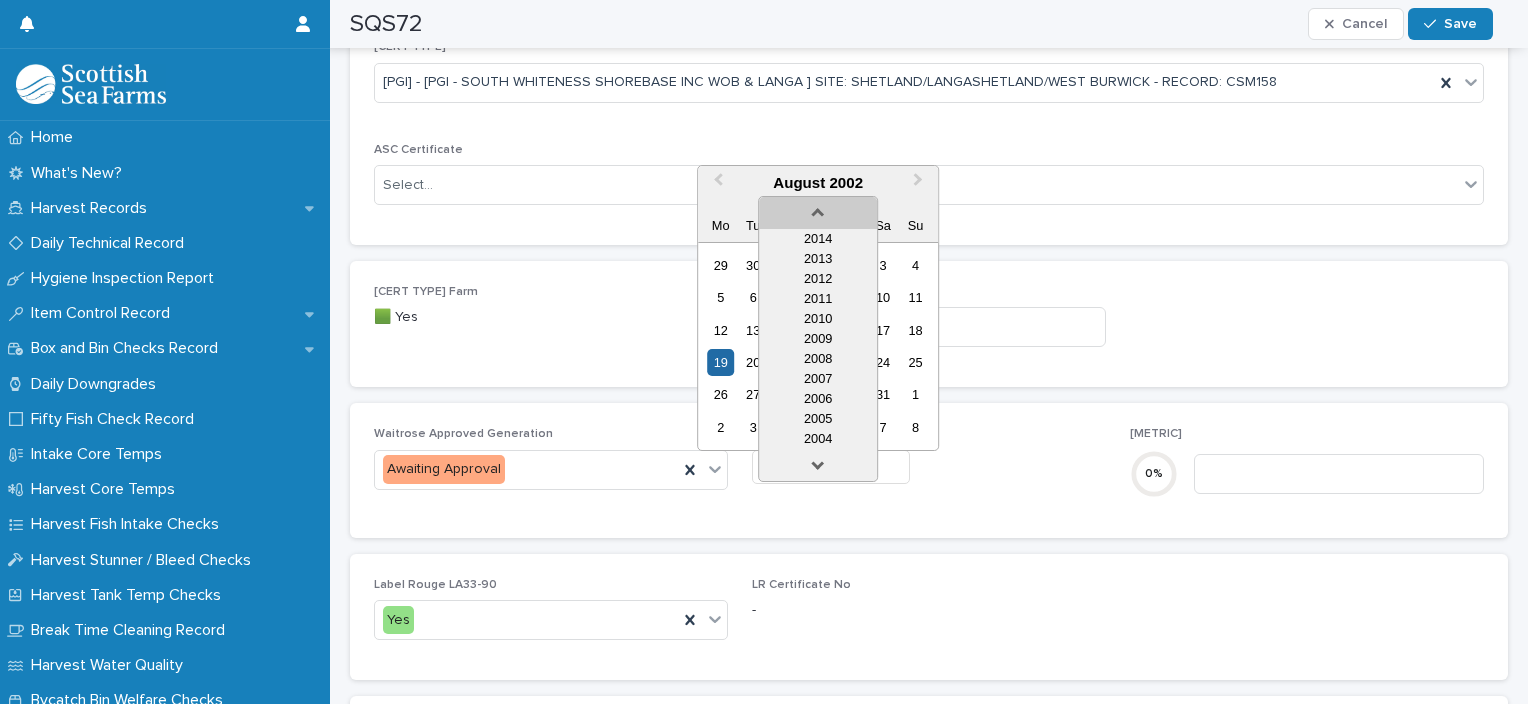 click at bounding box center [818, 209] 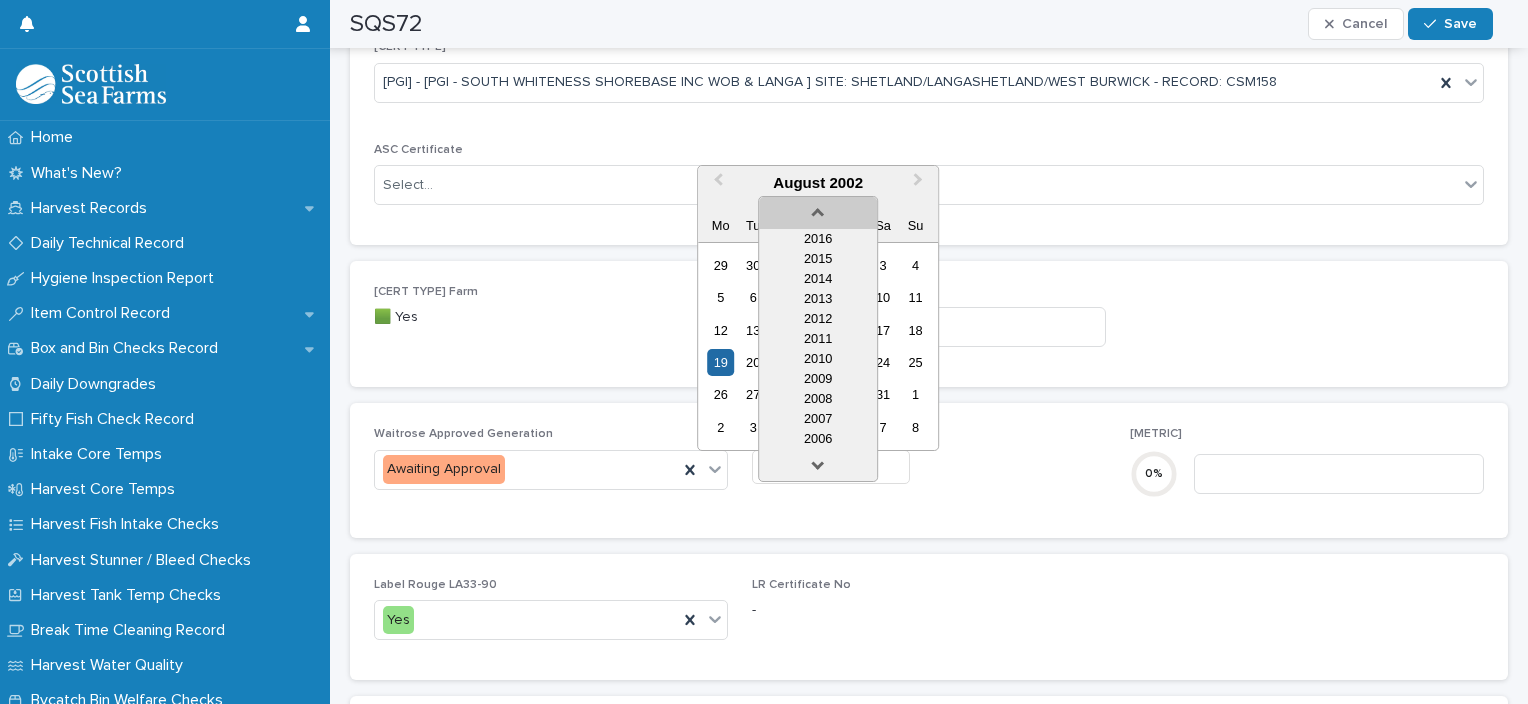 click at bounding box center [818, 209] 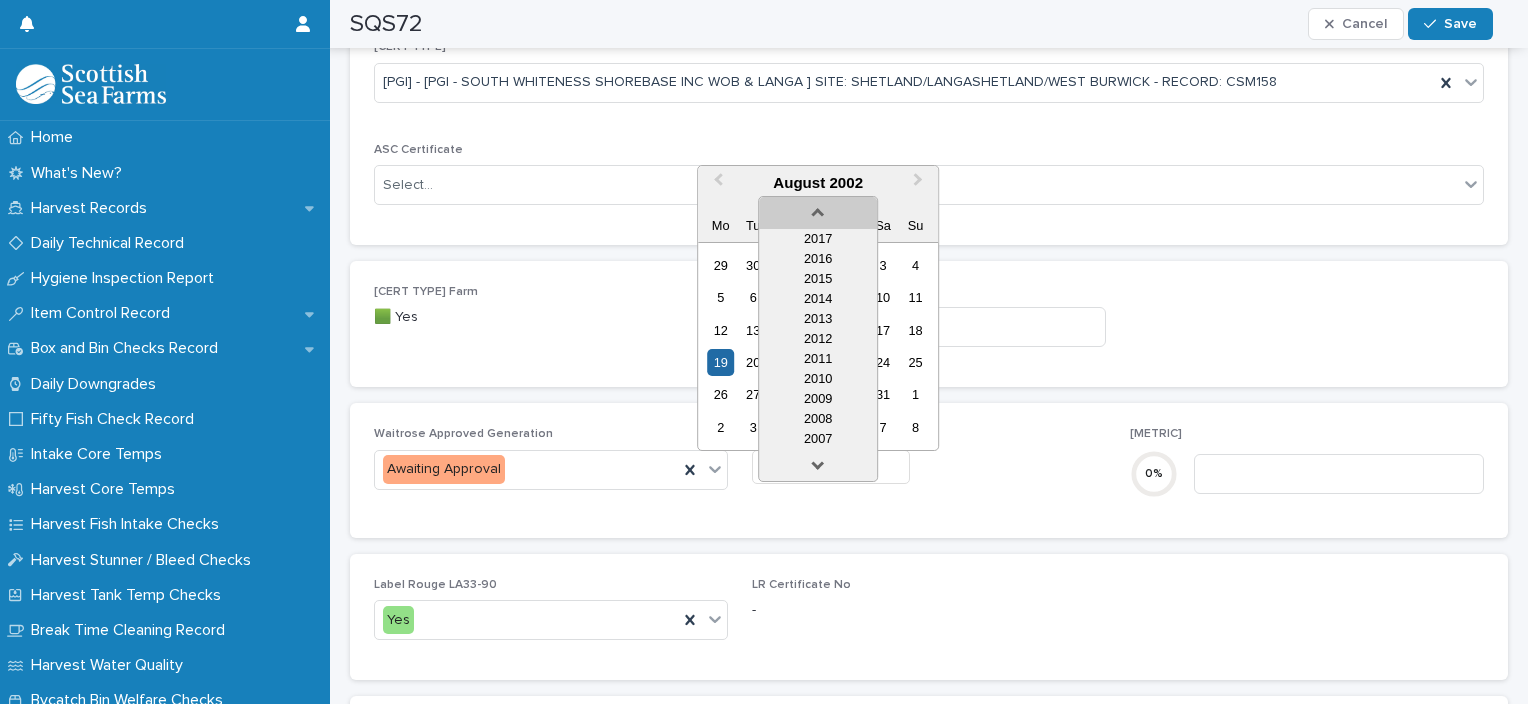 click at bounding box center [818, 209] 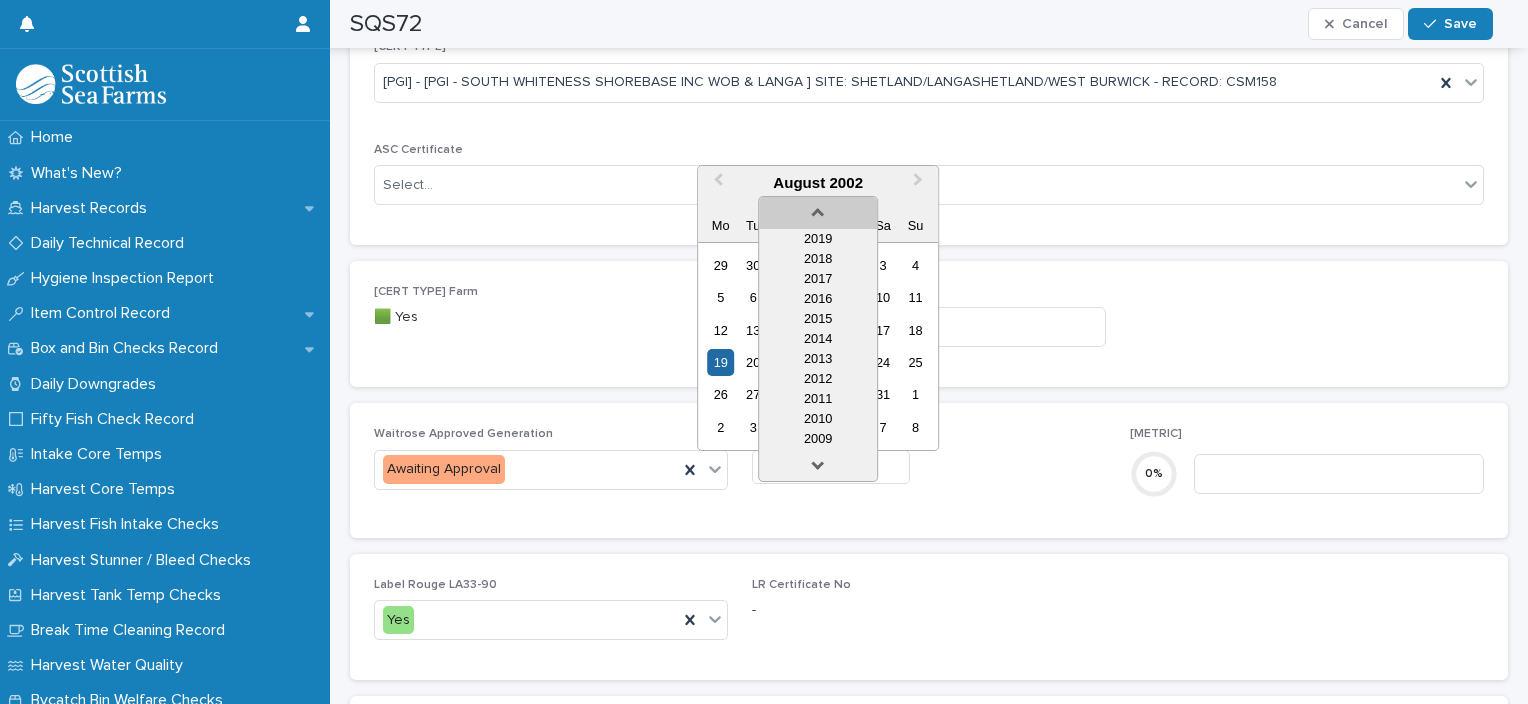 click at bounding box center (818, 209) 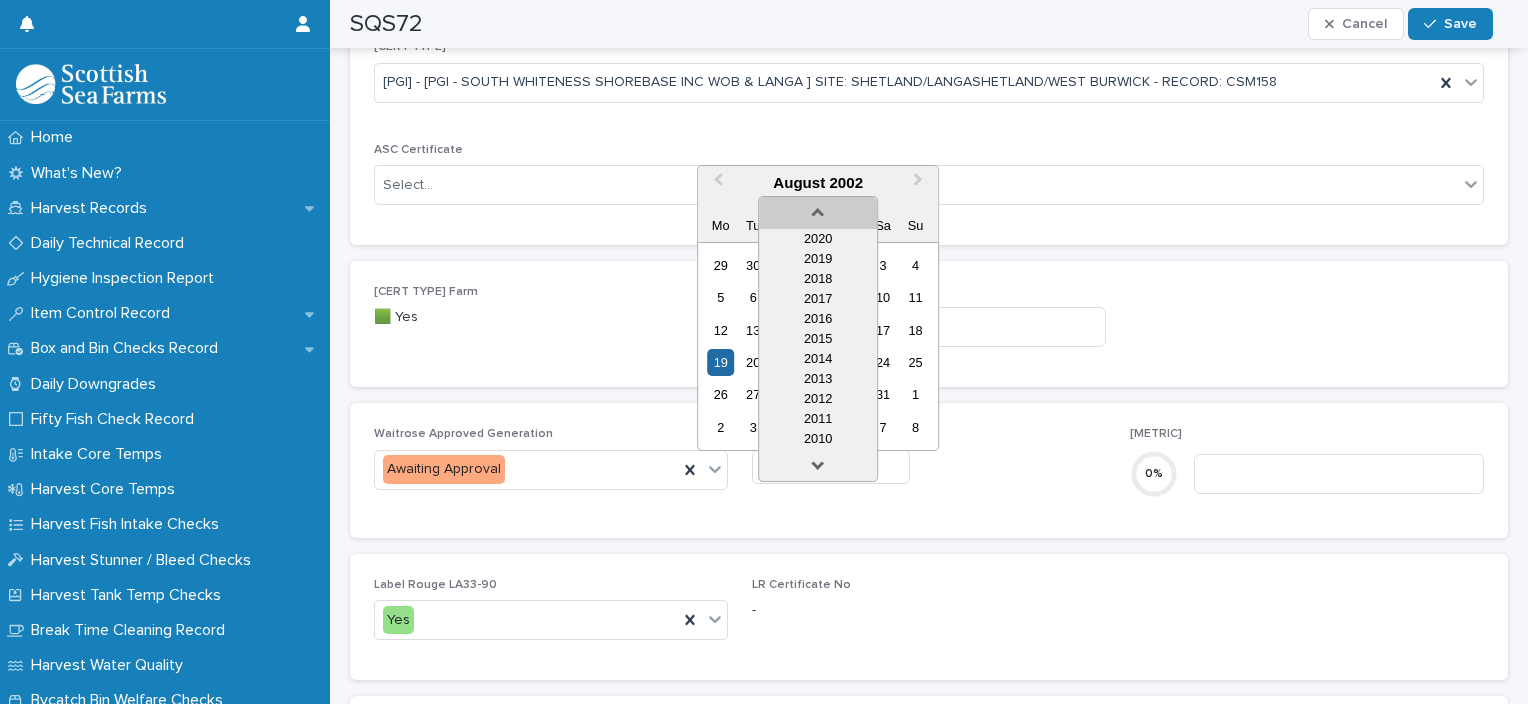 click at bounding box center (818, 209) 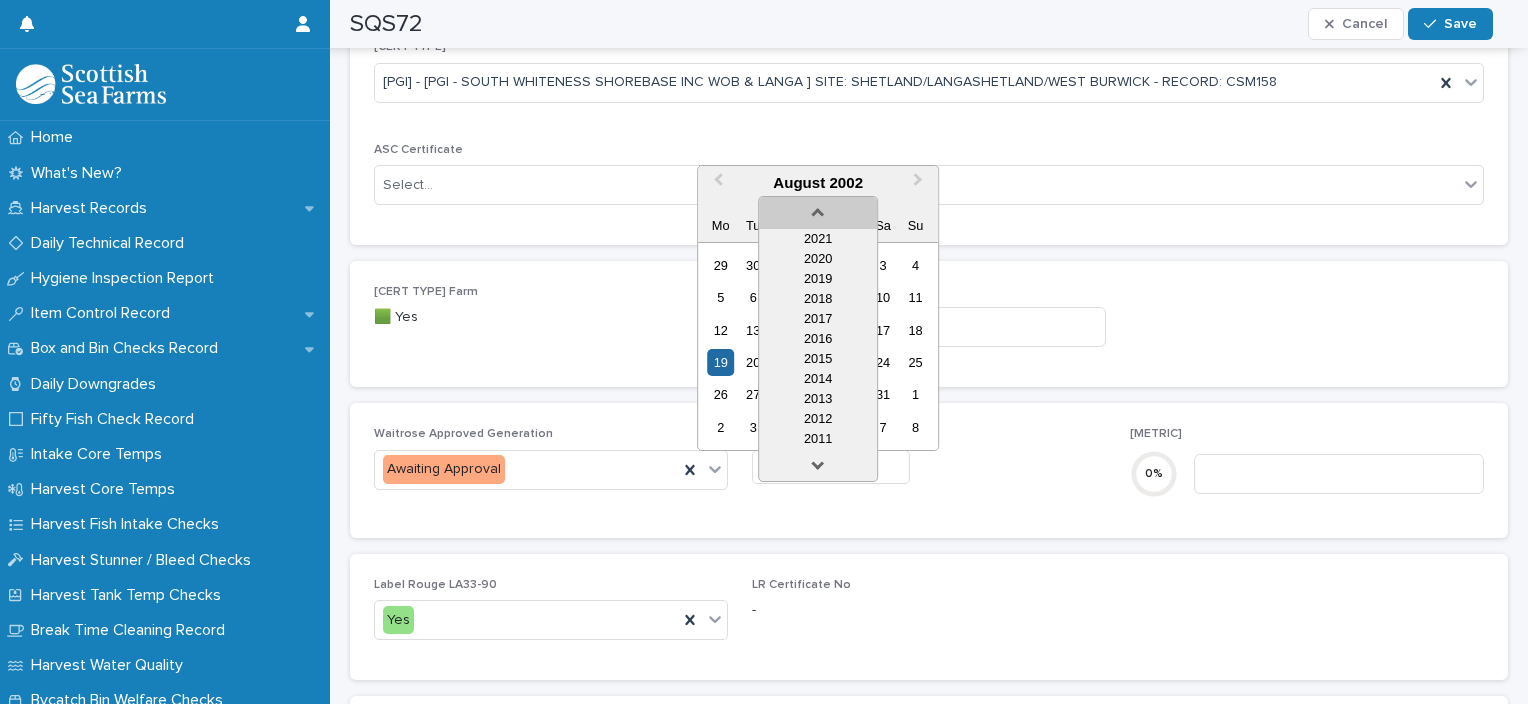click at bounding box center [818, 209] 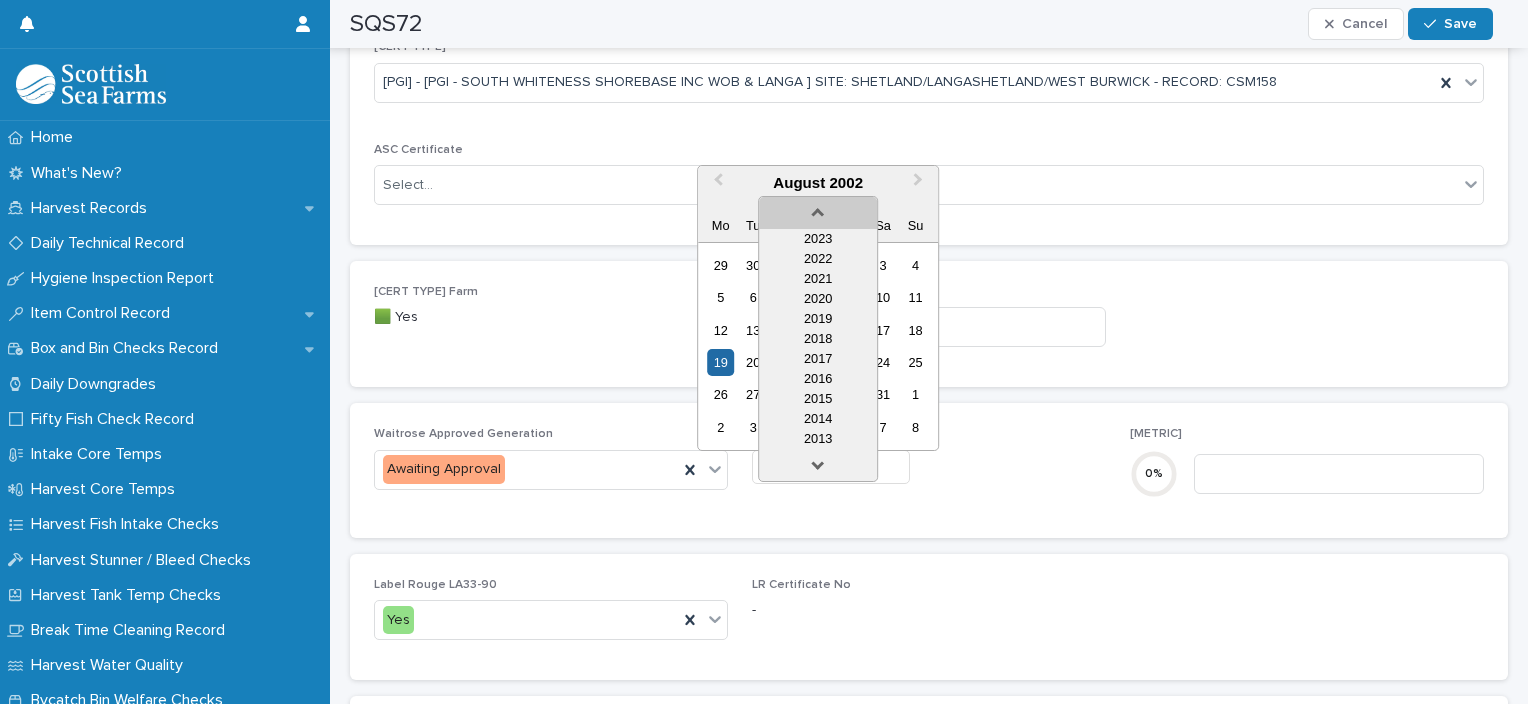 click at bounding box center [818, 209] 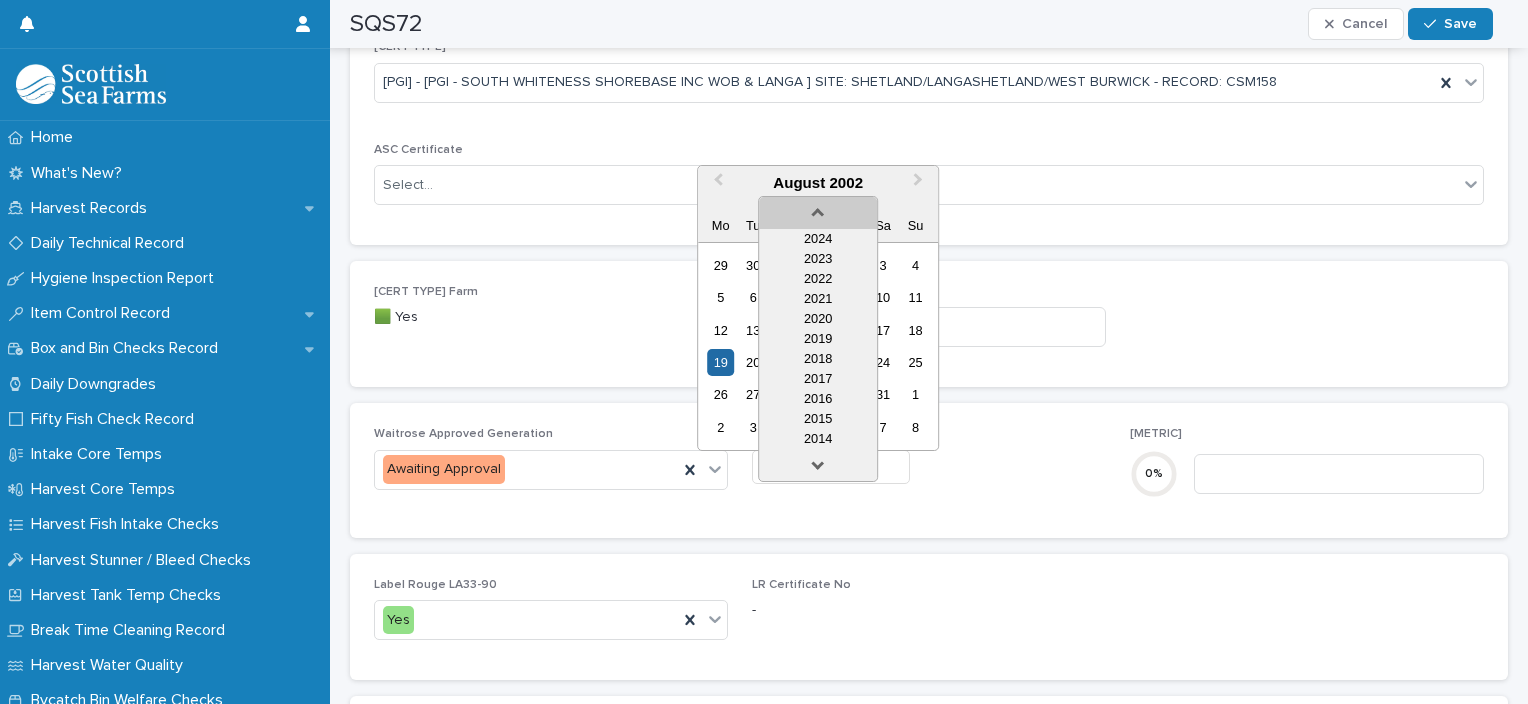 click at bounding box center (818, 209) 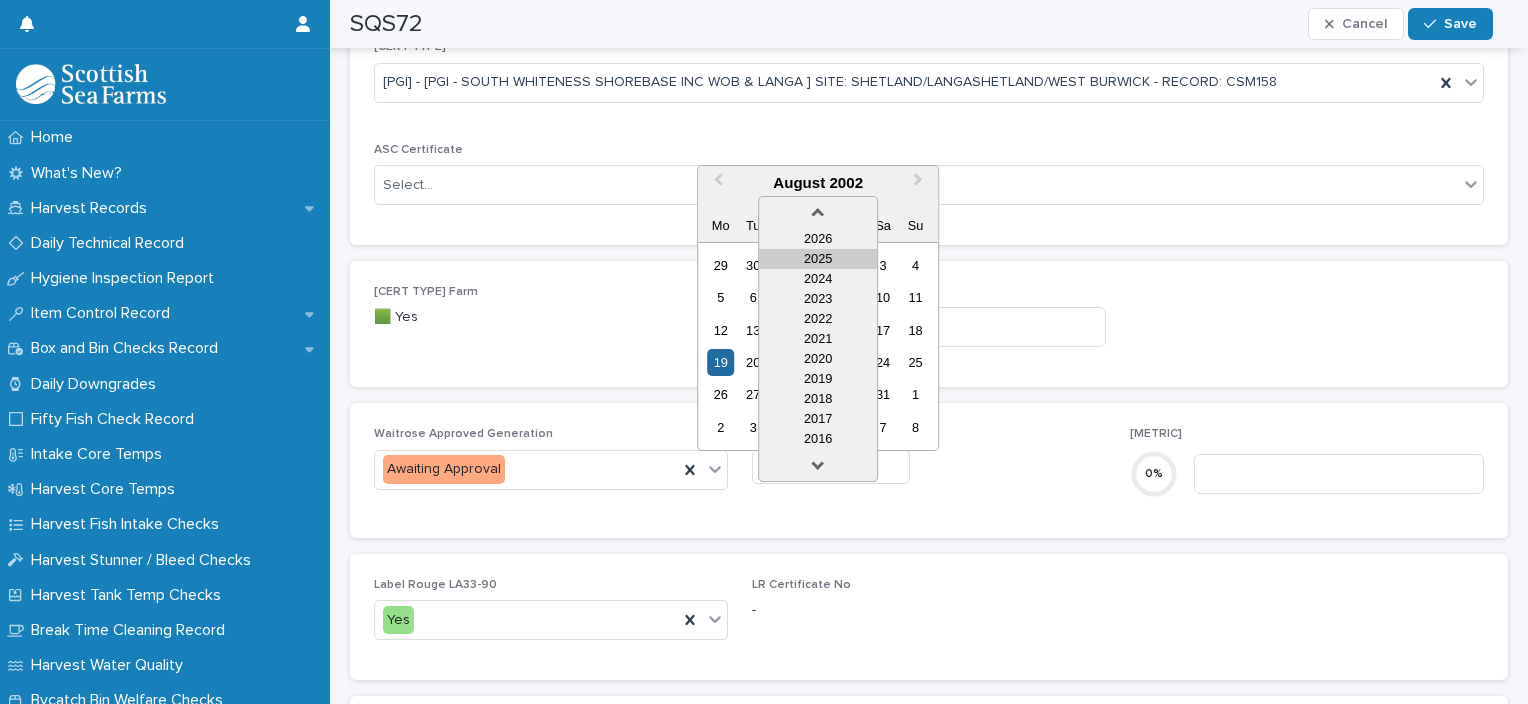 click on "2025" at bounding box center [818, 259] 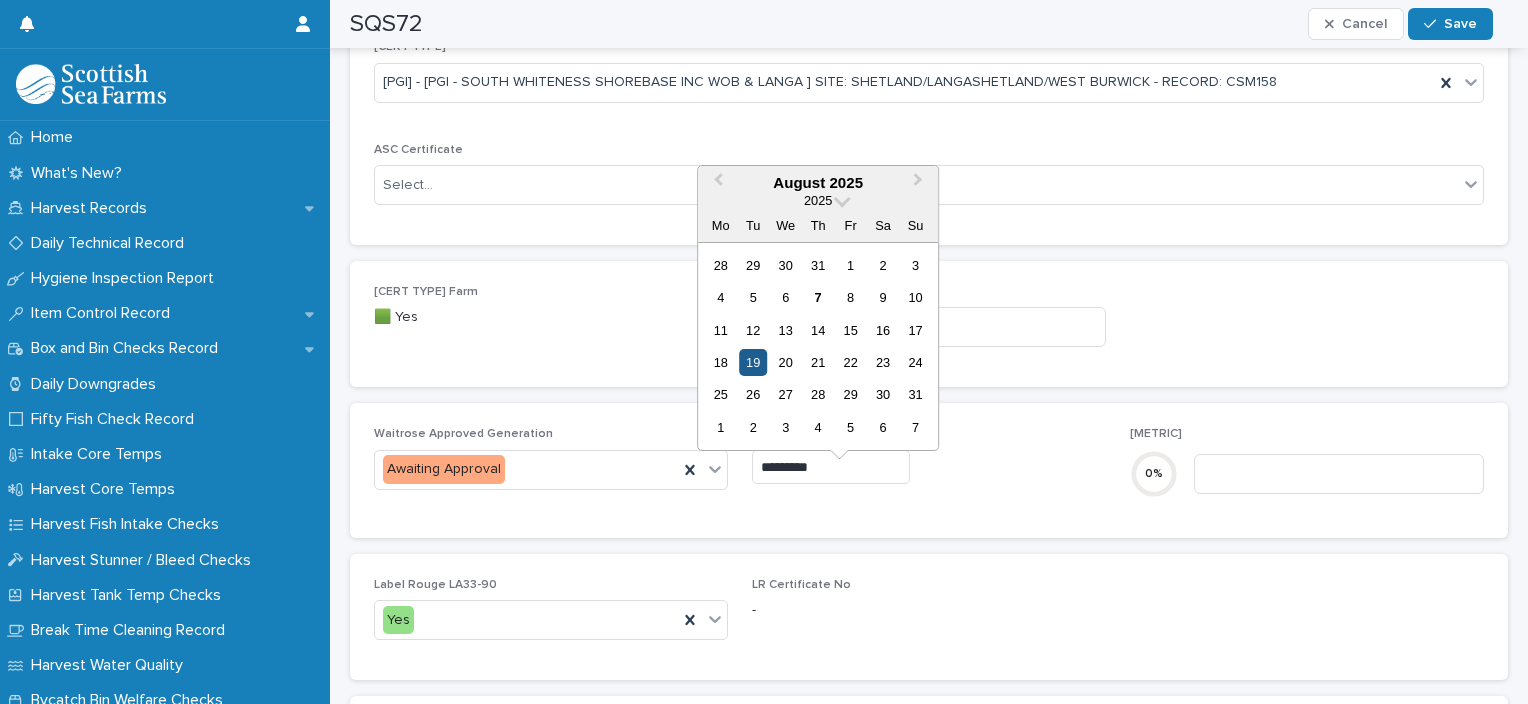 click on "19" at bounding box center (753, 362) 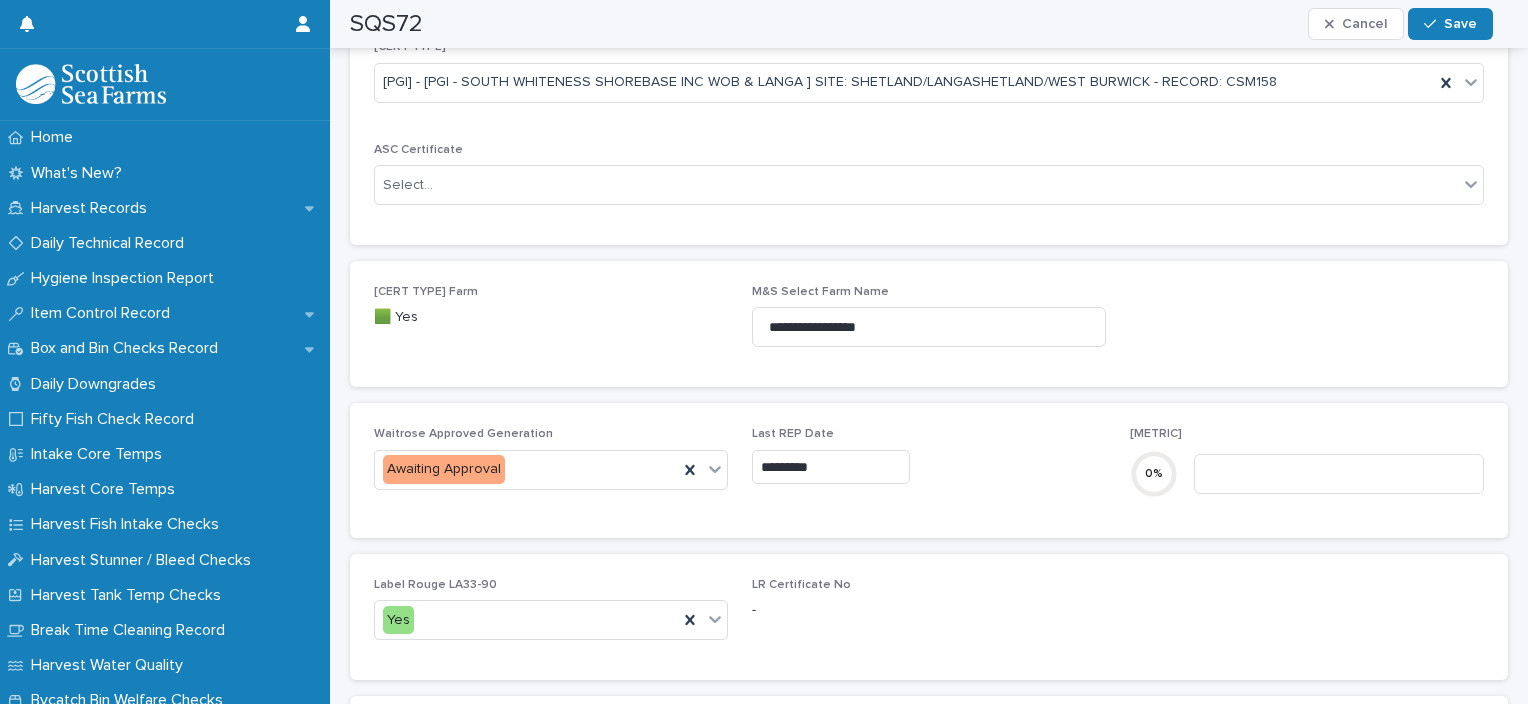 type on "*********" 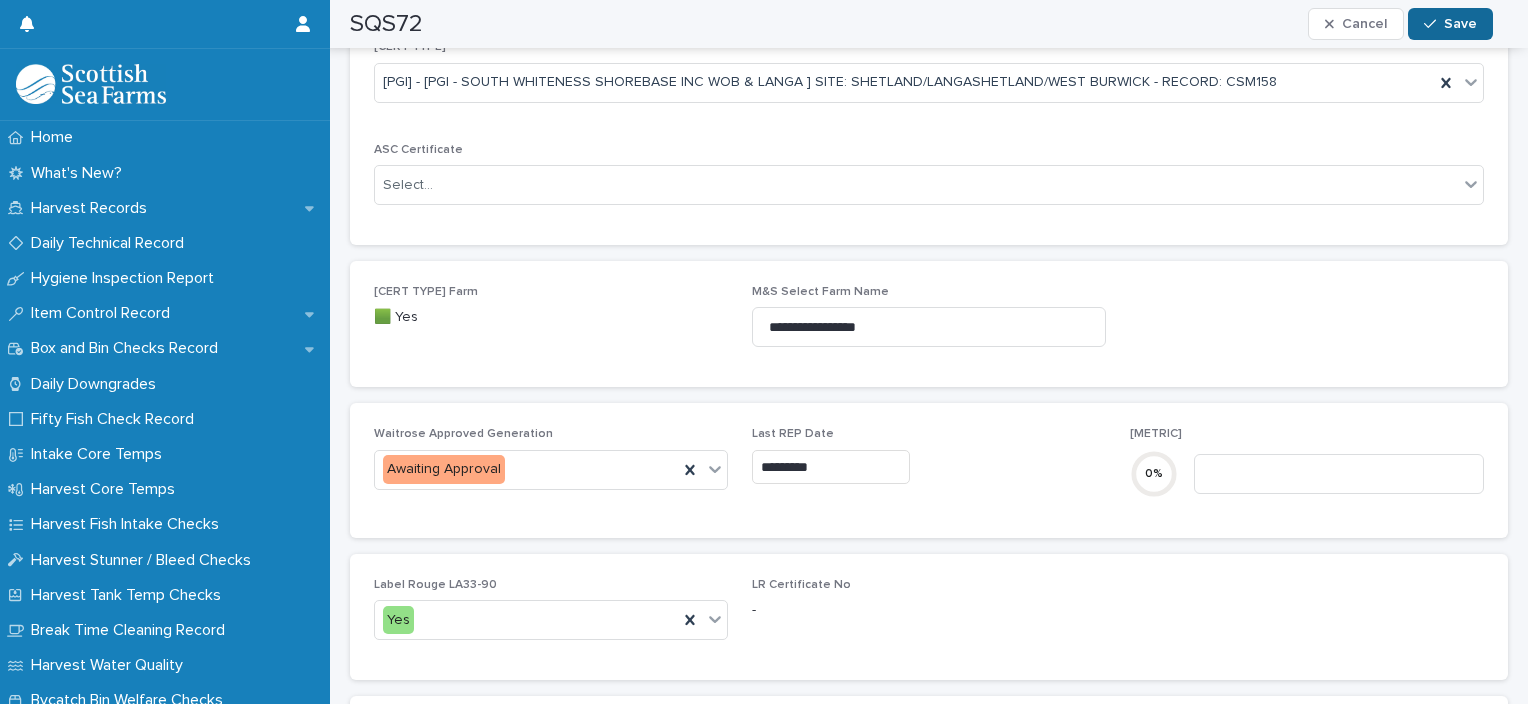 click on "Save" at bounding box center [1450, 24] 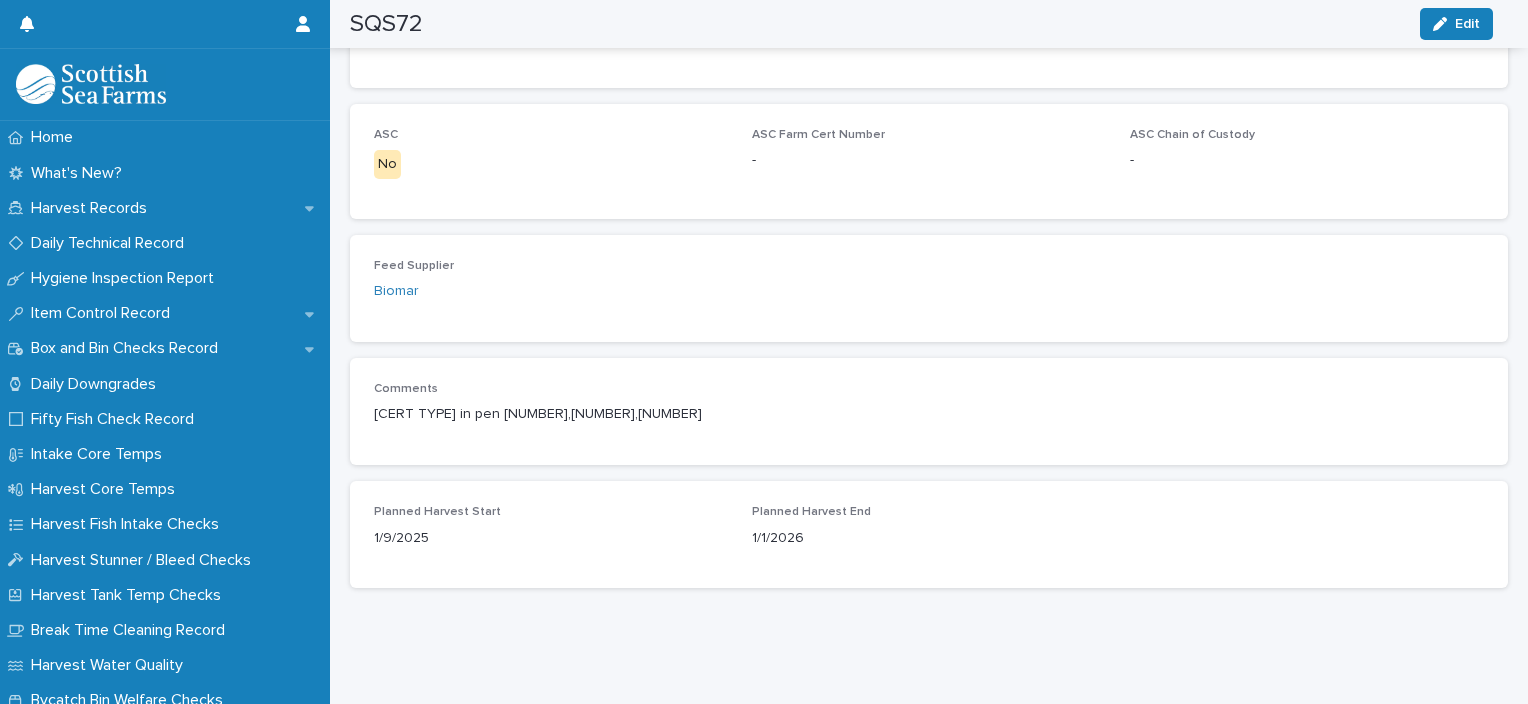 scroll, scrollTop: 2704, scrollLeft: 0, axis: vertical 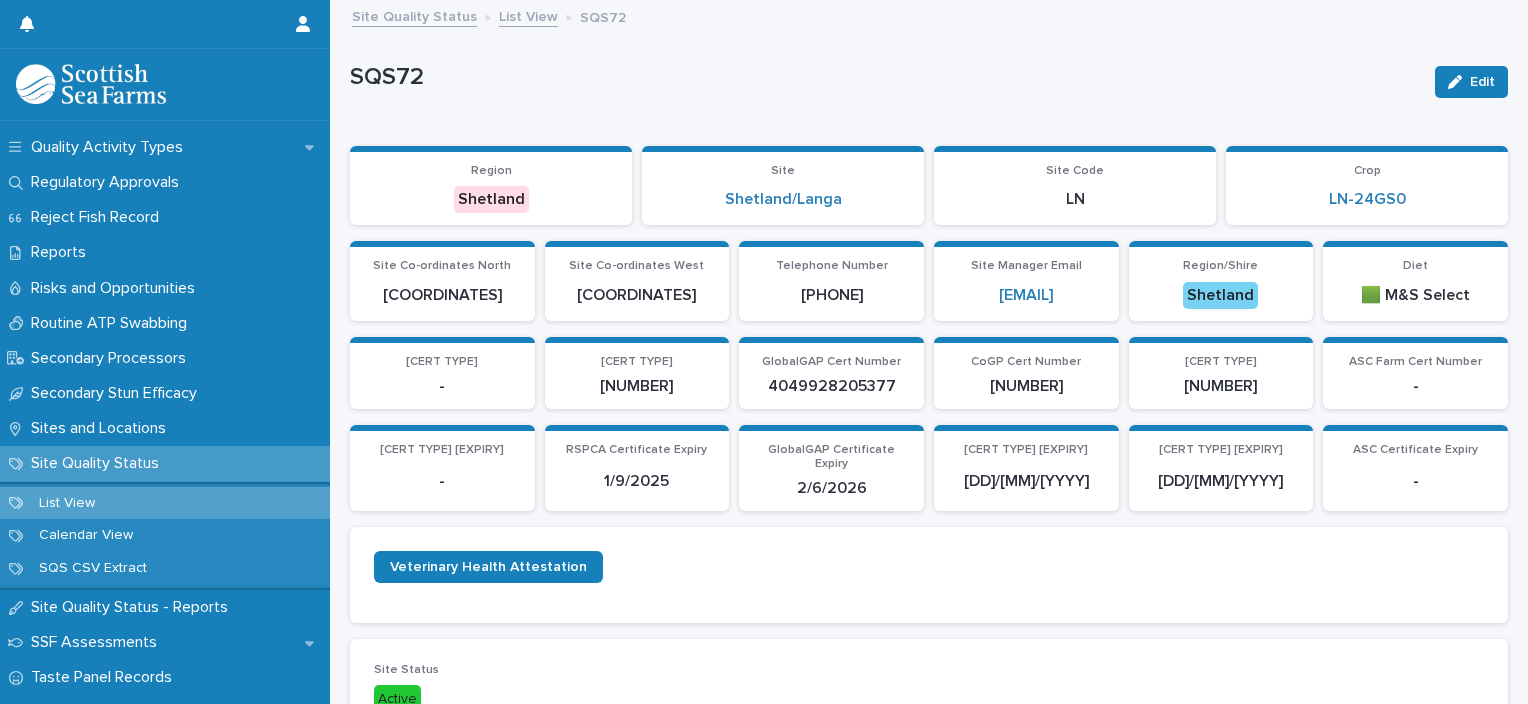 click on "Site Quality Status" at bounding box center [414, 15] 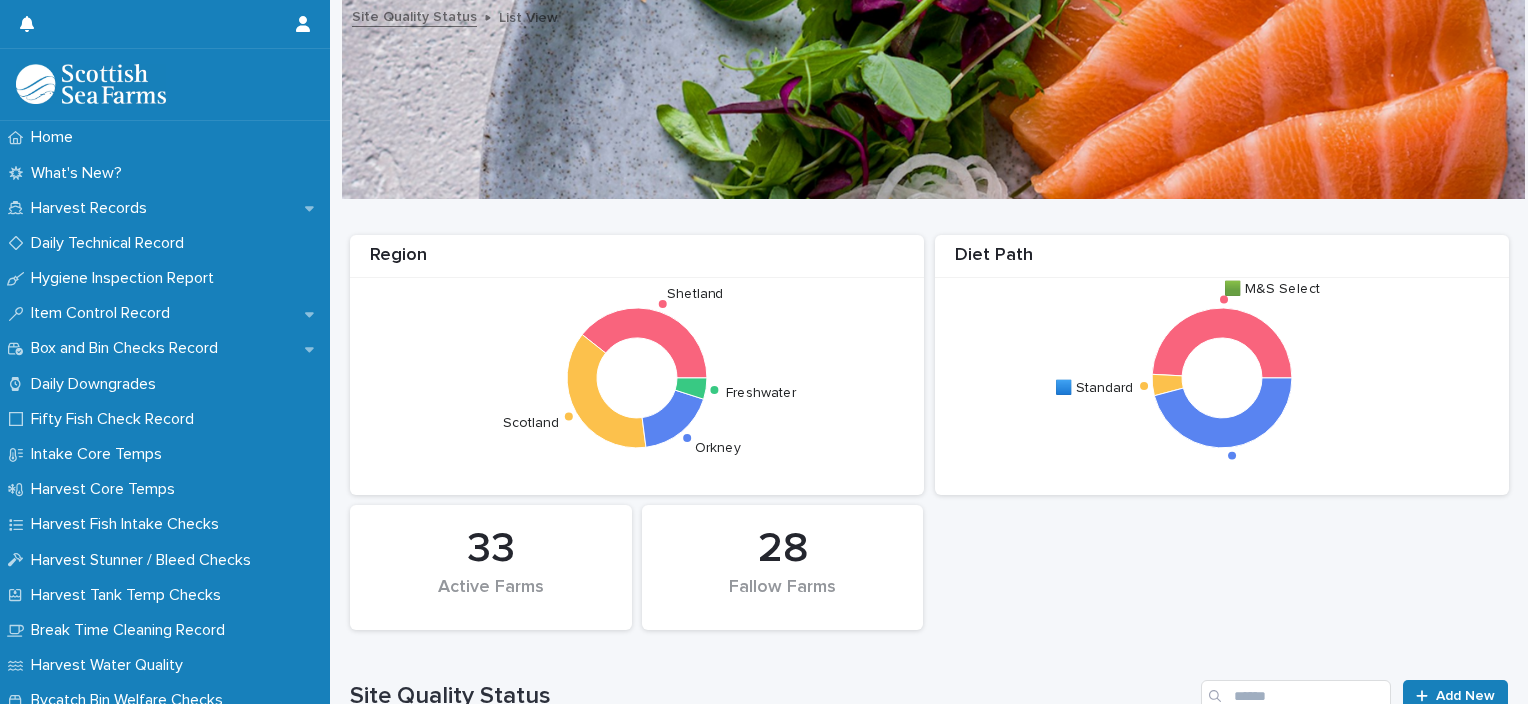 scroll, scrollTop: 300, scrollLeft: 0, axis: vertical 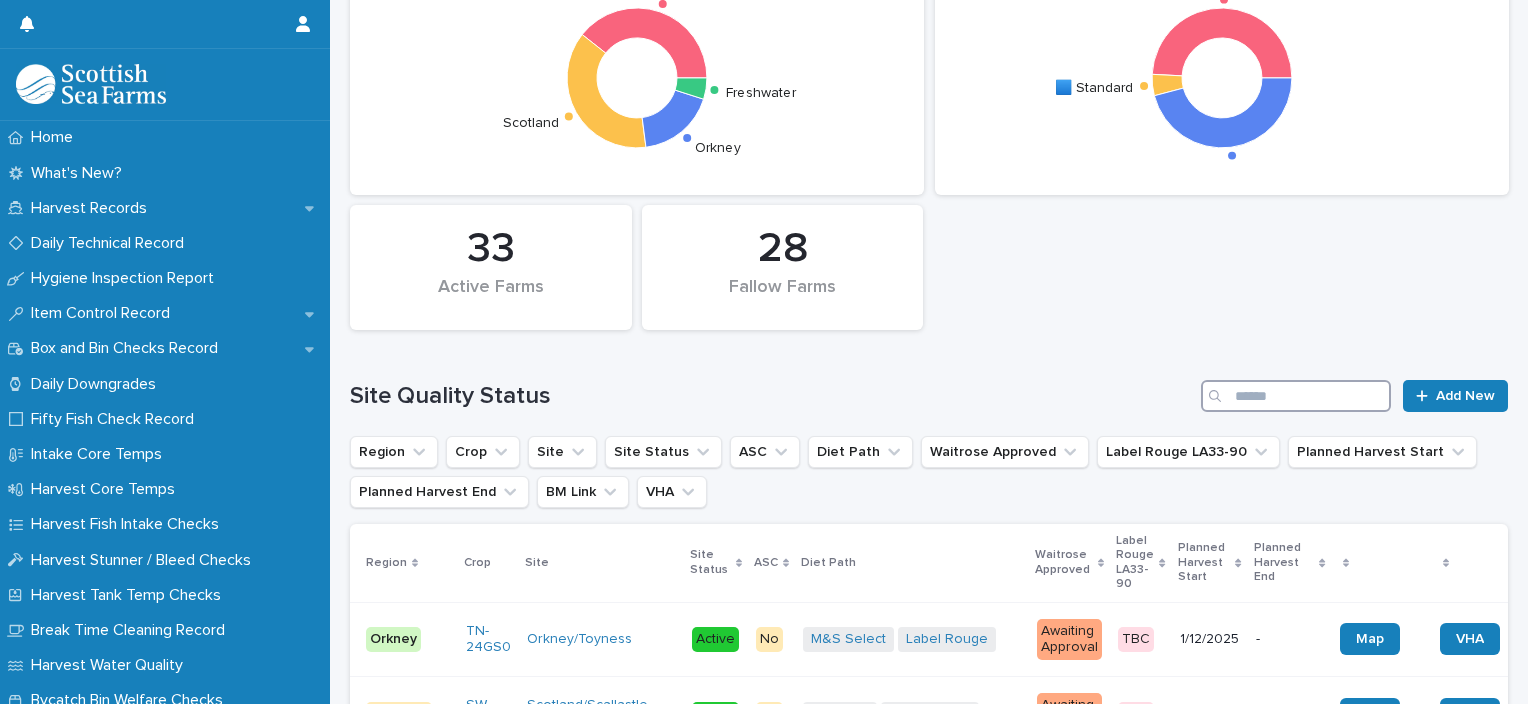 click at bounding box center (1296, 396) 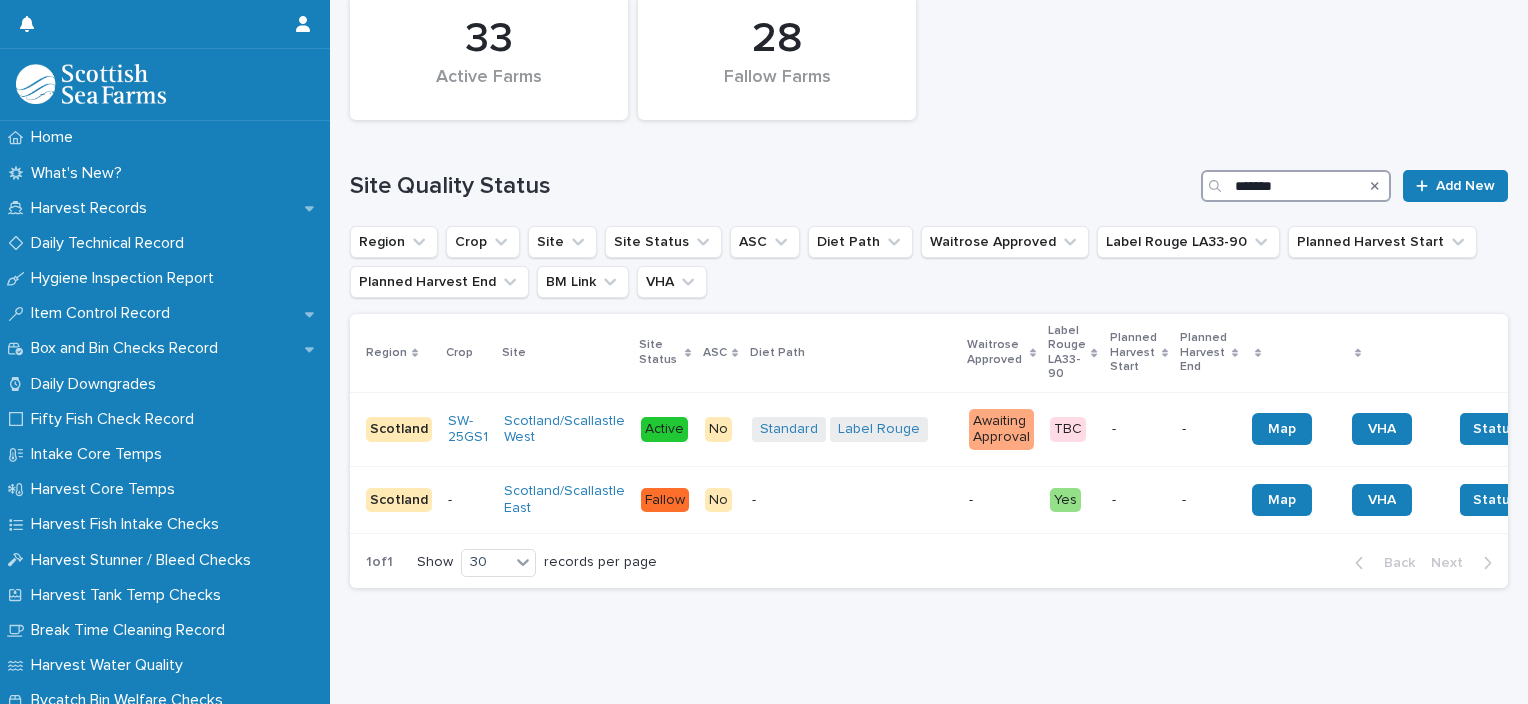 scroll, scrollTop: 539, scrollLeft: 0, axis: vertical 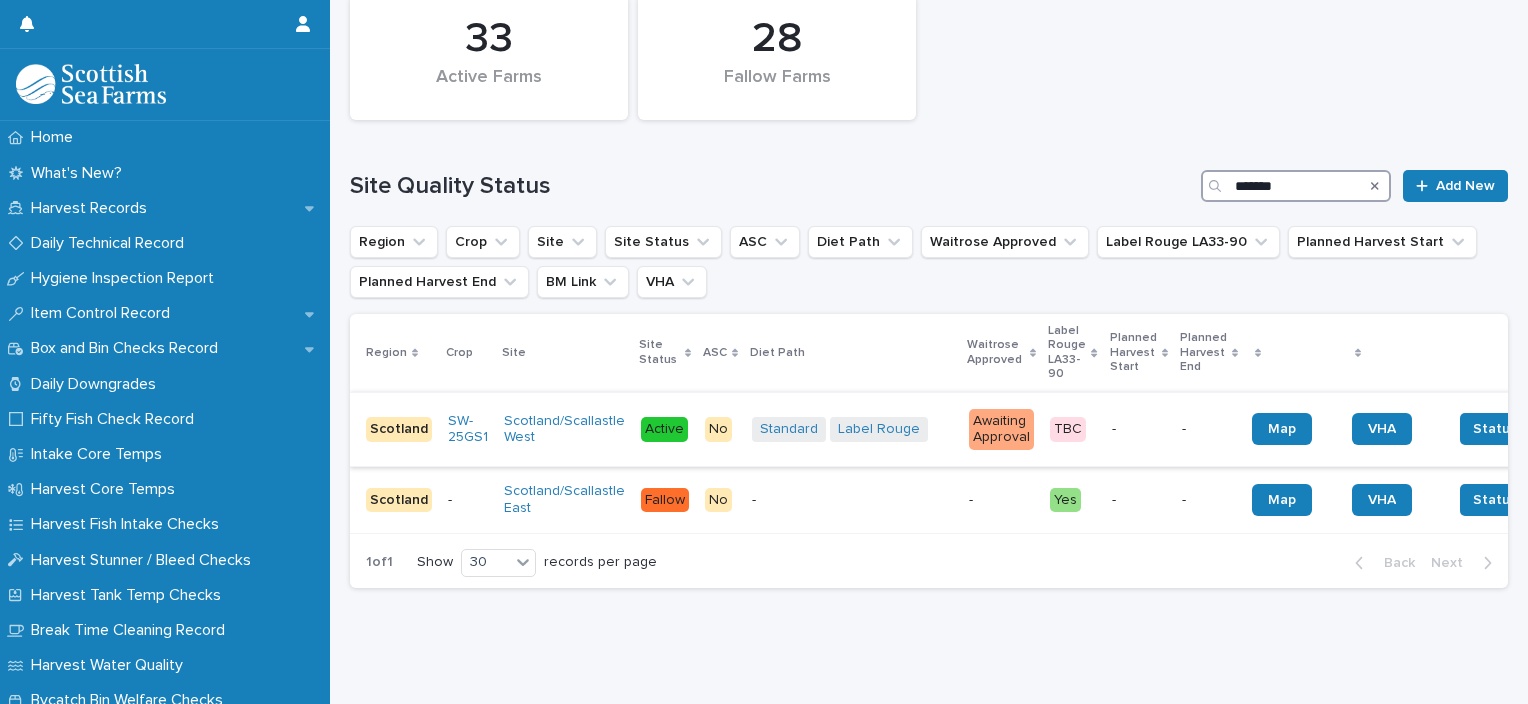 type on "*******" 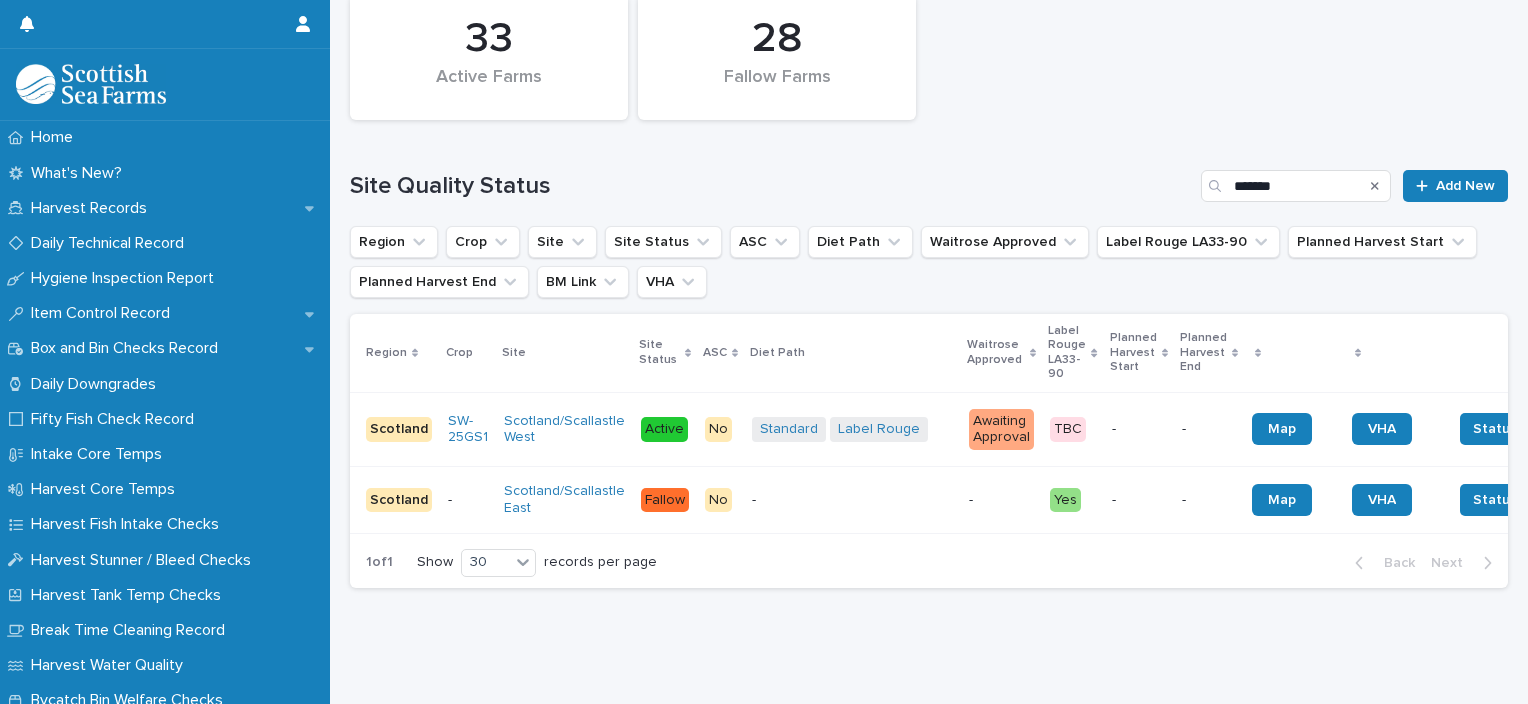 click on "-" at bounding box center [1139, 429] 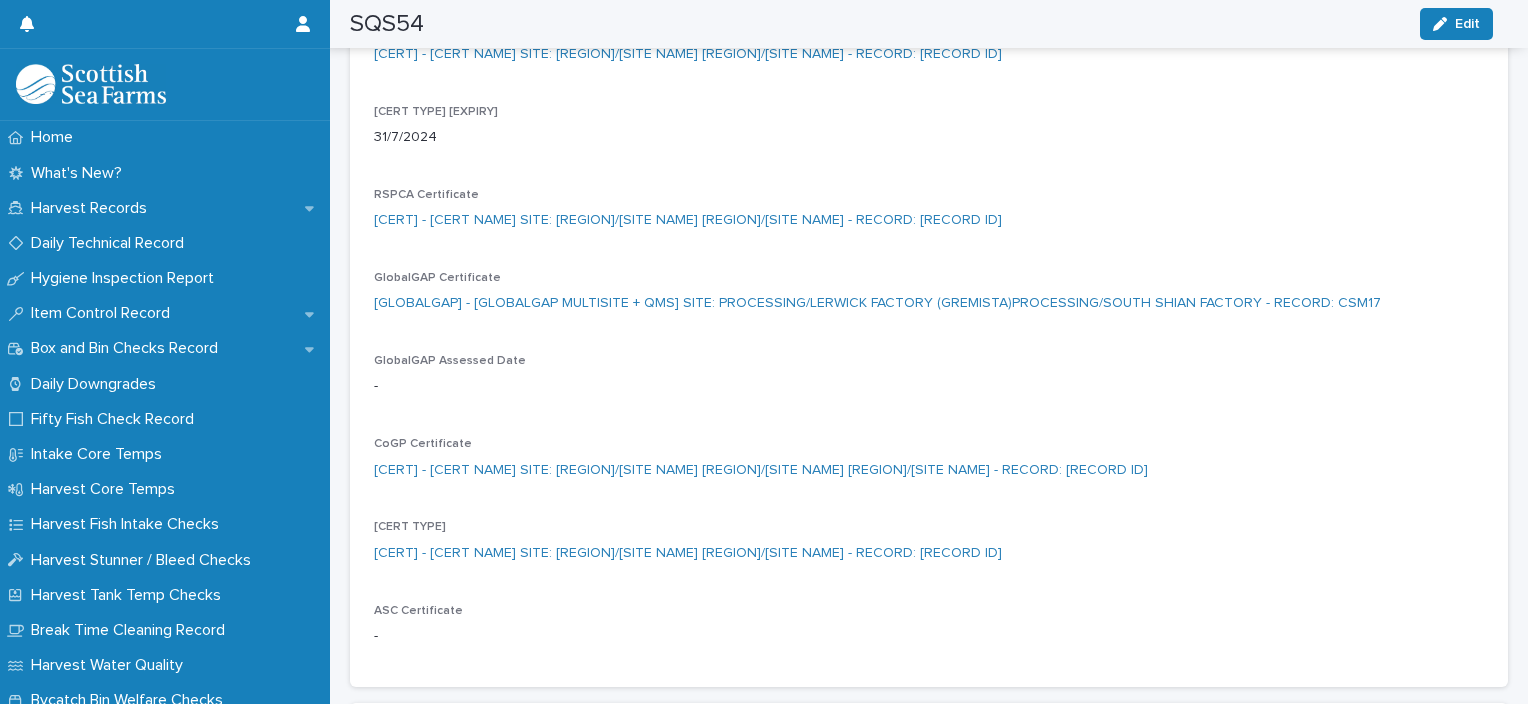 scroll, scrollTop: 1800, scrollLeft: 0, axis: vertical 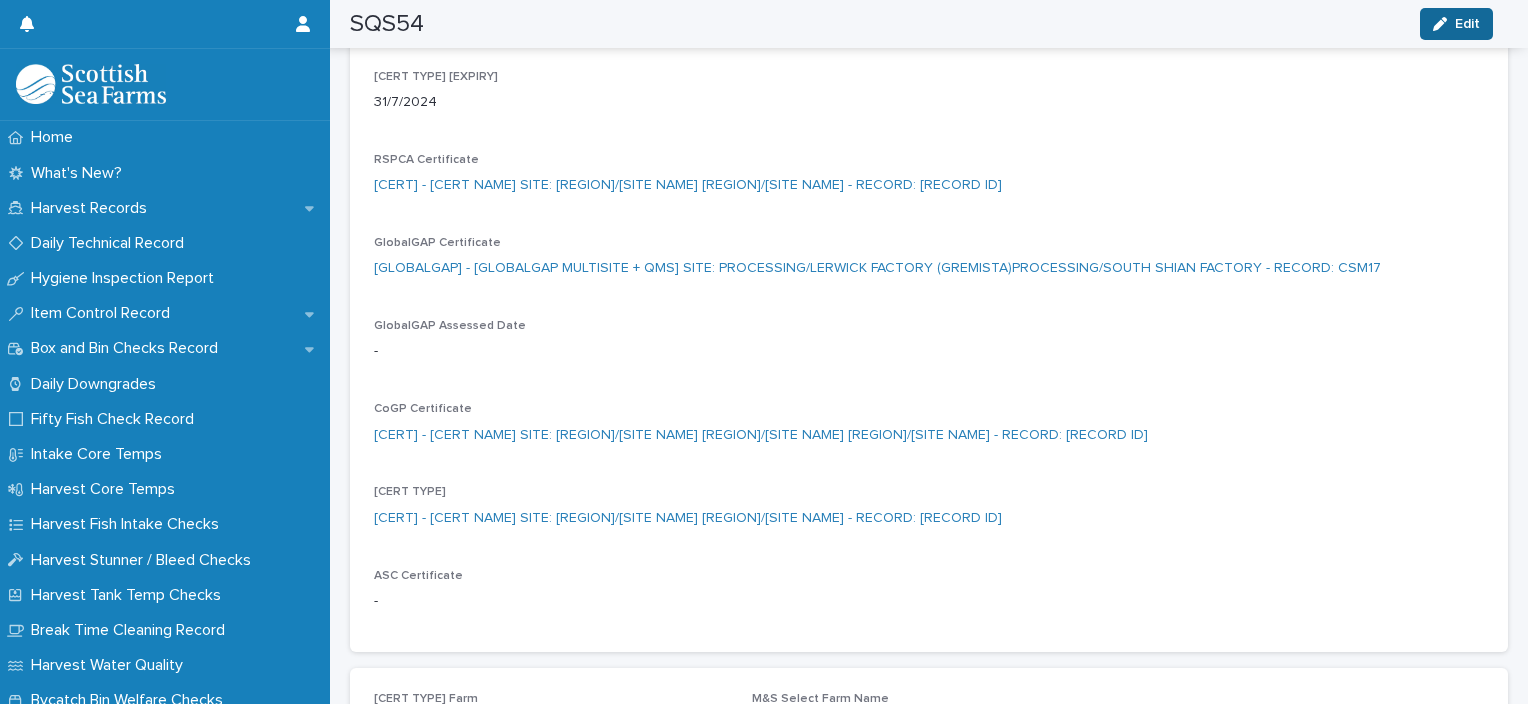 click on "Edit" at bounding box center (1456, 24) 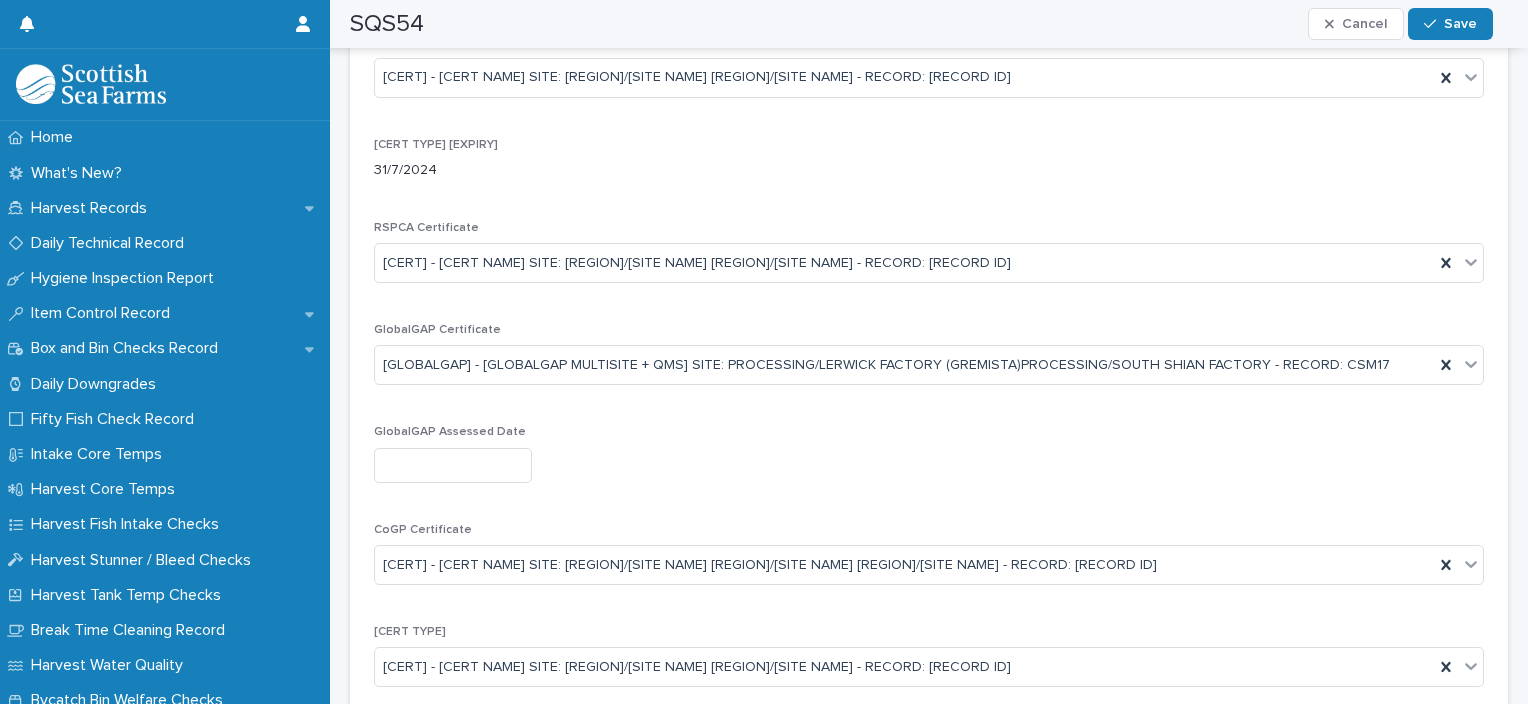 click at bounding box center [453, 465] 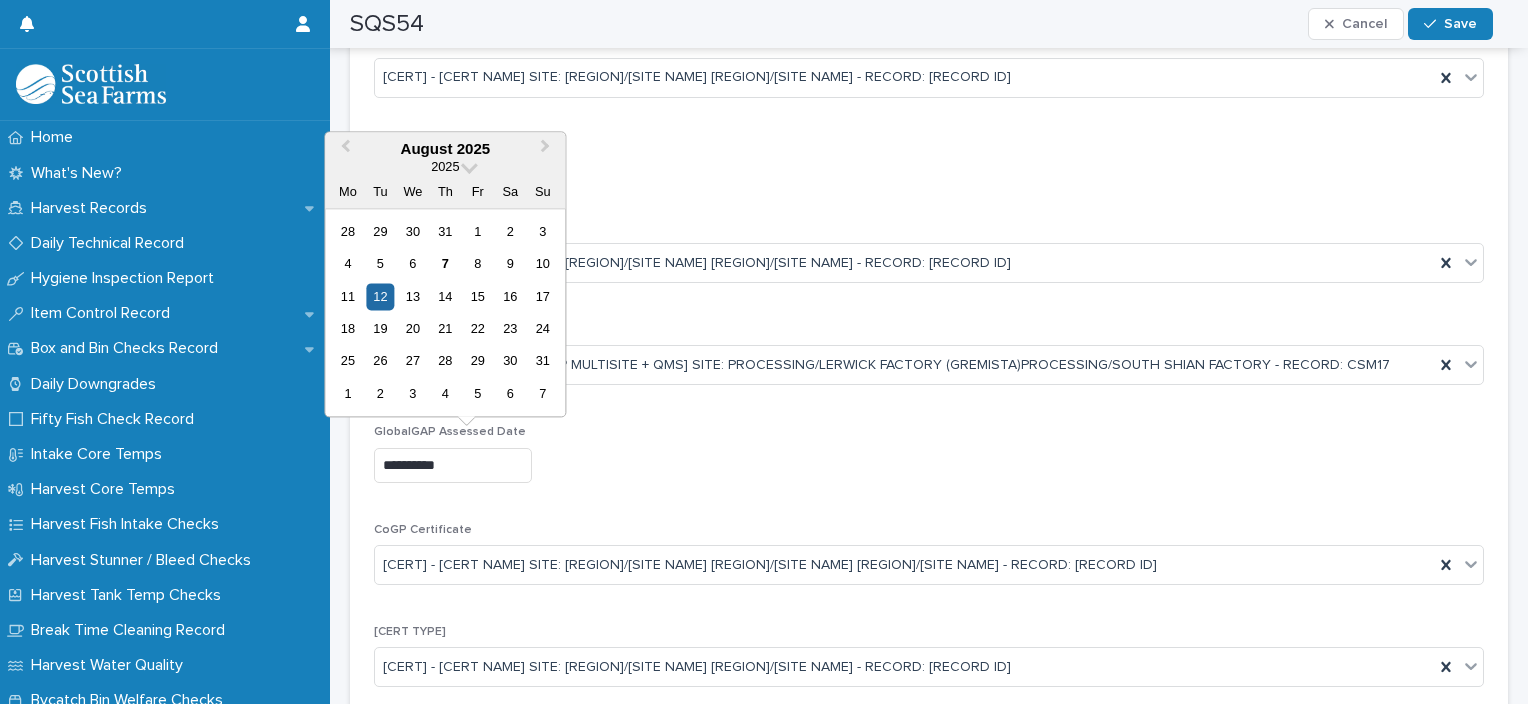 click on "**********" at bounding box center (453, 465) 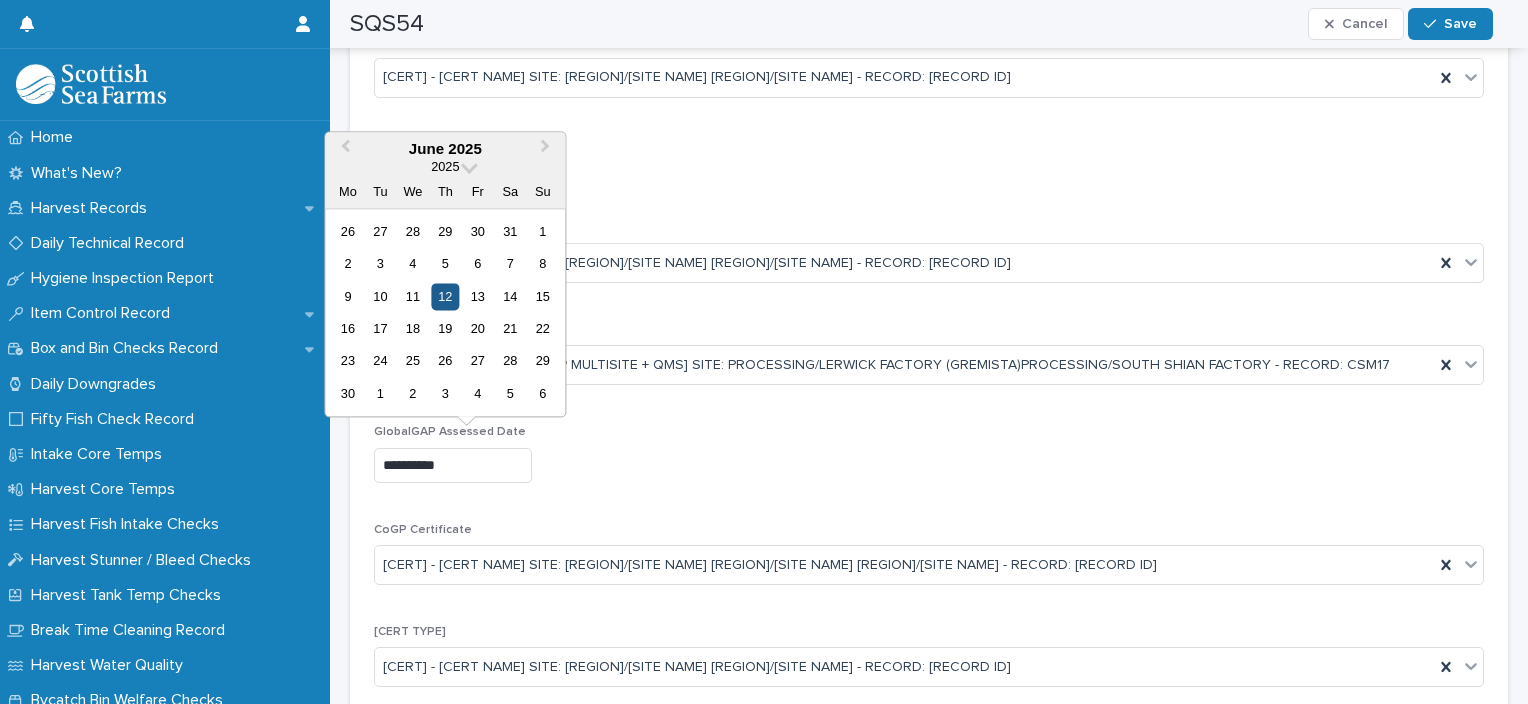 click on "12" at bounding box center [445, 296] 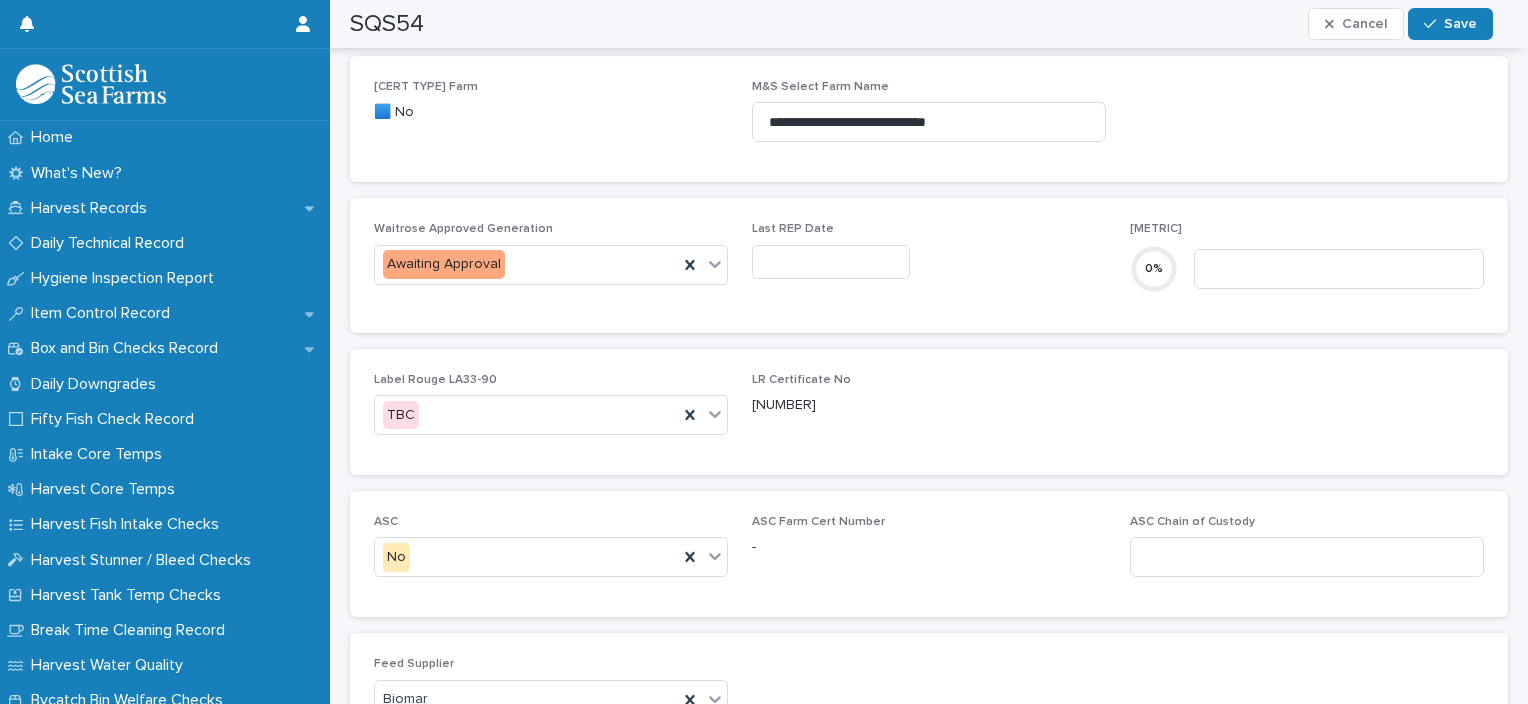 scroll, scrollTop: 2600, scrollLeft: 0, axis: vertical 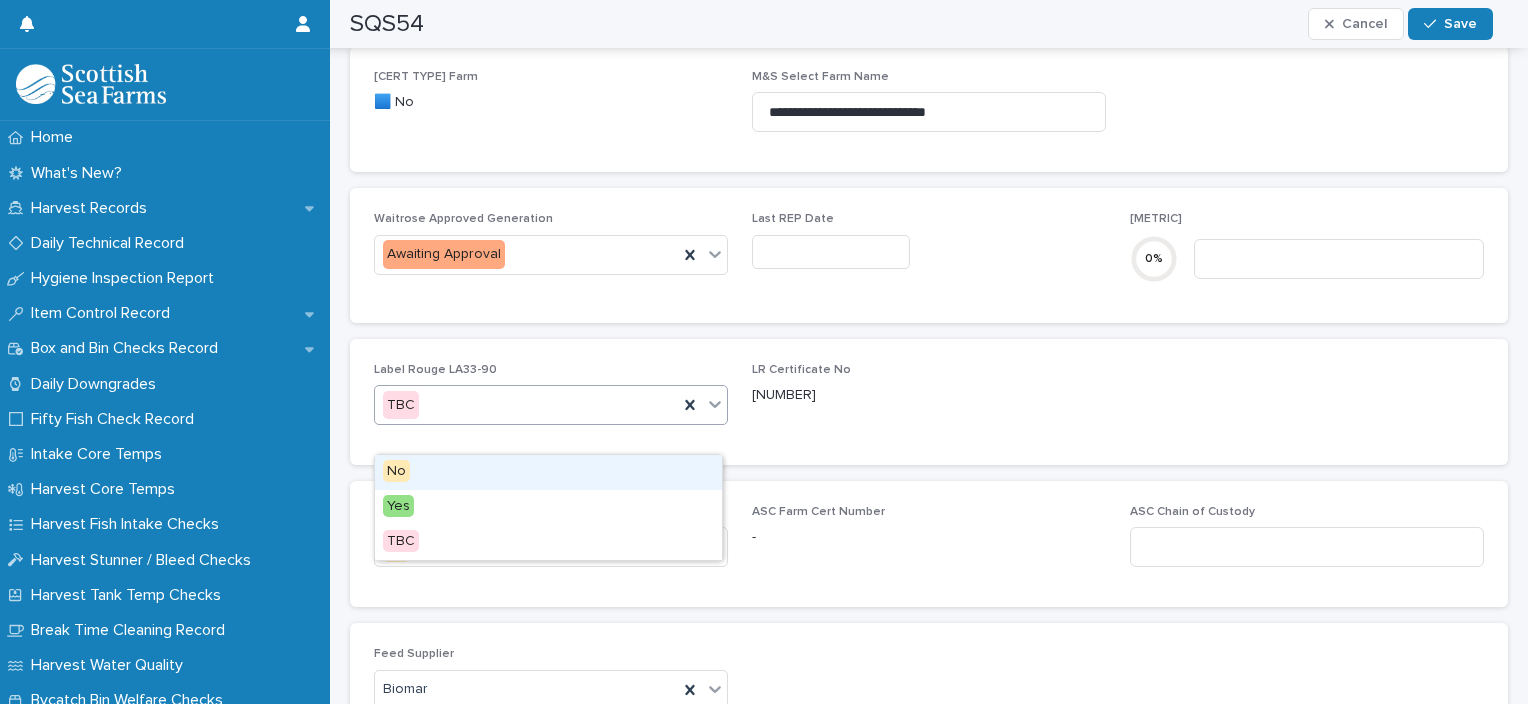 click on "TBC" at bounding box center (526, 405) 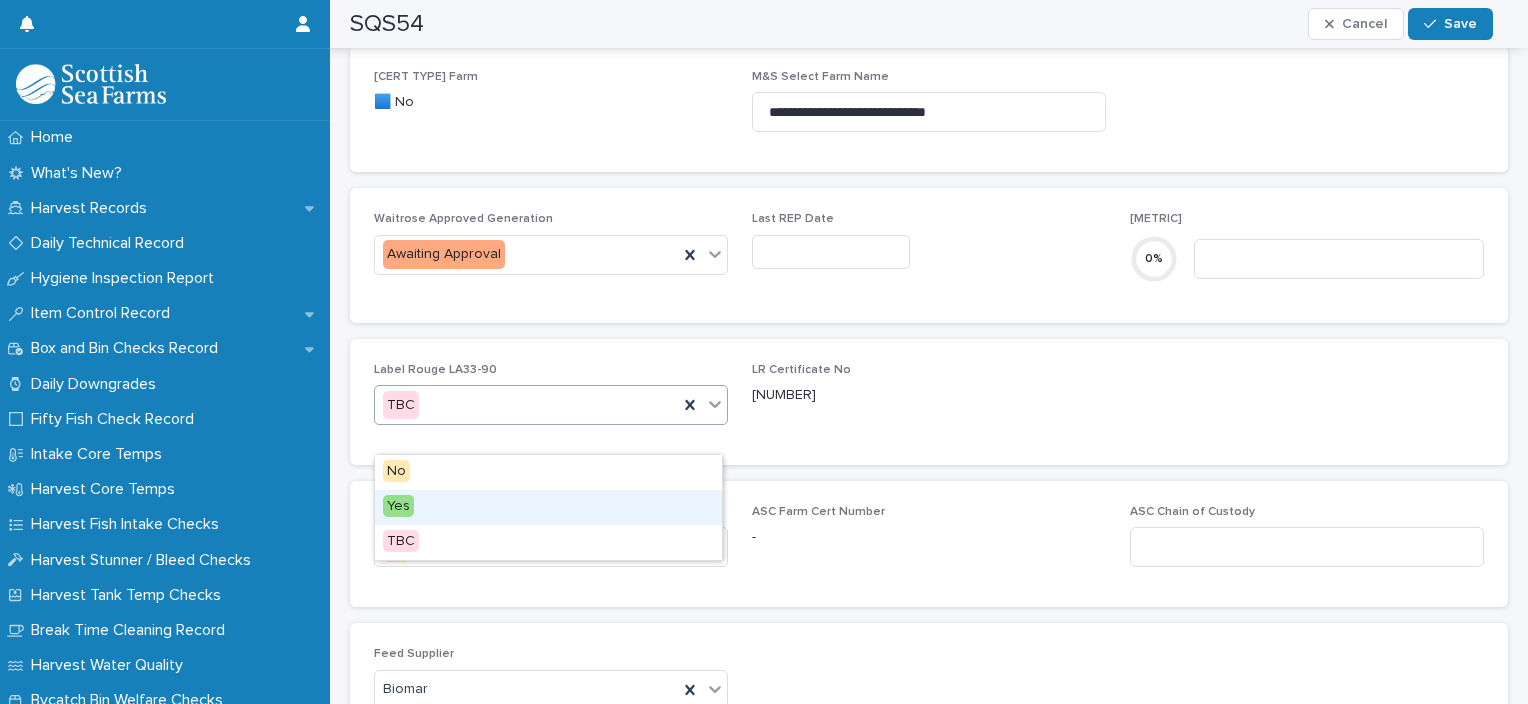 click on "Yes" at bounding box center [548, 507] 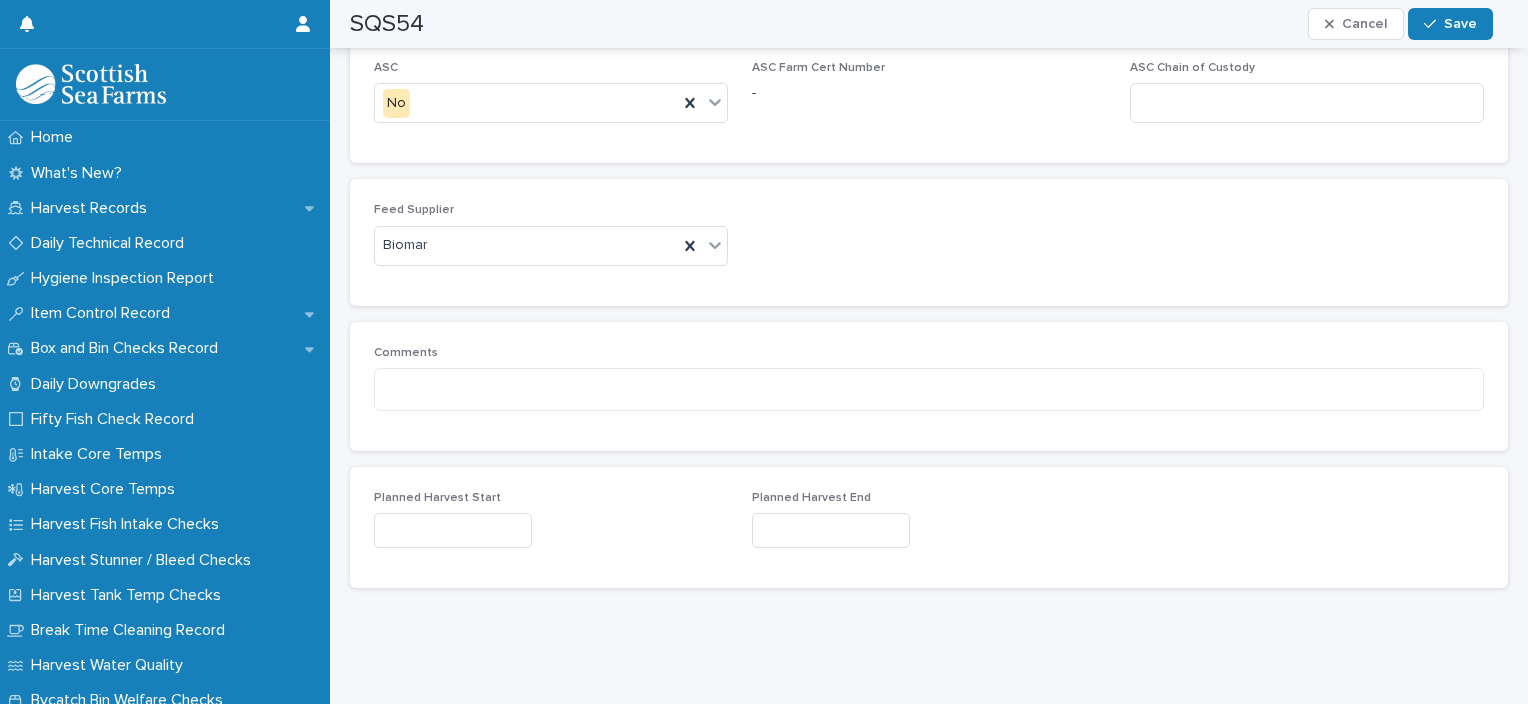 scroll, scrollTop: 3087, scrollLeft: 0, axis: vertical 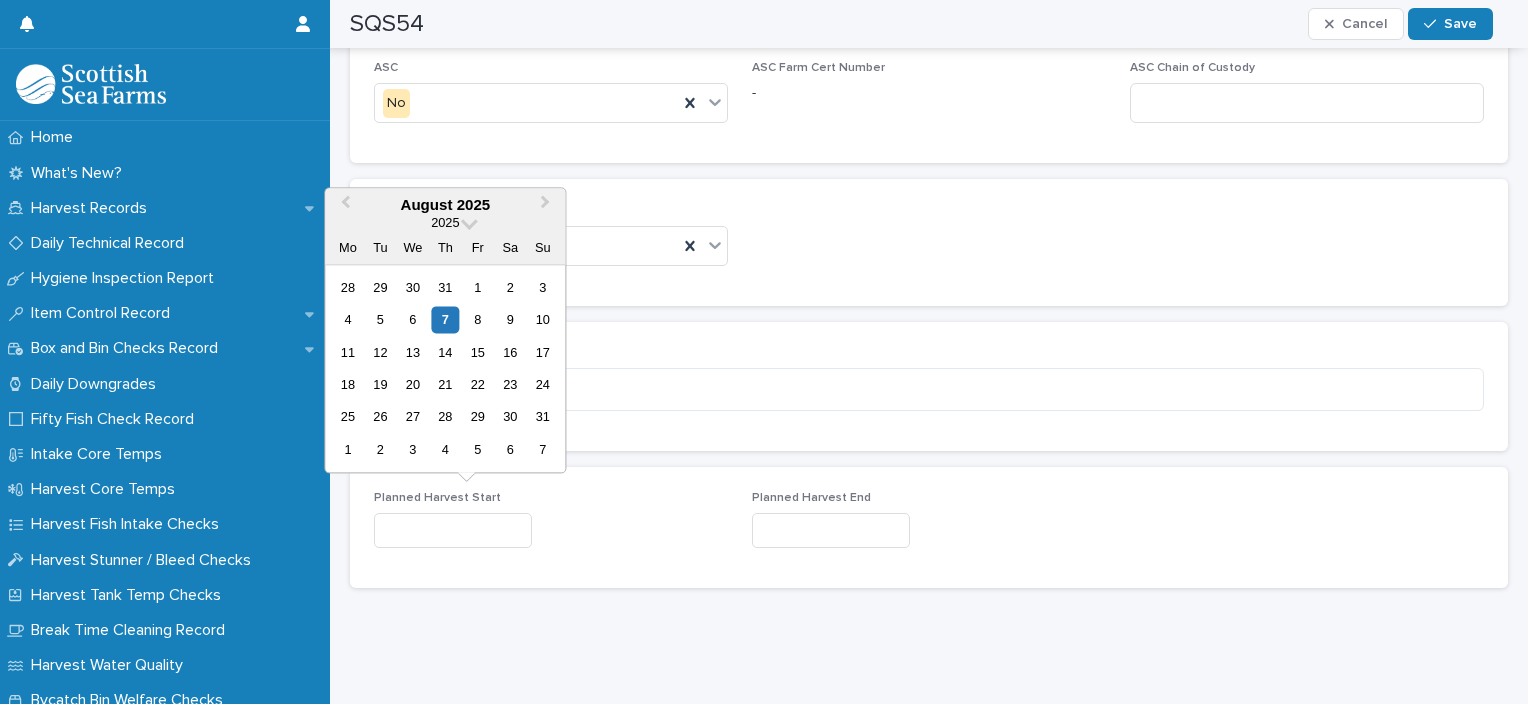 click at bounding box center (453, 530) 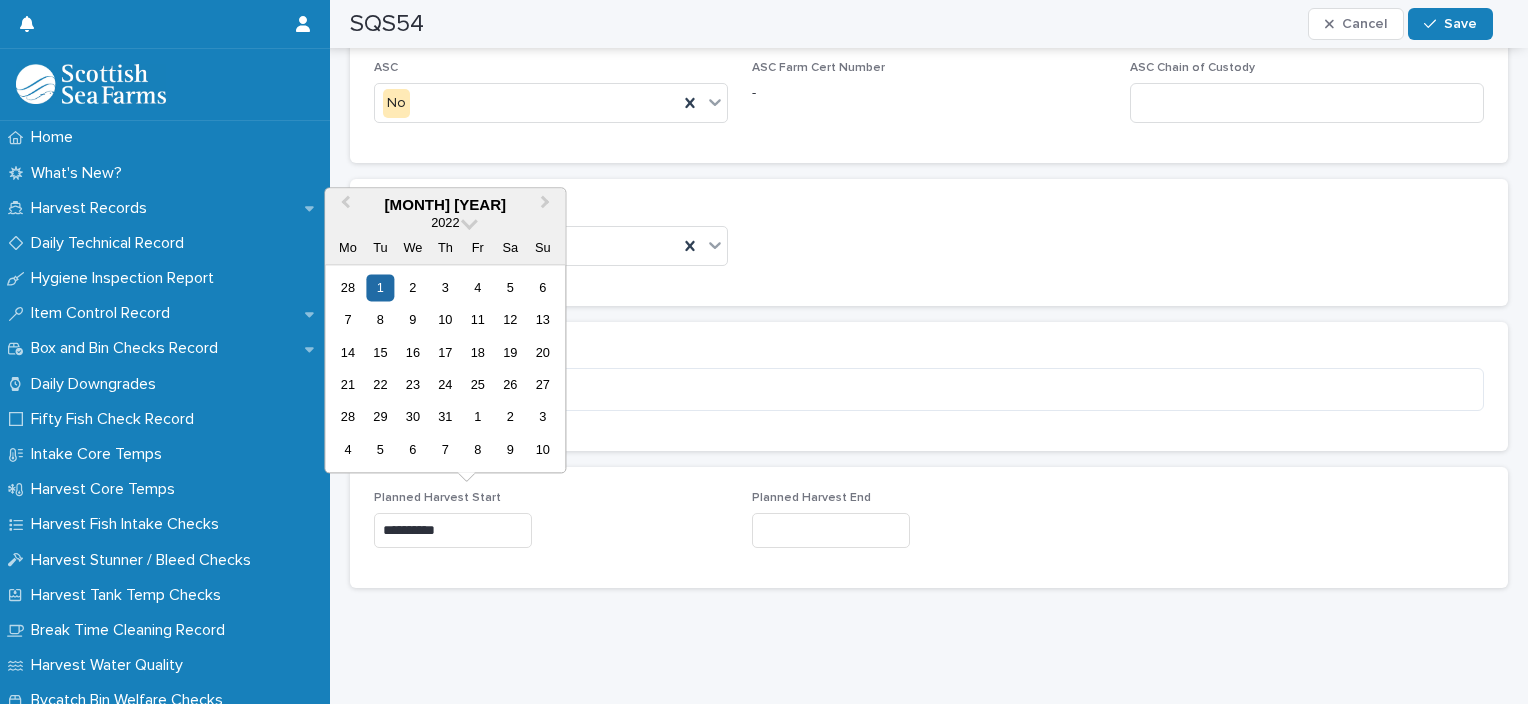 type on "********" 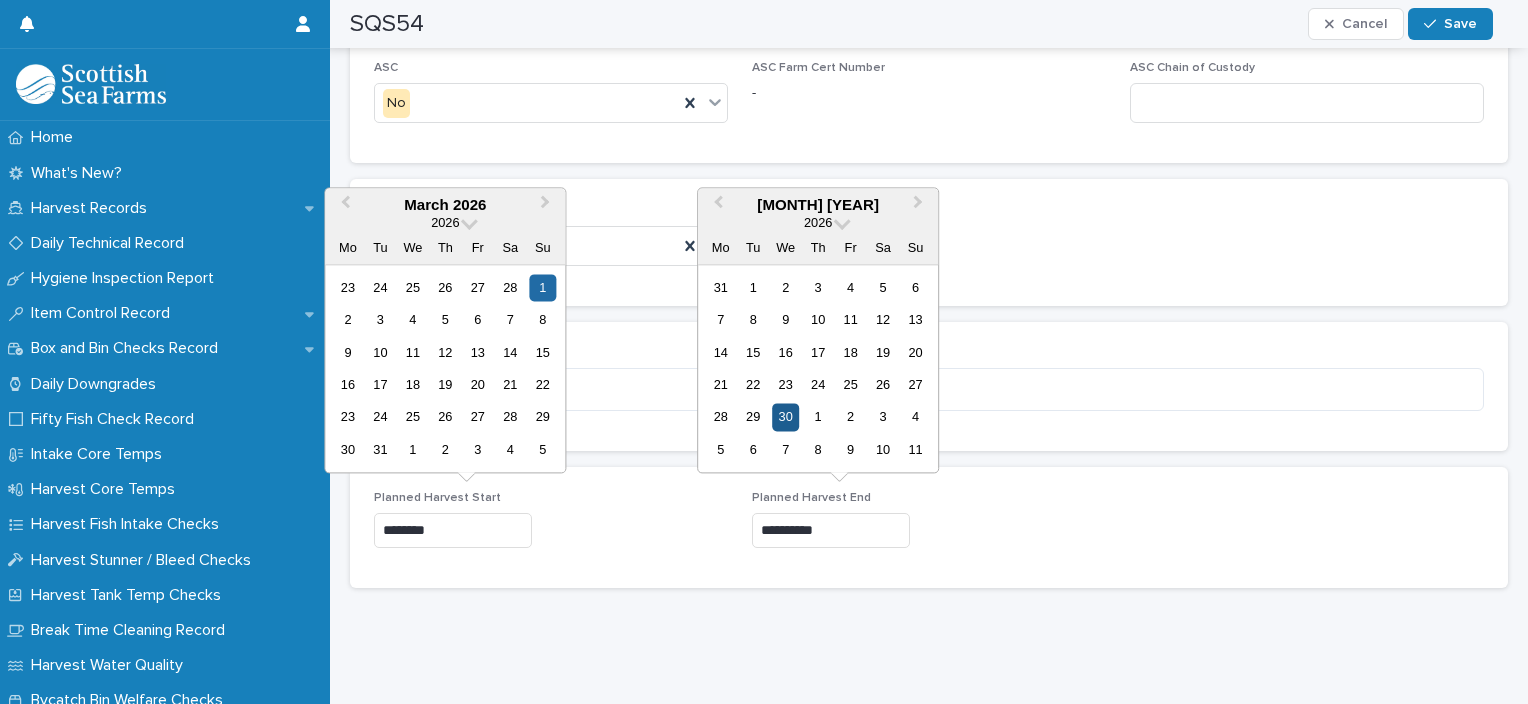 click on "30" at bounding box center [785, 417] 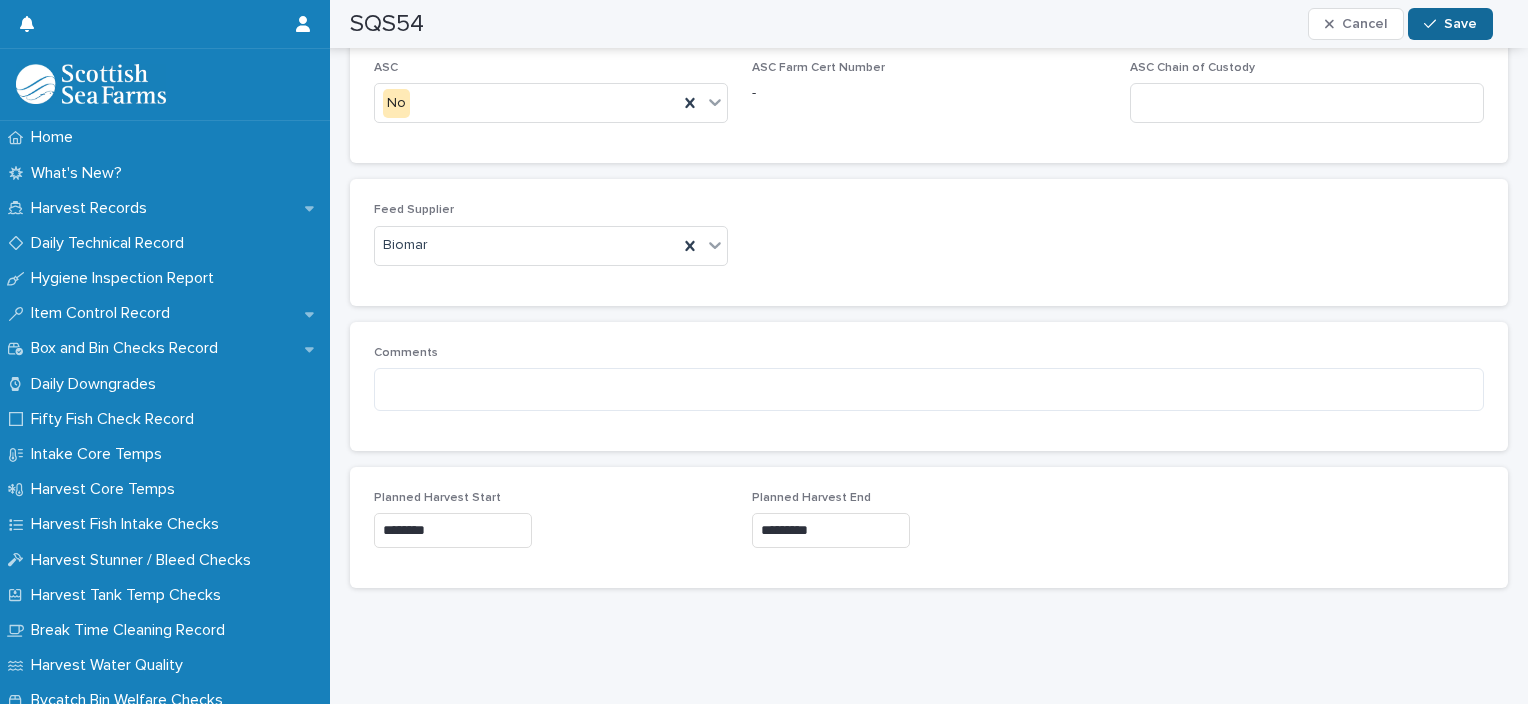 click at bounding box center (1434, 24) 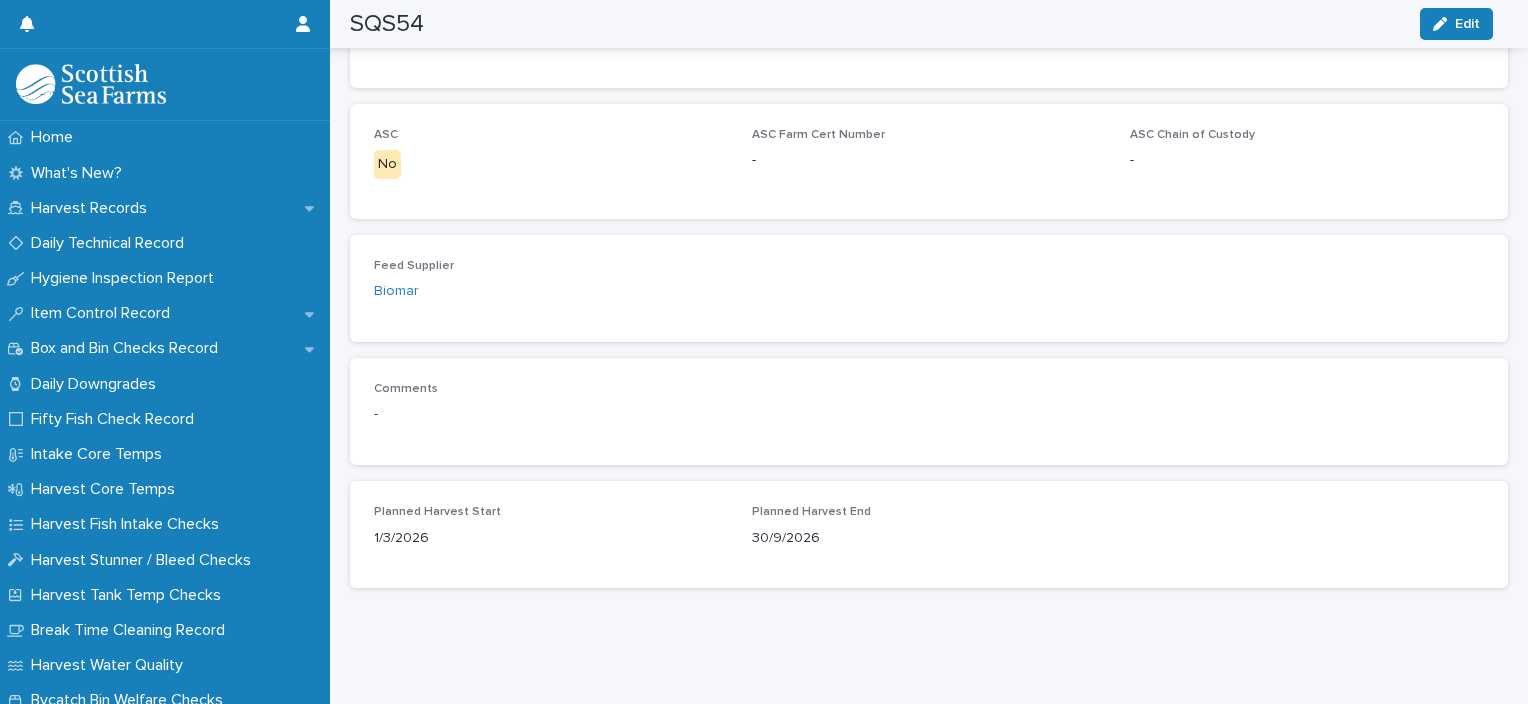 scroll, scrollTop: 2802, scrollLeft: 0, axis: vertical 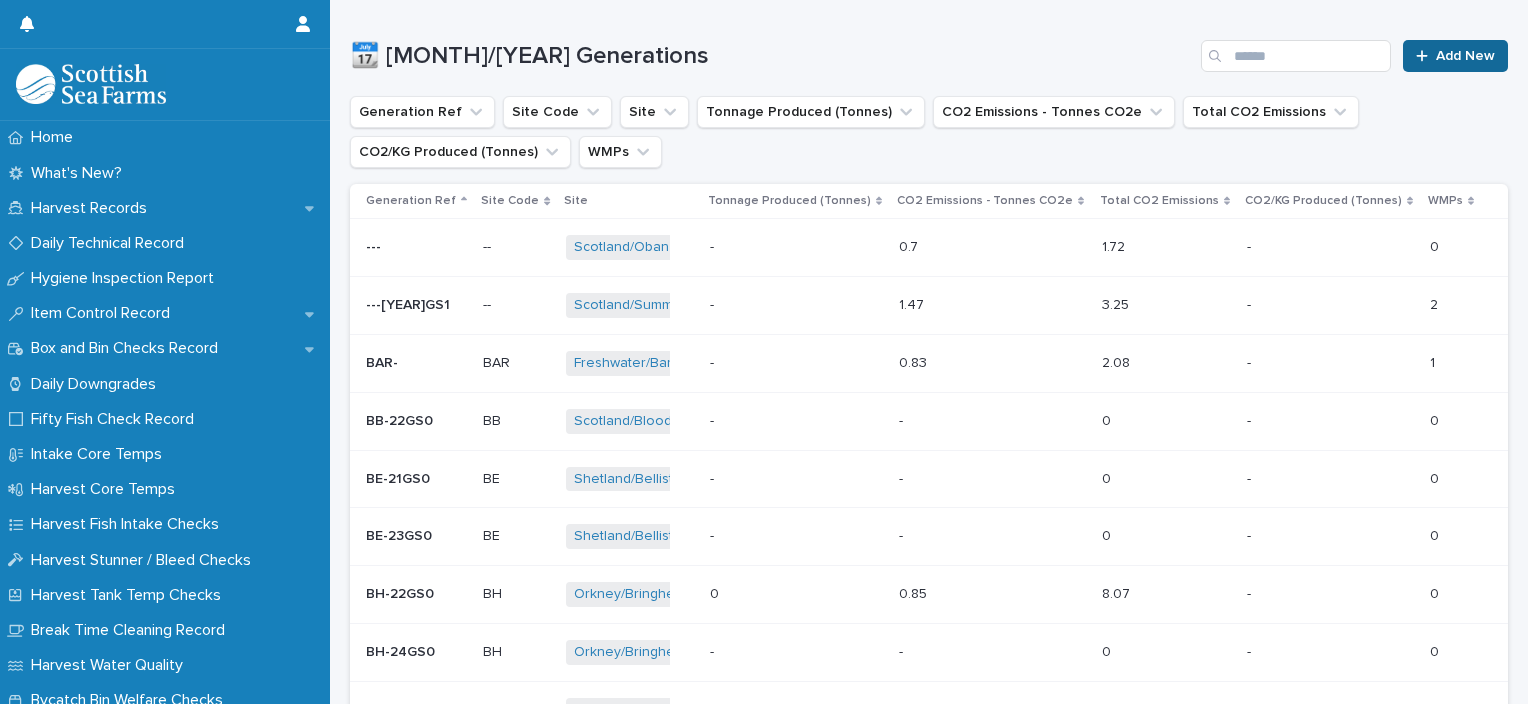 click on "Add New" at bounding box center (1455, 56) 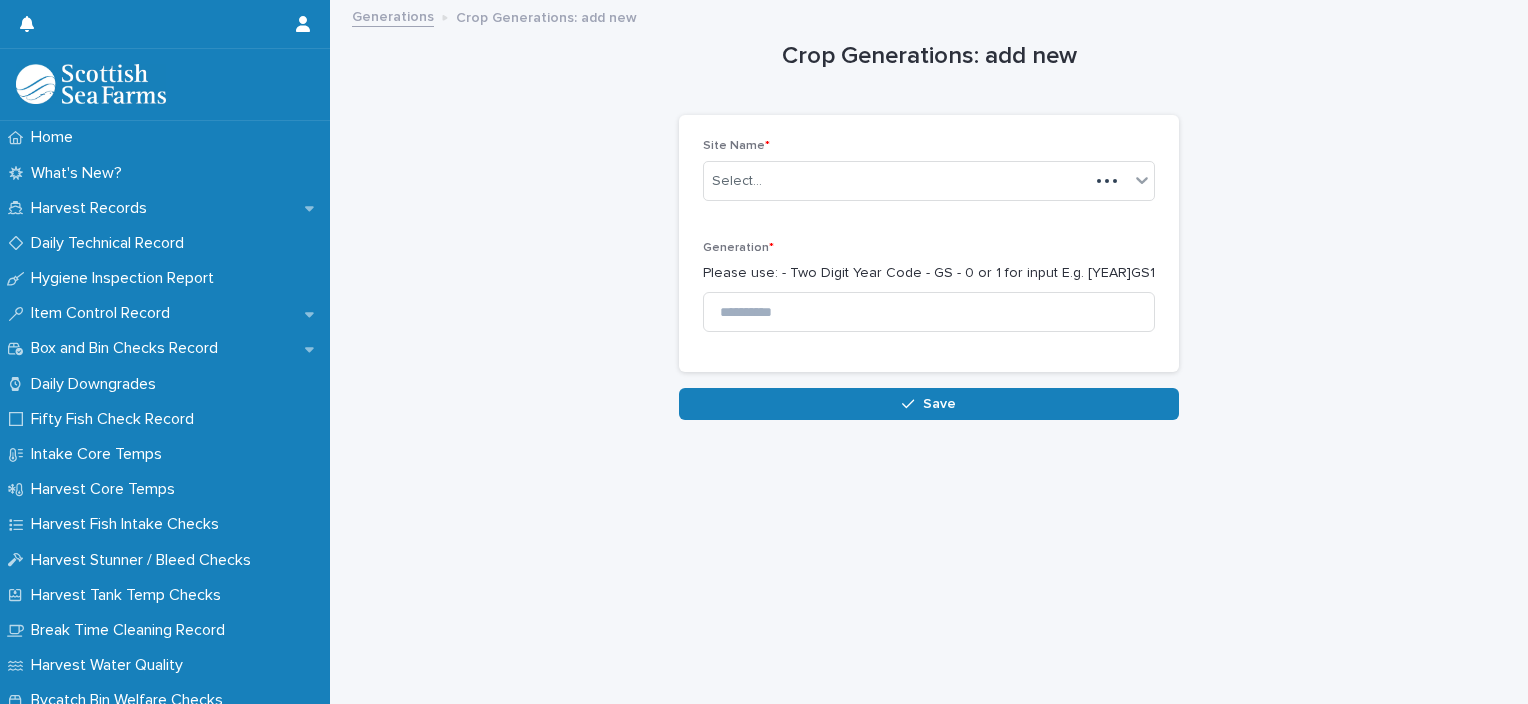 scroll, scrollTop: 0, scrollLeft: 0, axis: both 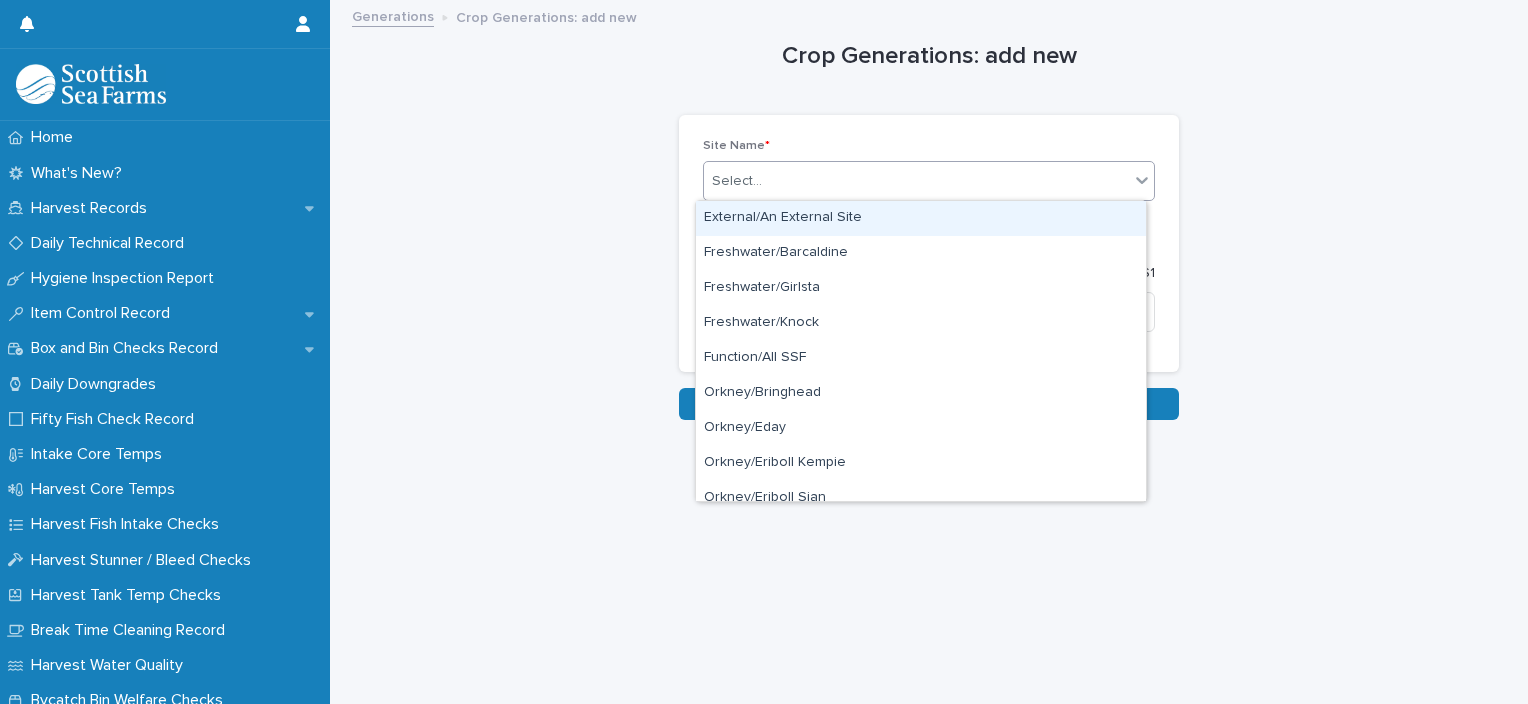 click on "Select..." at bounding box center [916, 181] 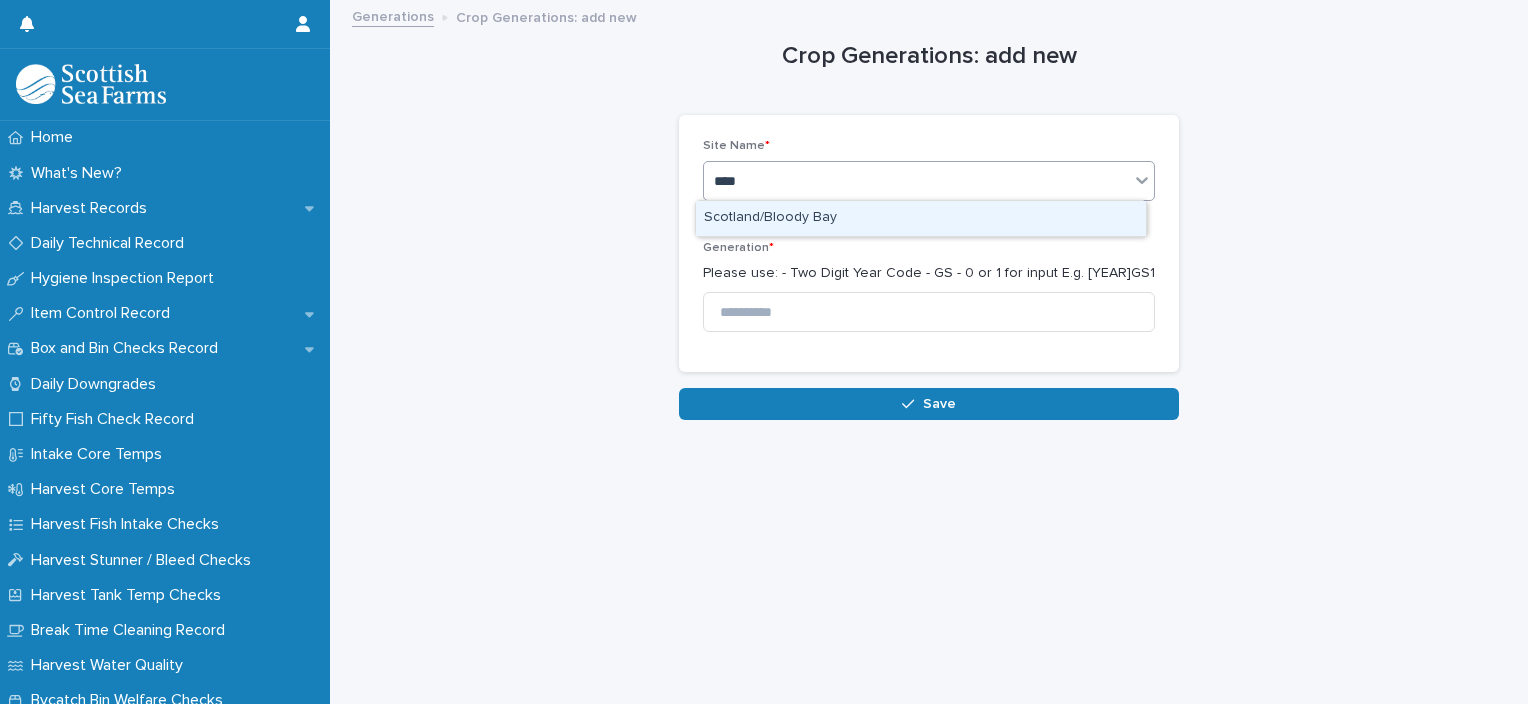 type on "*****" 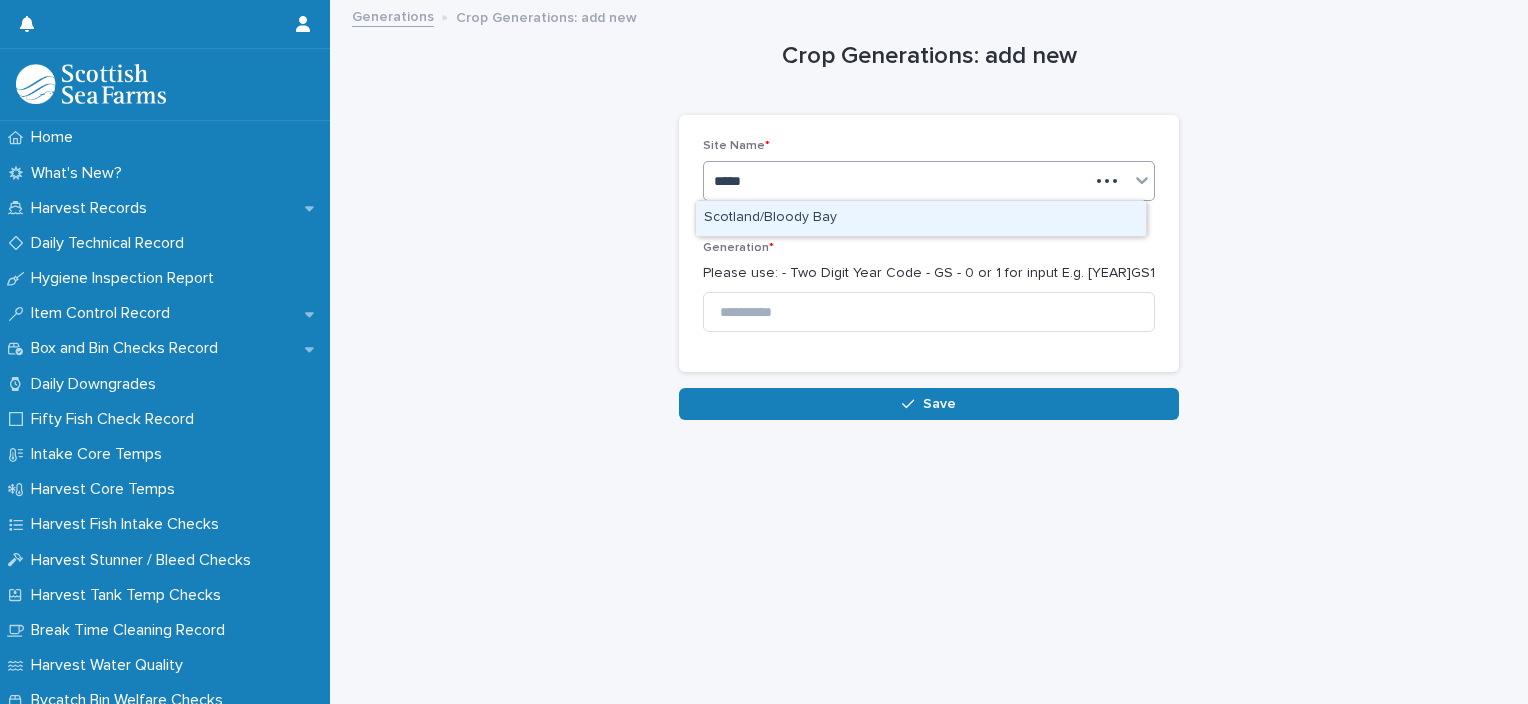 type 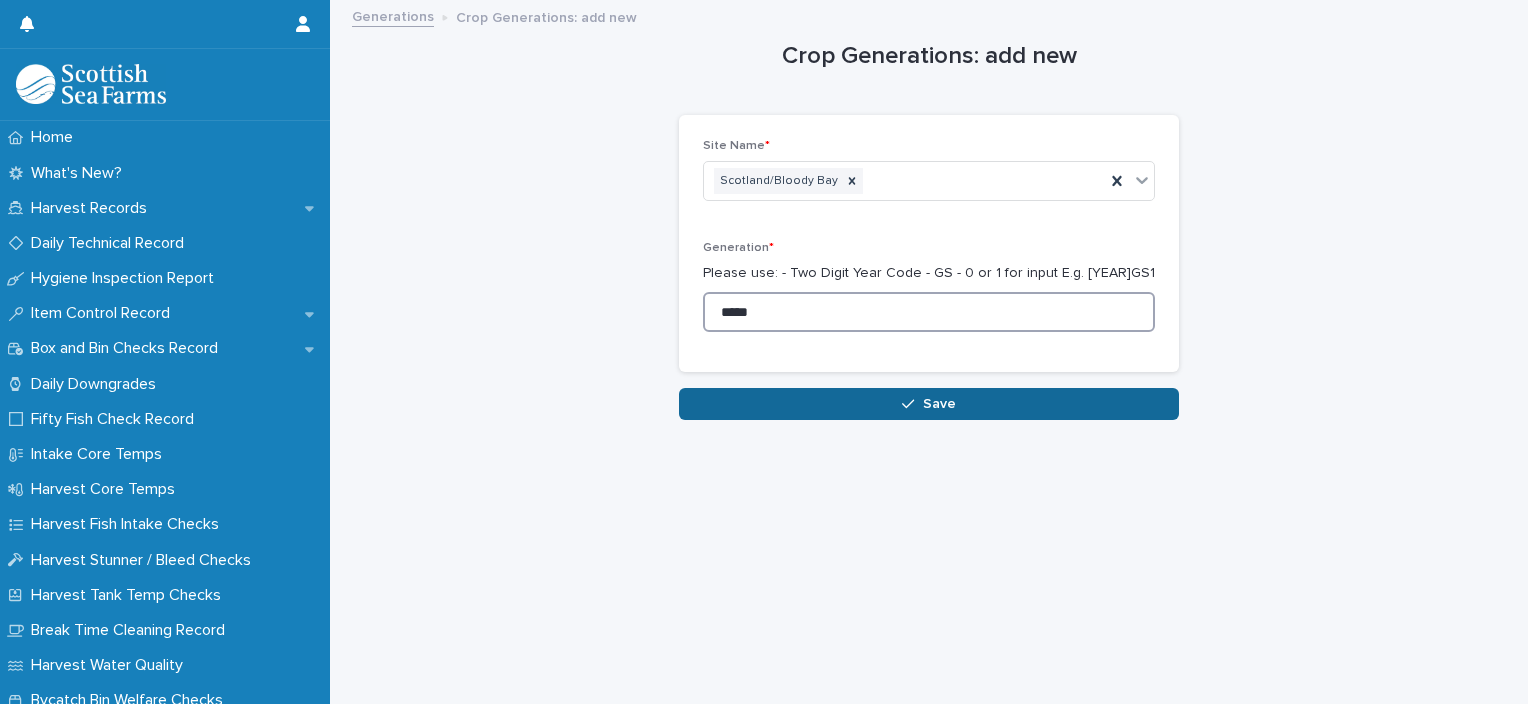 type on "*****" 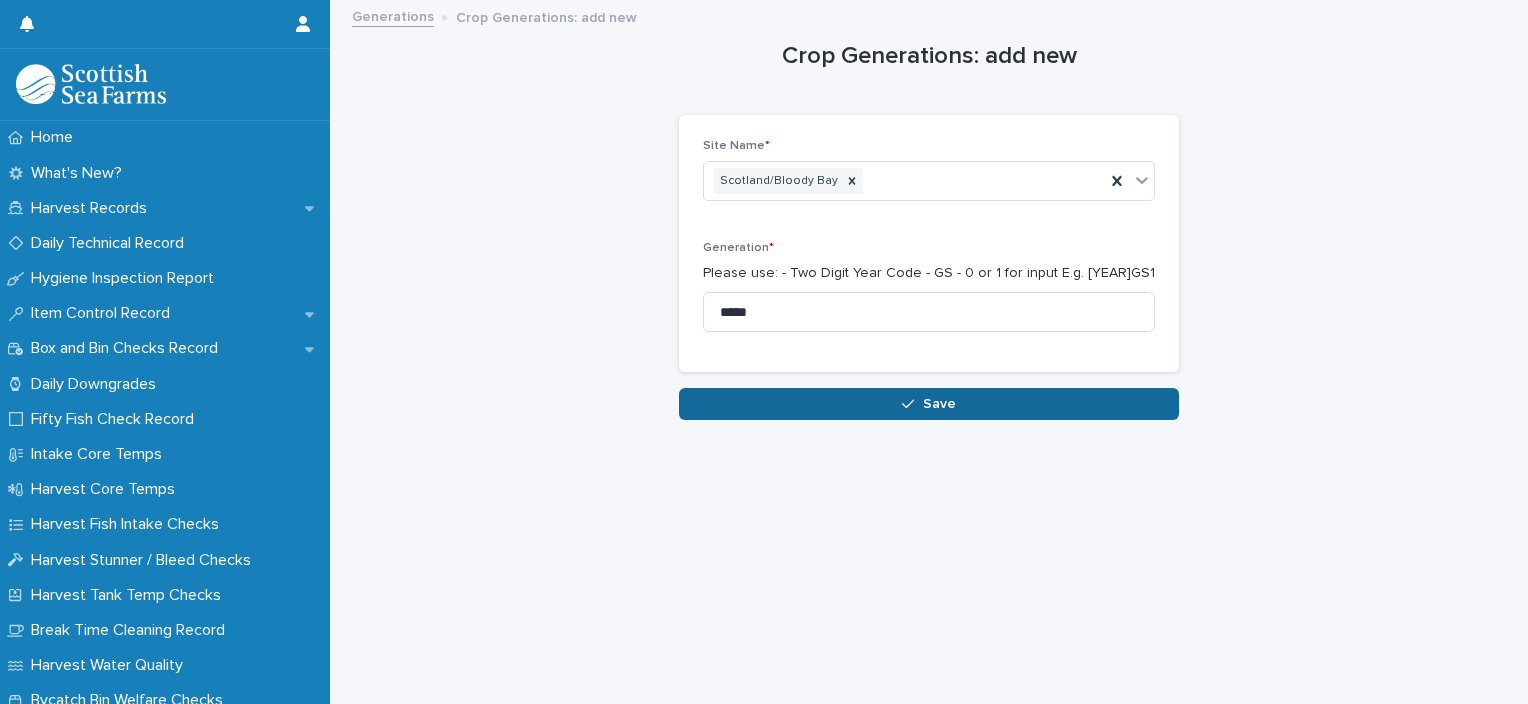 click on "Save" at bounding box center [939, 404] 